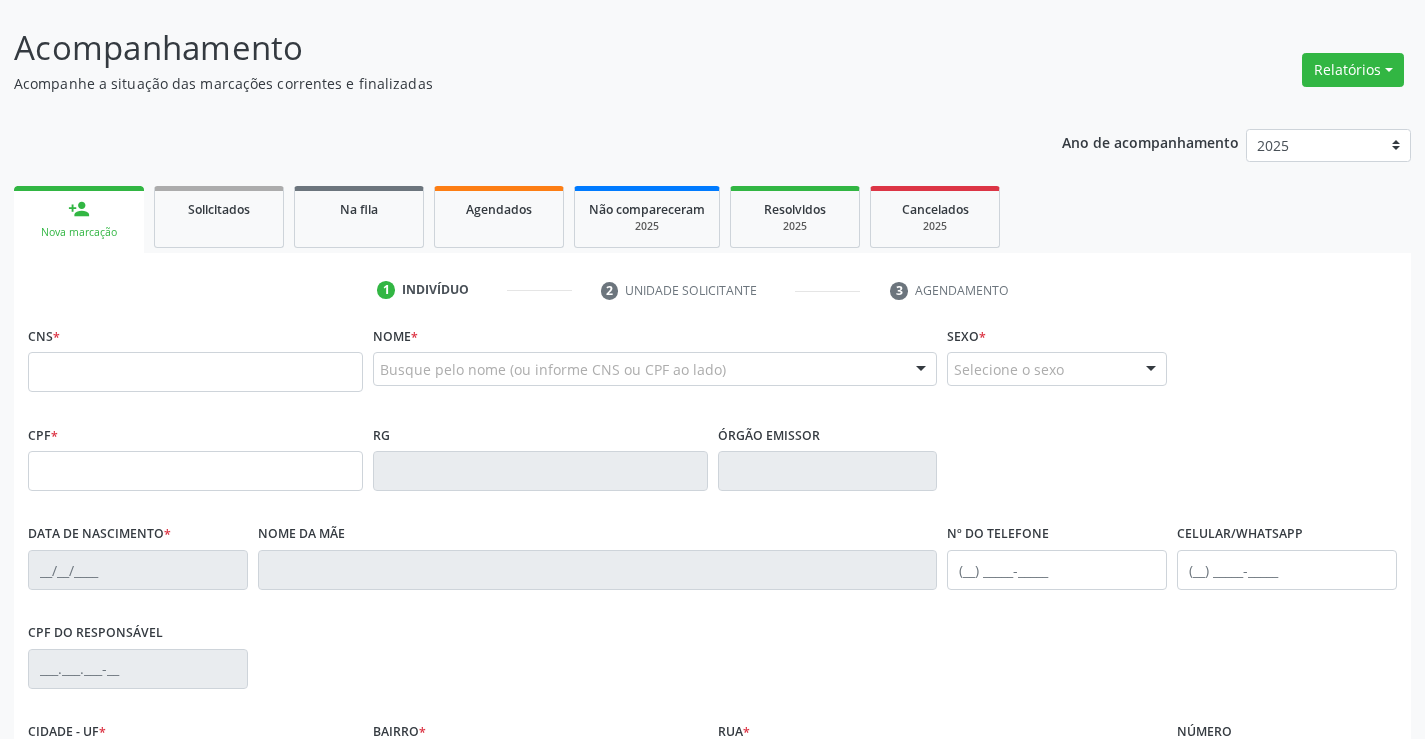 scroll, scrollTop: 200, scrollLeft: 0, axis: vertical 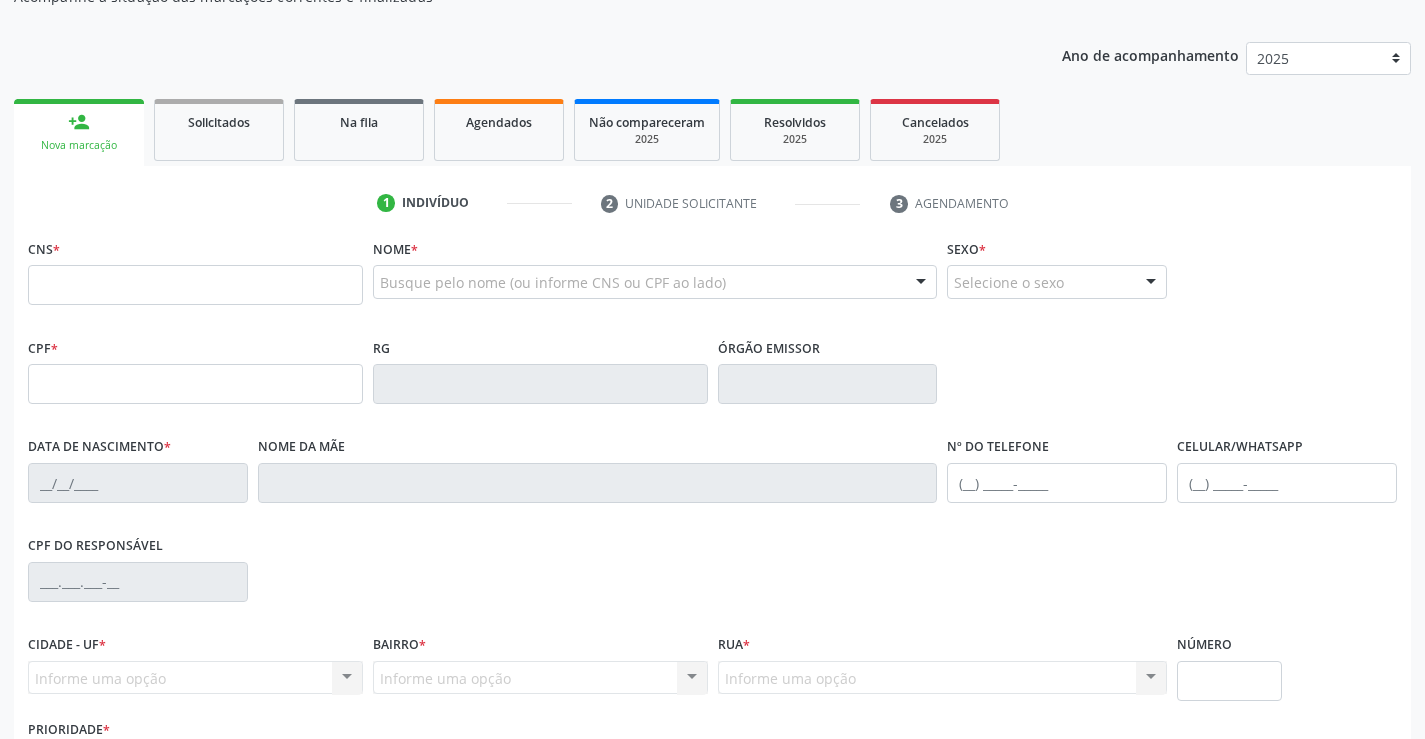 click at bounding box center (195, 285) 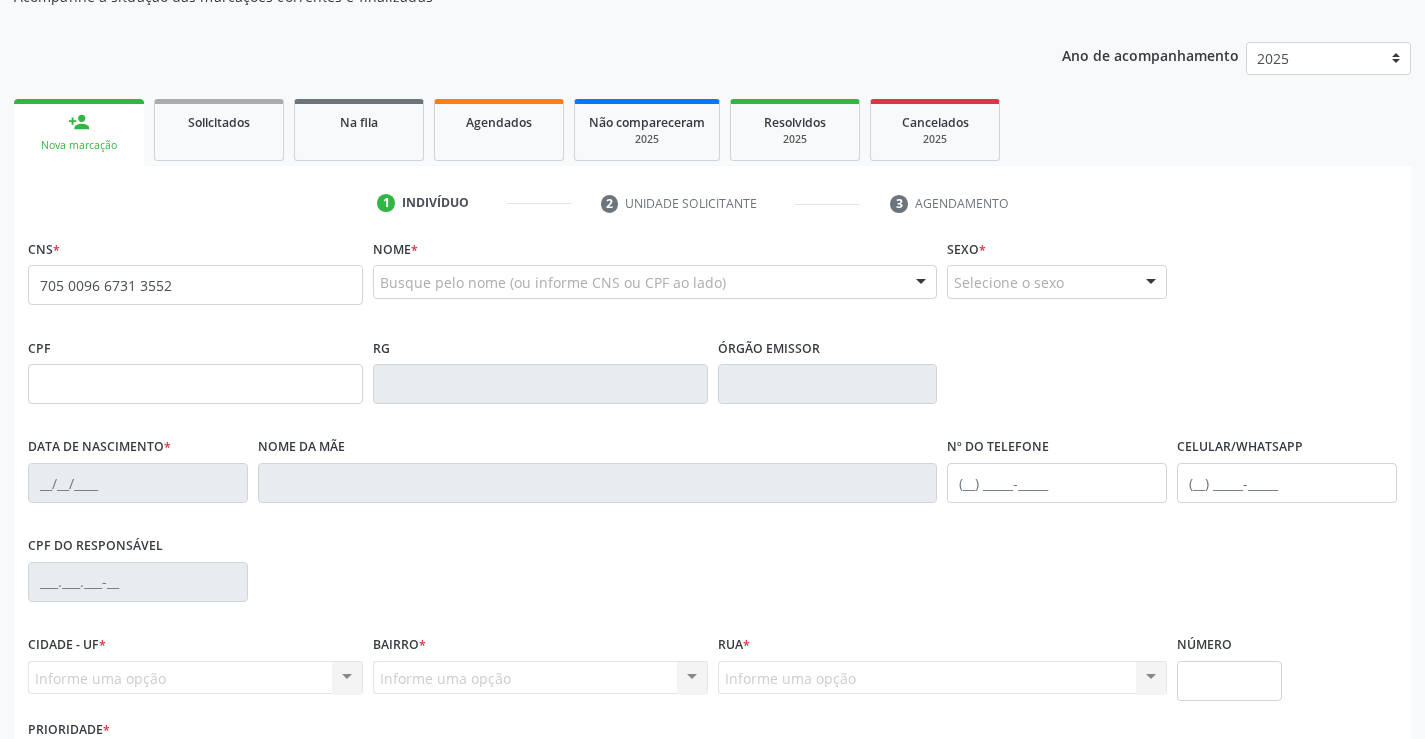 type on "705 0096 6731 3552" 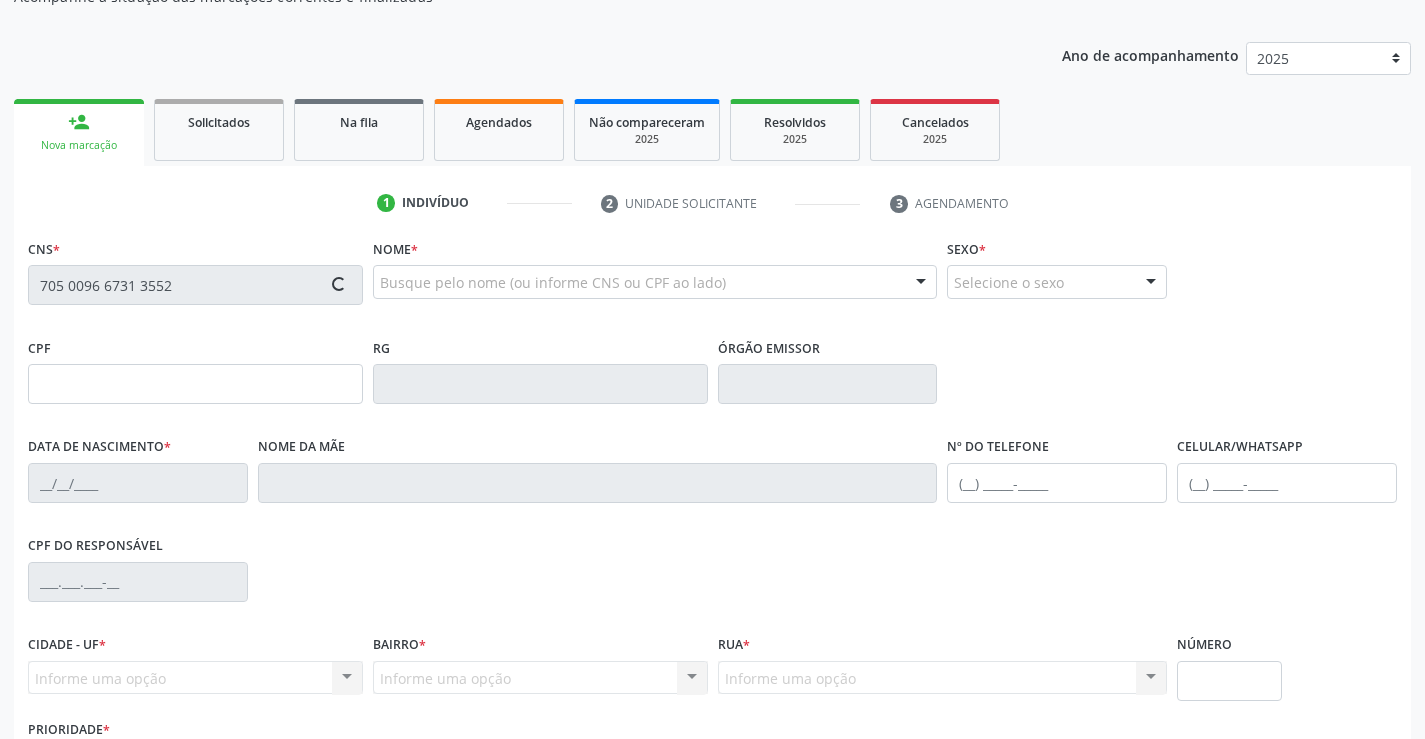 type on "0777888181" 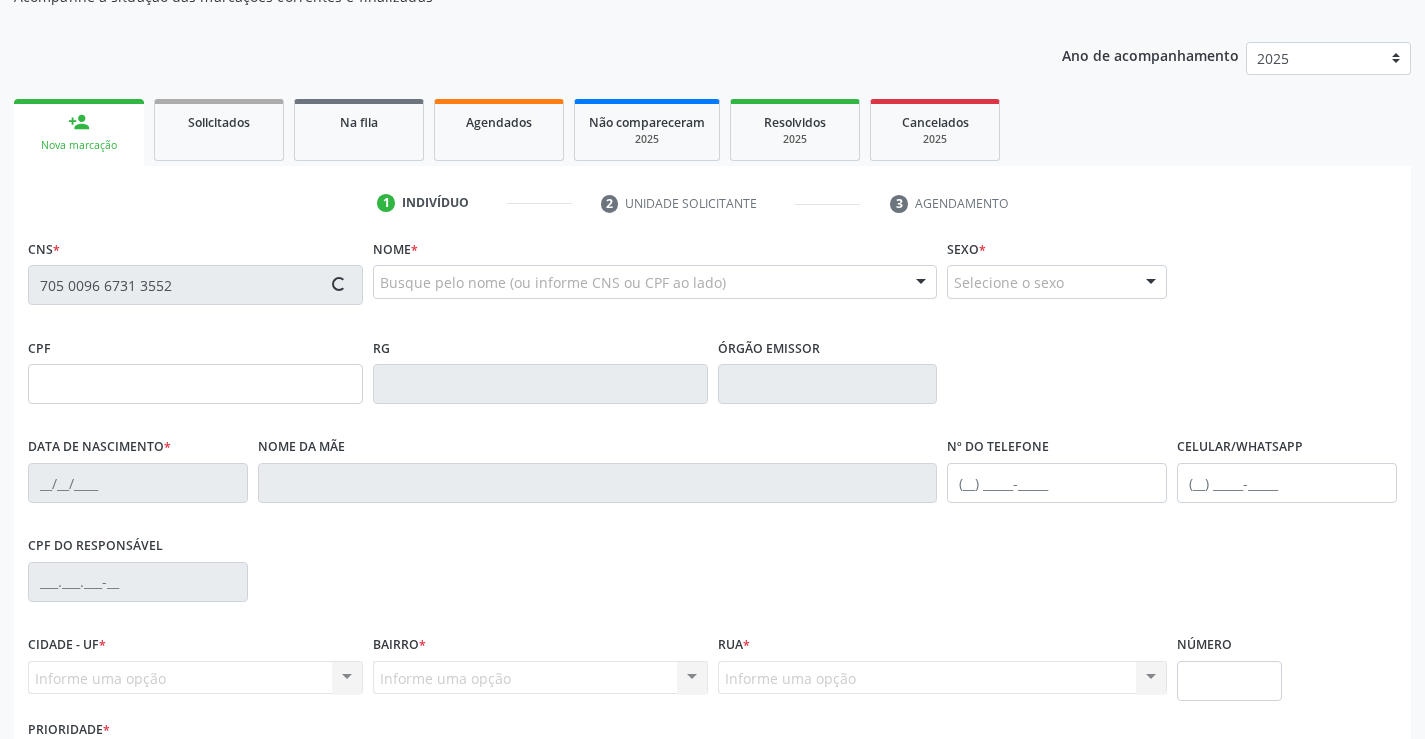 type on "[DATE]" 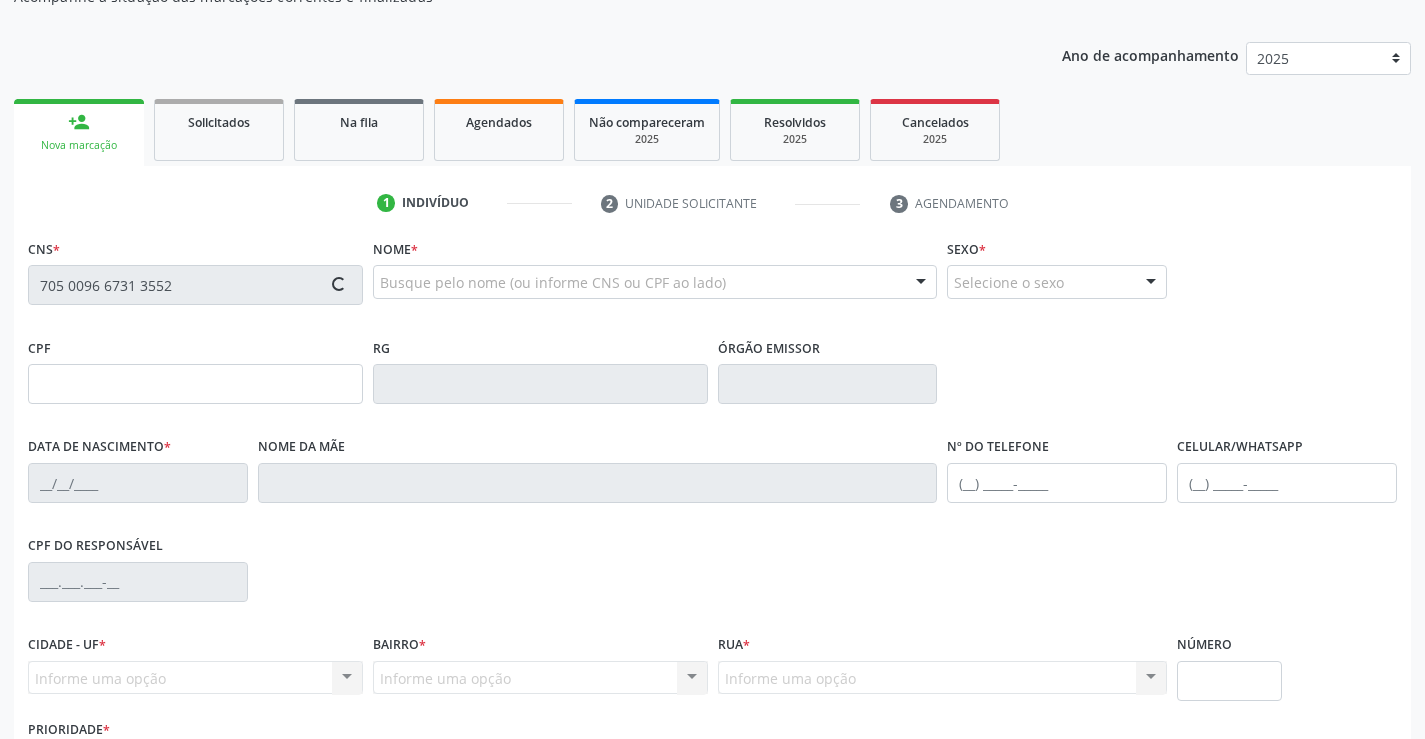 type on "SN" 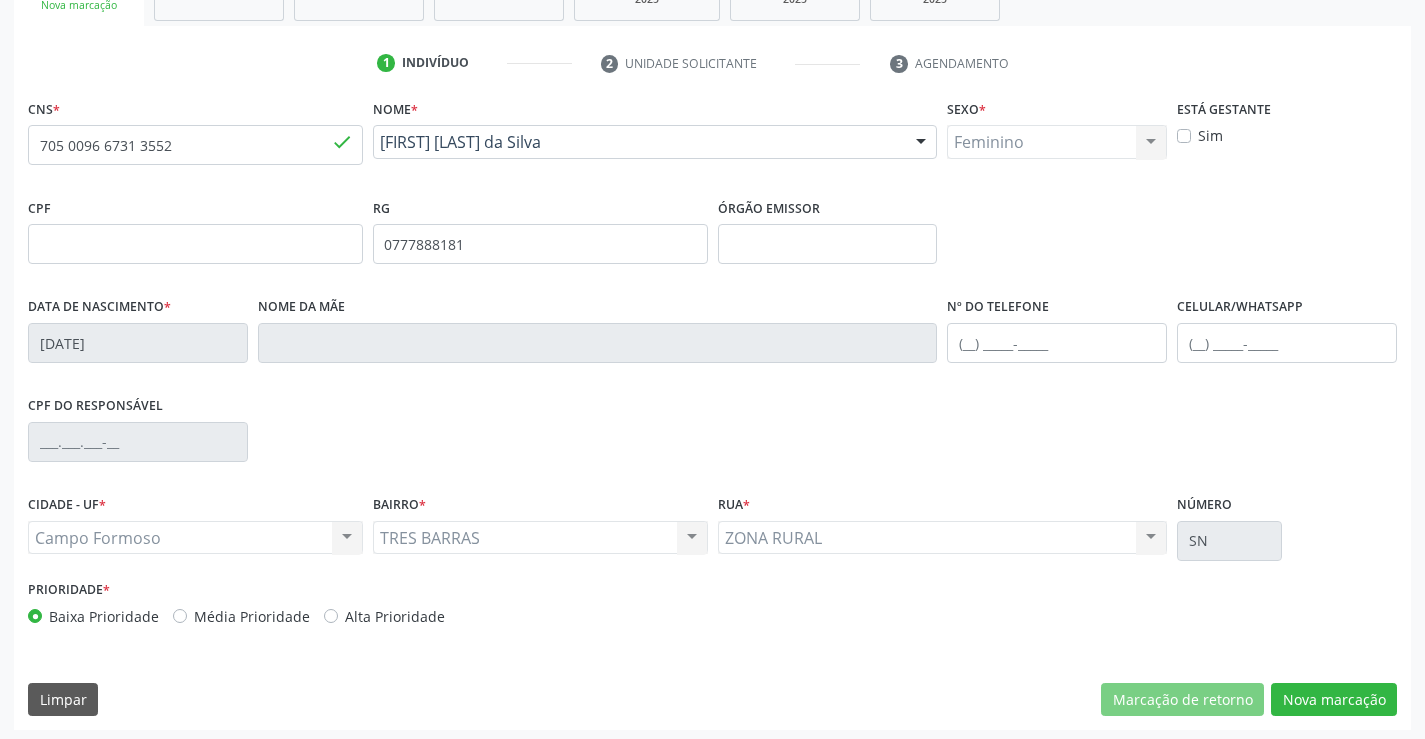 scroll, scrollTop: 345, scrollLeft: 0, axis: vertical 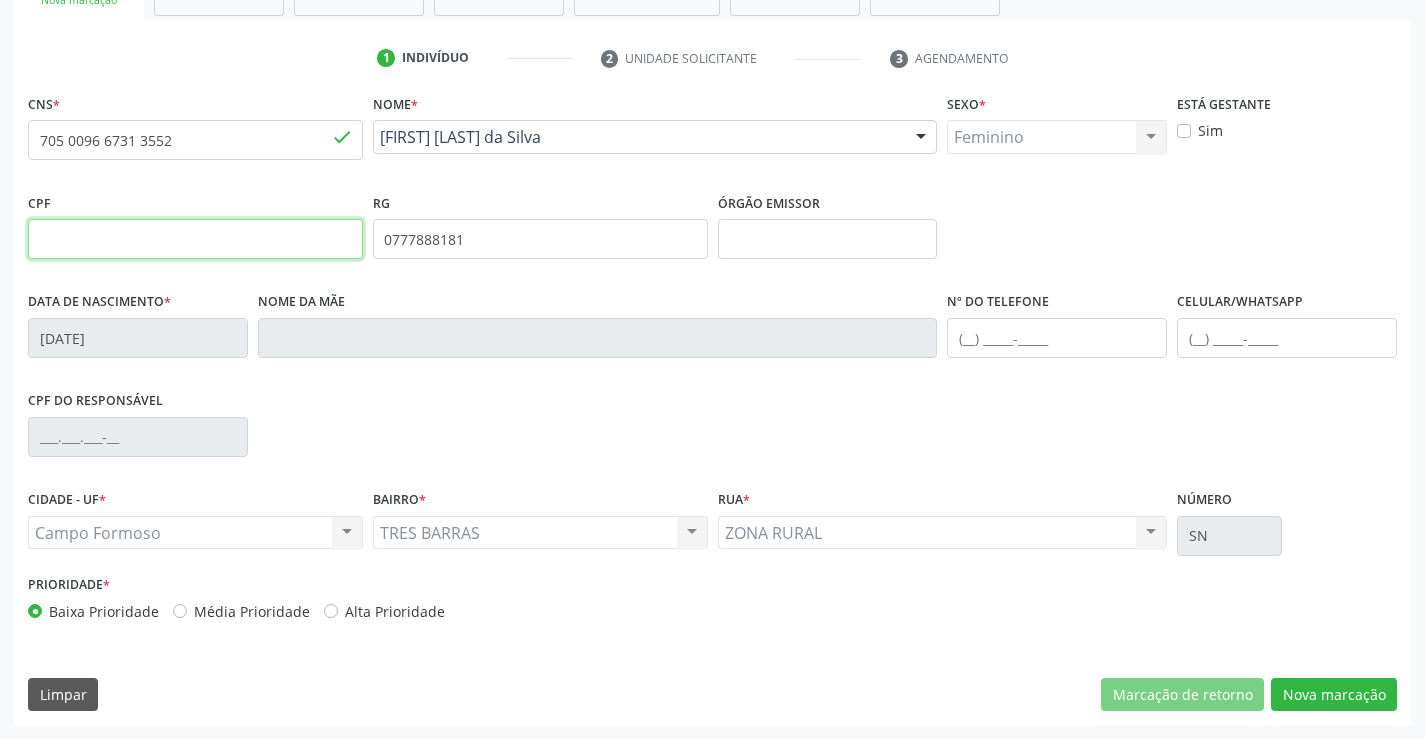 click at bounding box center [195, 239] 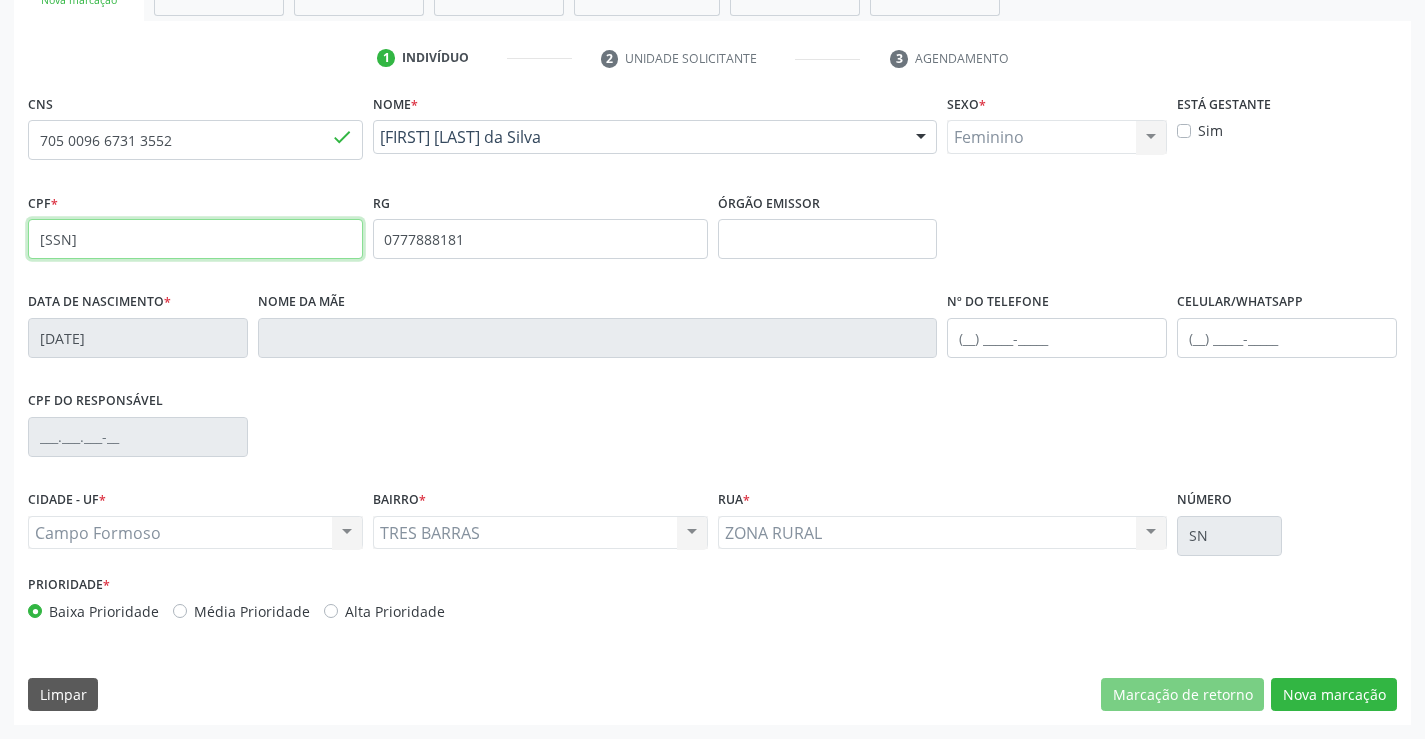 type on "[SSN]" 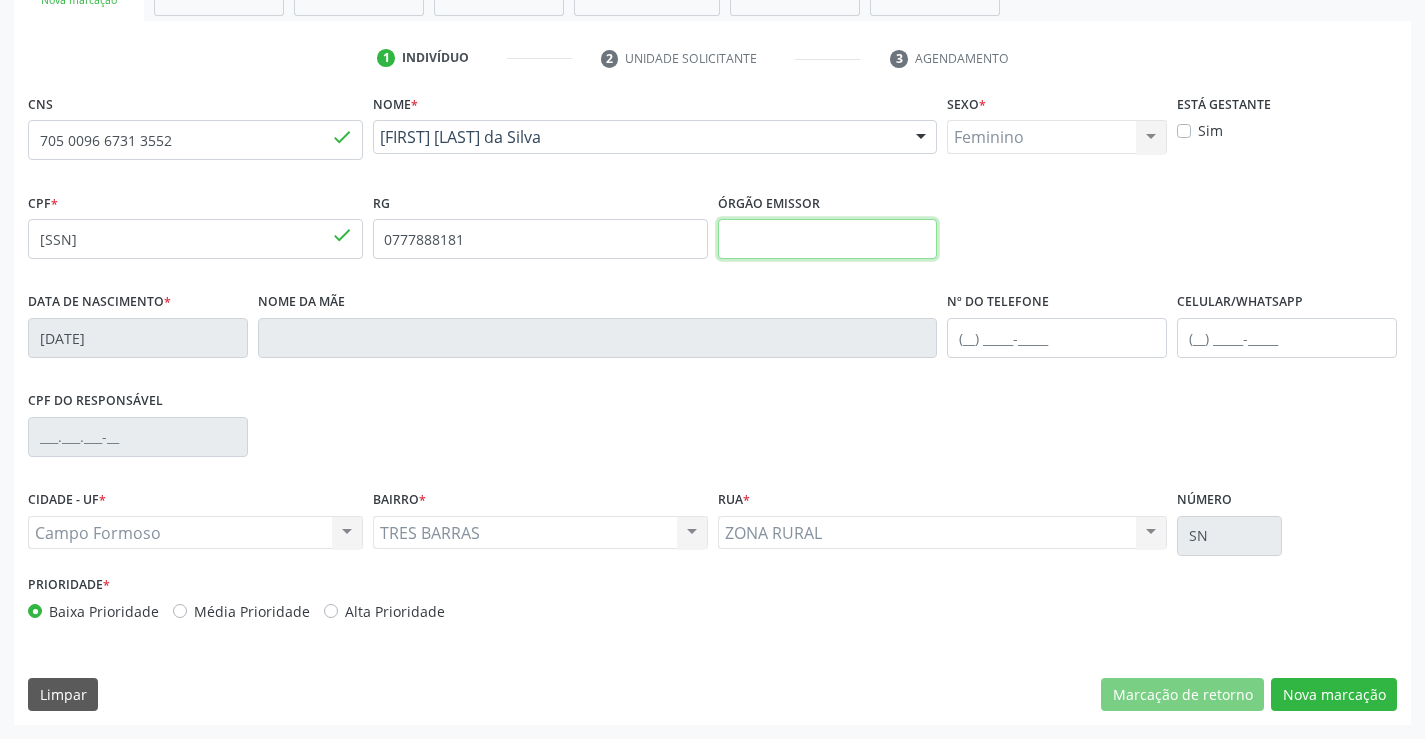 drag, startPoint x: 796, startPoint y: 232, endPoint x: 798, endPoint y: 242, distance: 10.198039 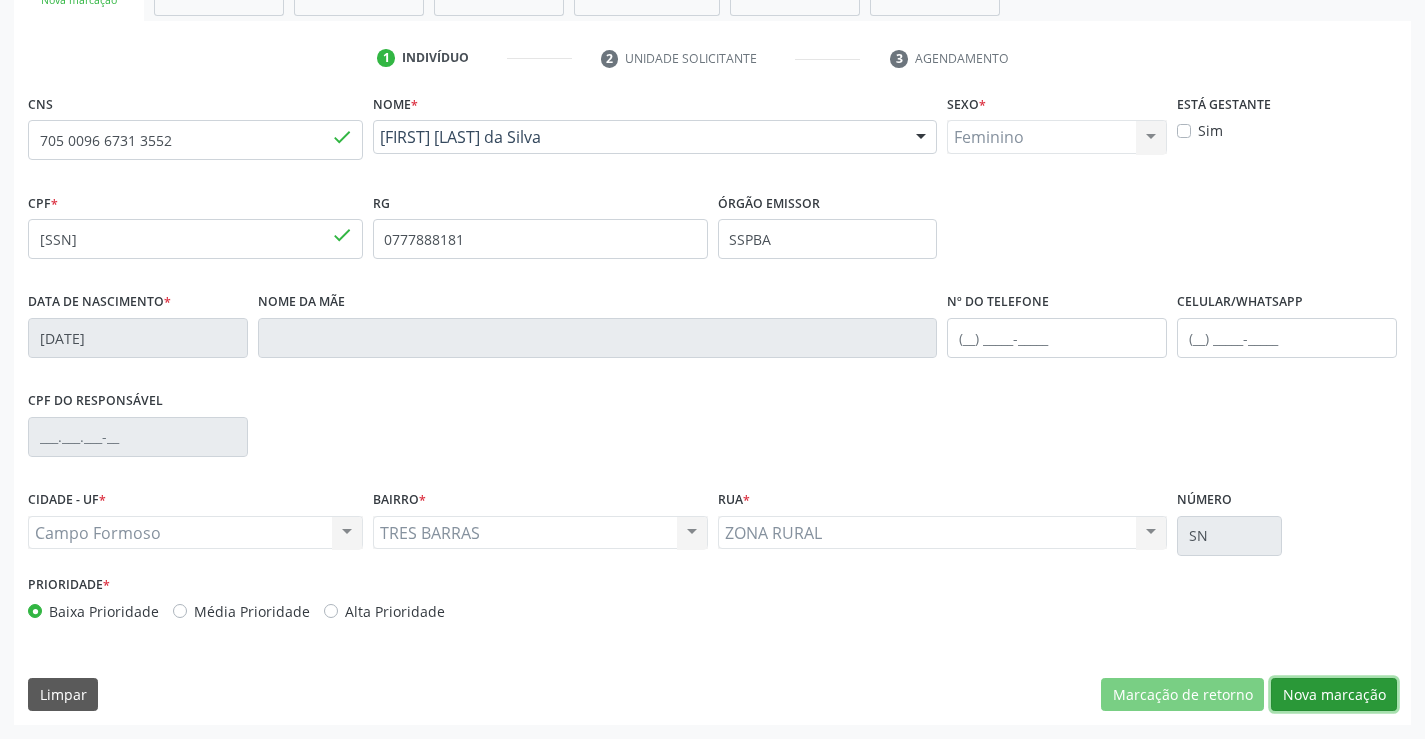 click on "Nova marcação" at bounding box center [1334, 695] 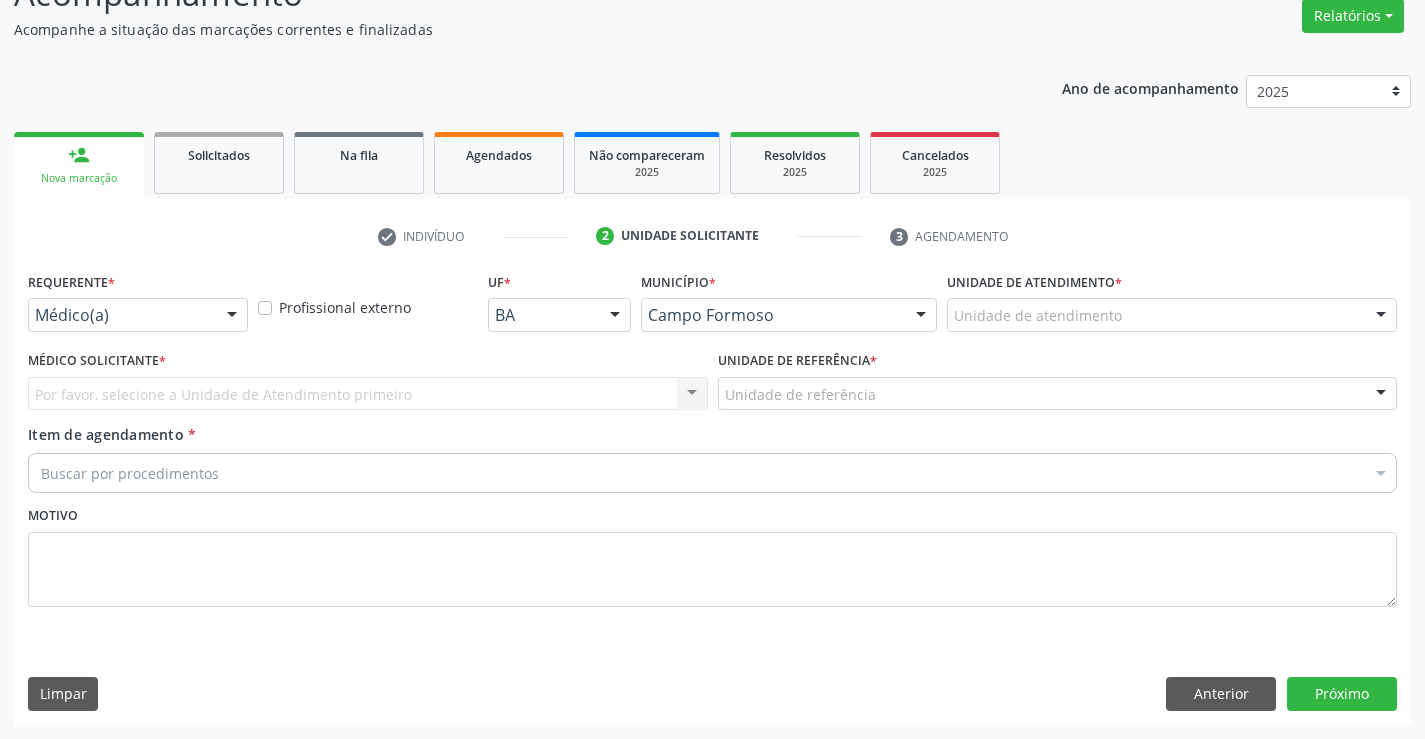 scroll, scrollTop: 167, scrollLeft: 0, axis: vertical 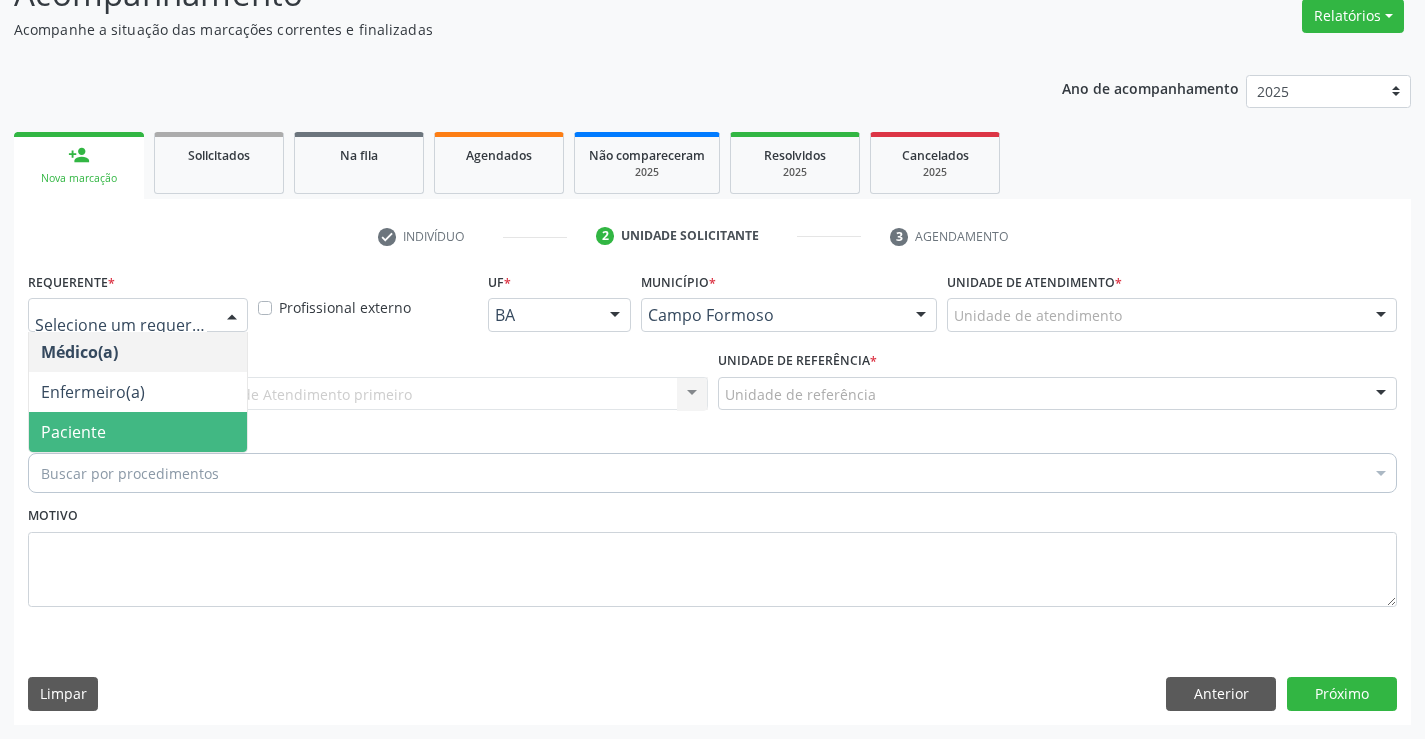 click on "Paciente" at bounding box center (138, 432) 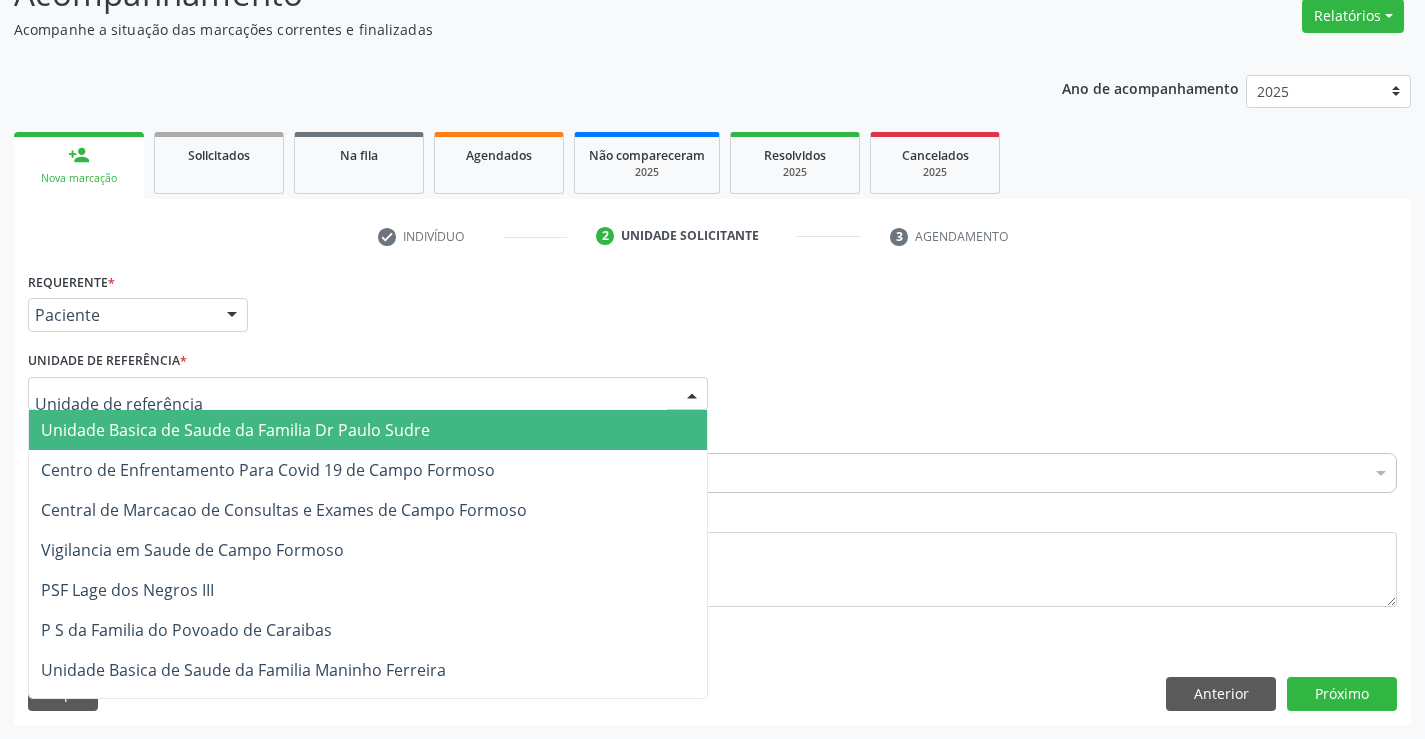 click at bounding box center (368, 394) 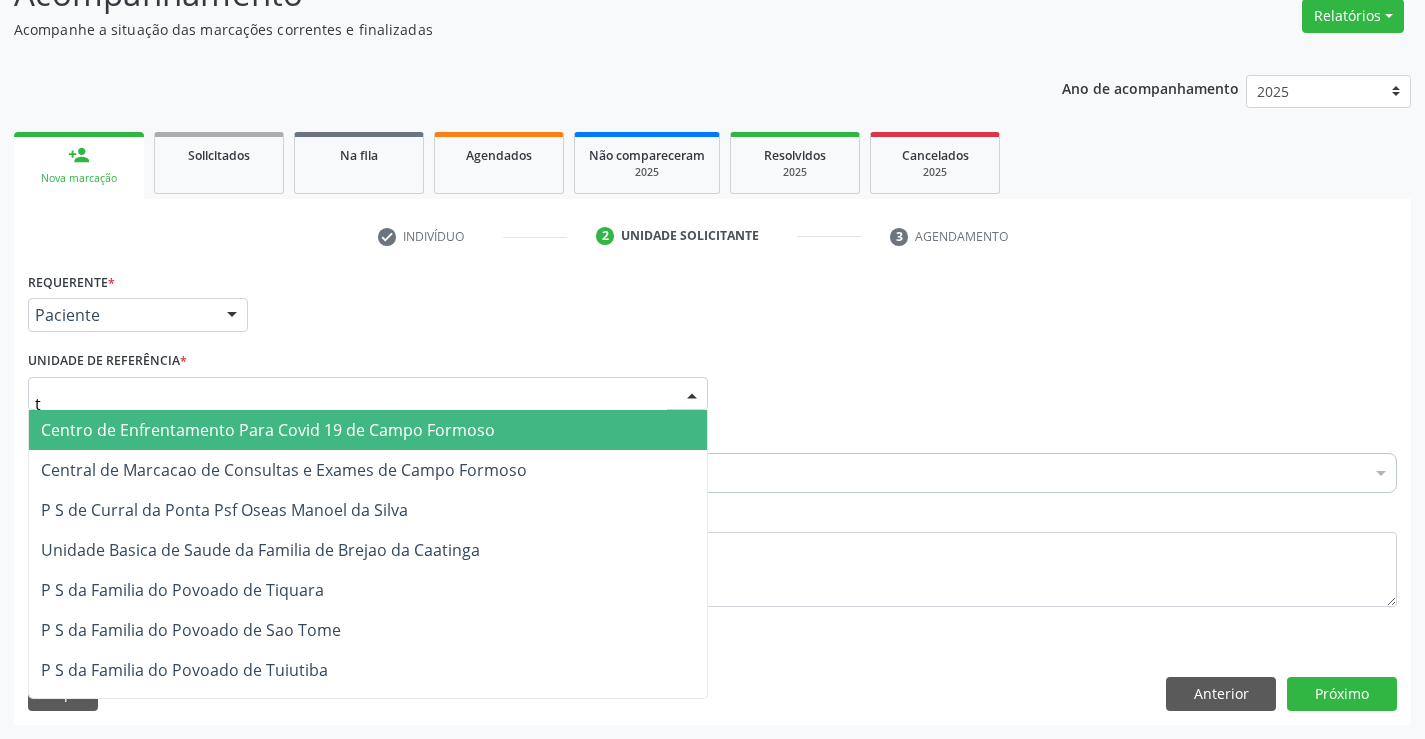 type on "ti" 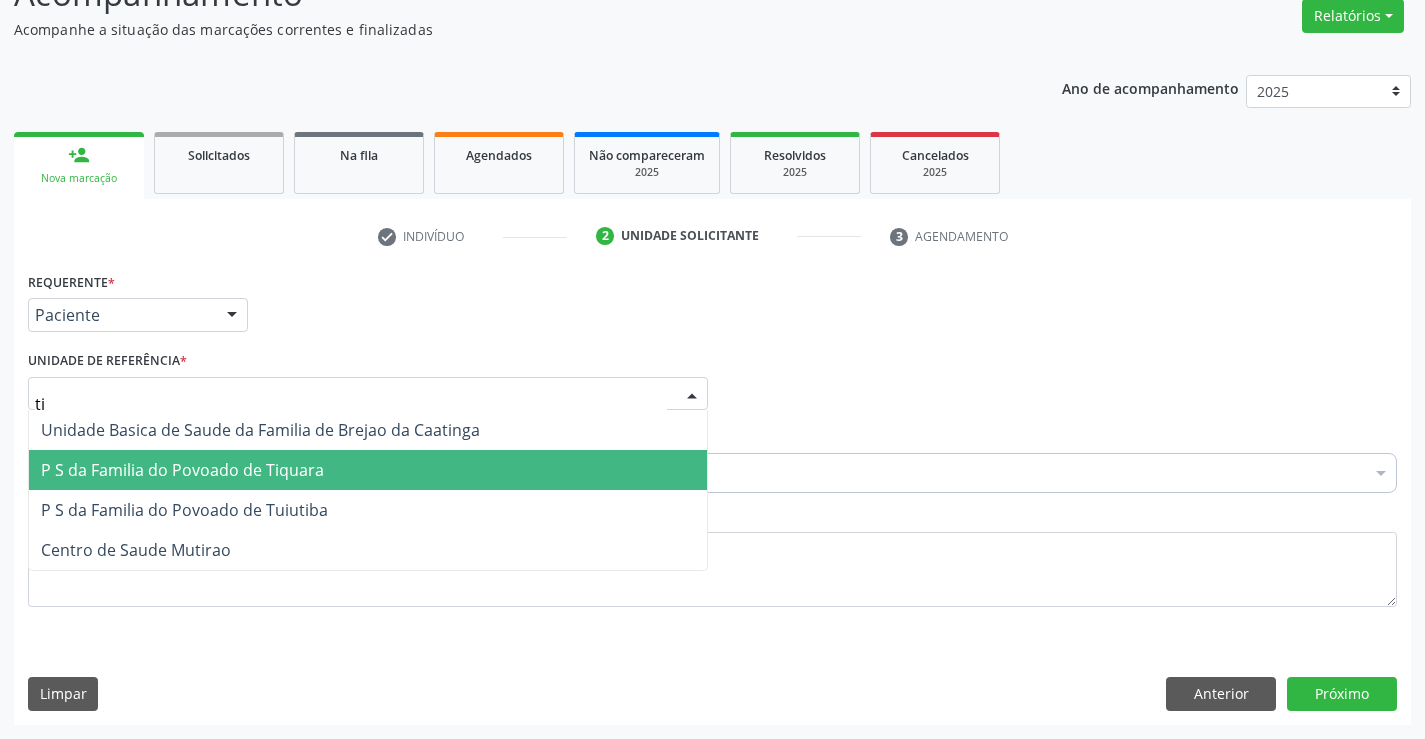 click on "P S da Familia do Povoado de Tiquara" at bounding box center [182, 470] 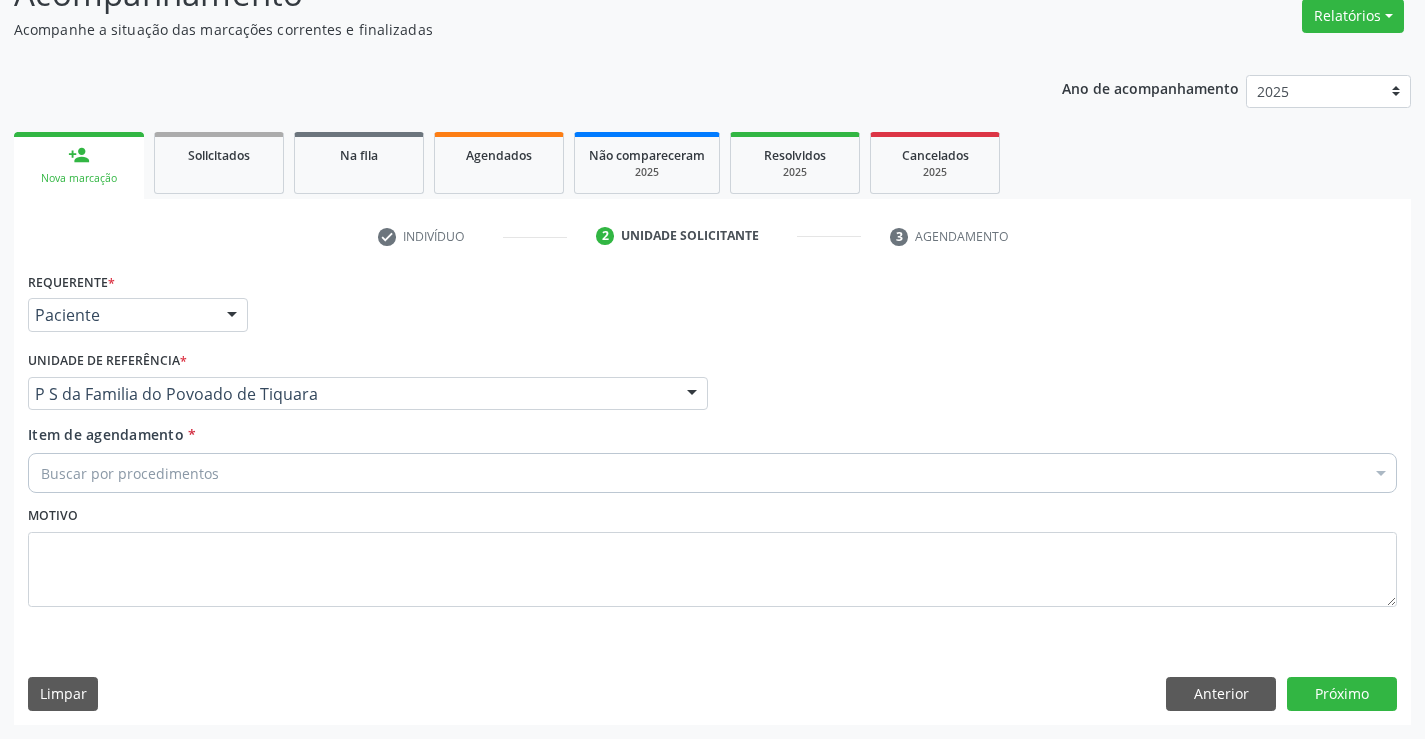 click on "Buscar por procedimentos" at bounding box center [712, 473] 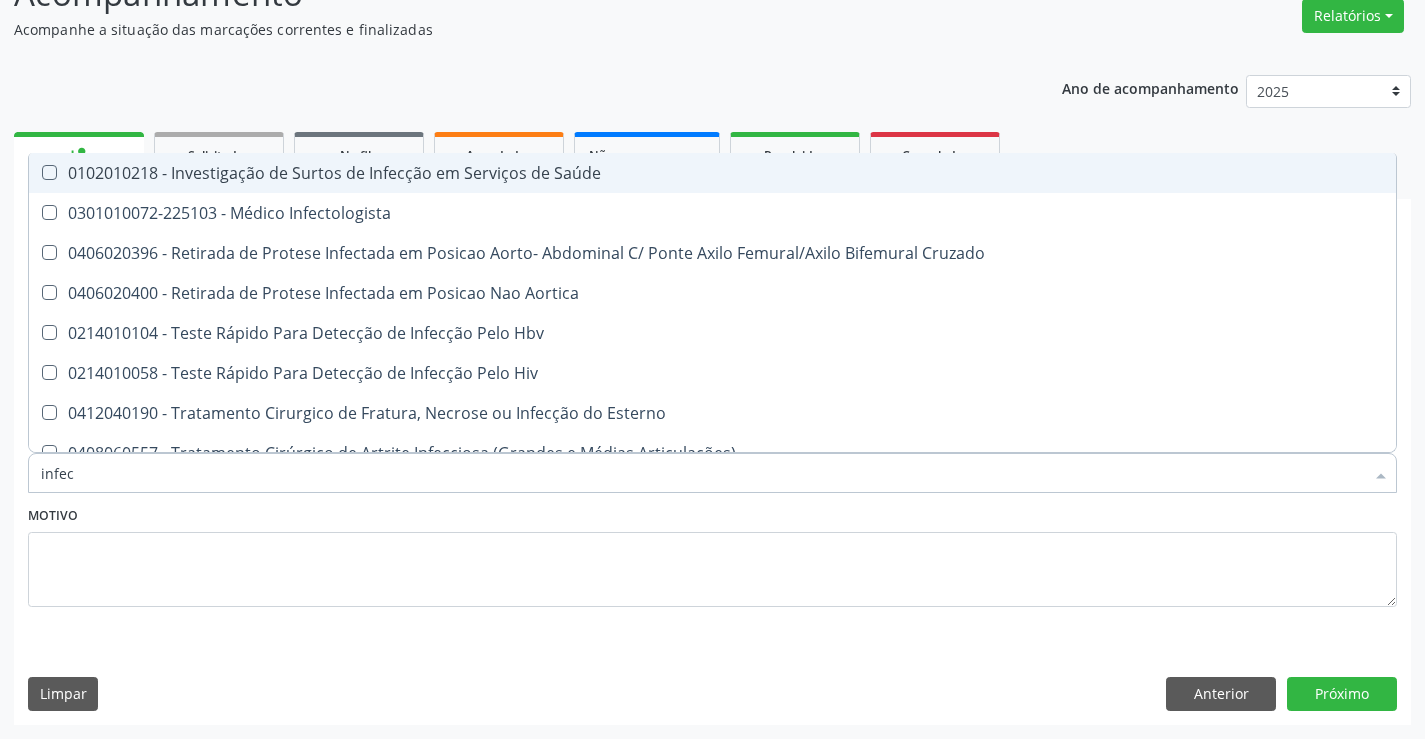 type on "infect" 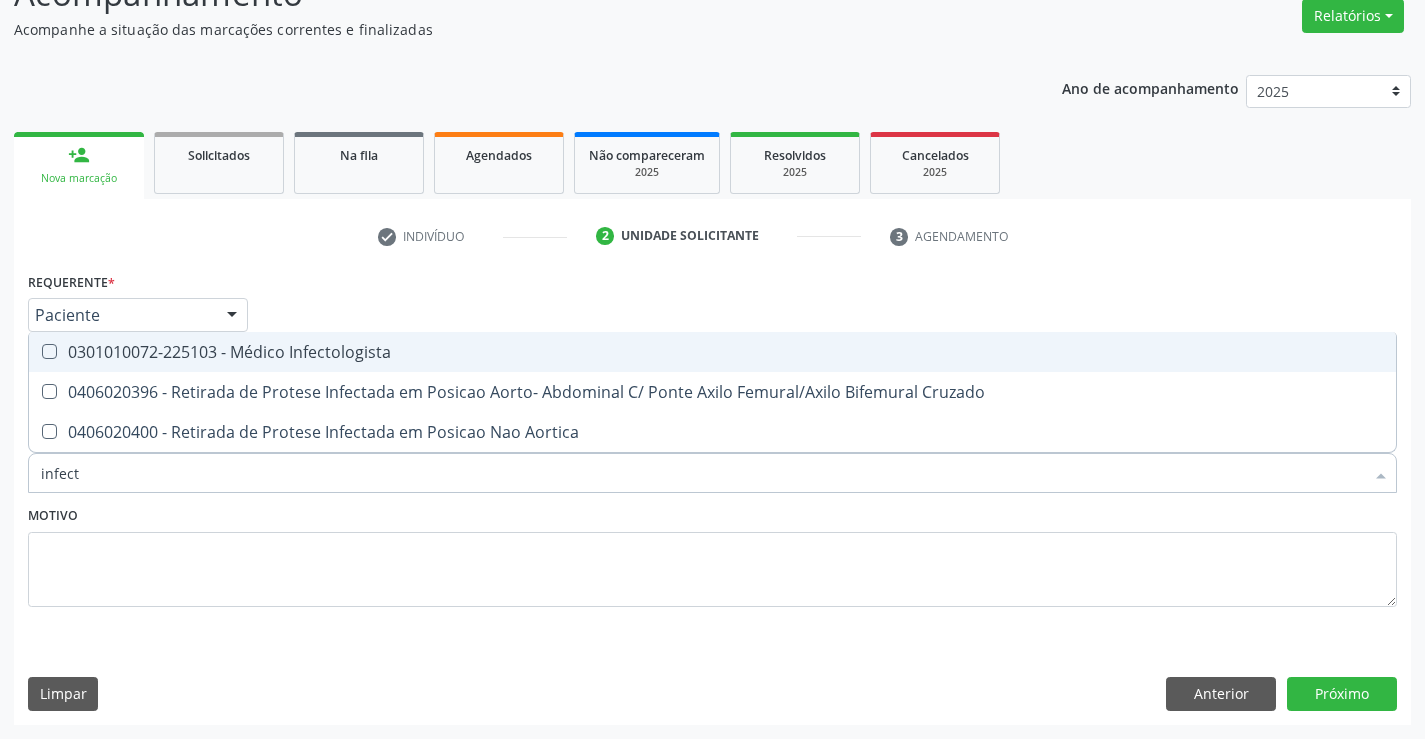 click on "0301010072-225103 - Médico Infectologista" at bounding box center [712, 352] 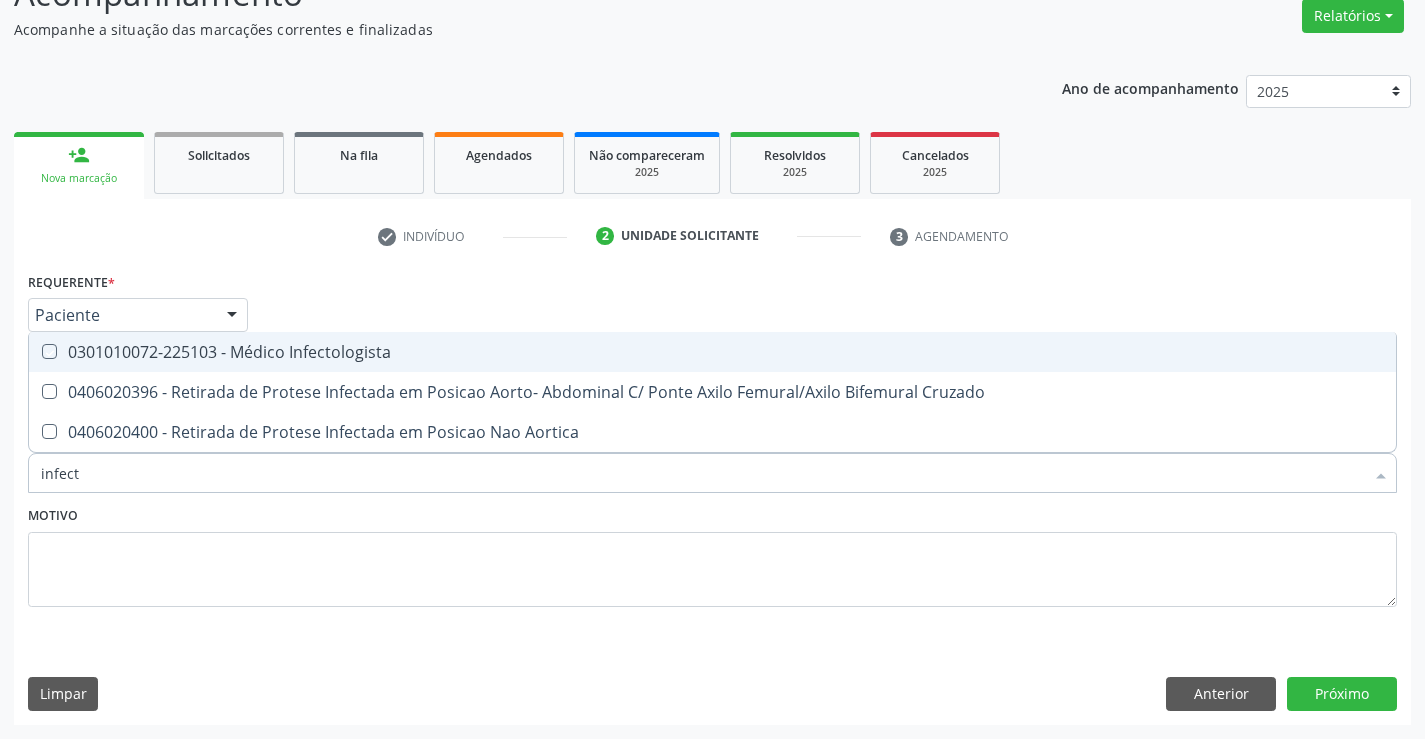 checkbox on "true" 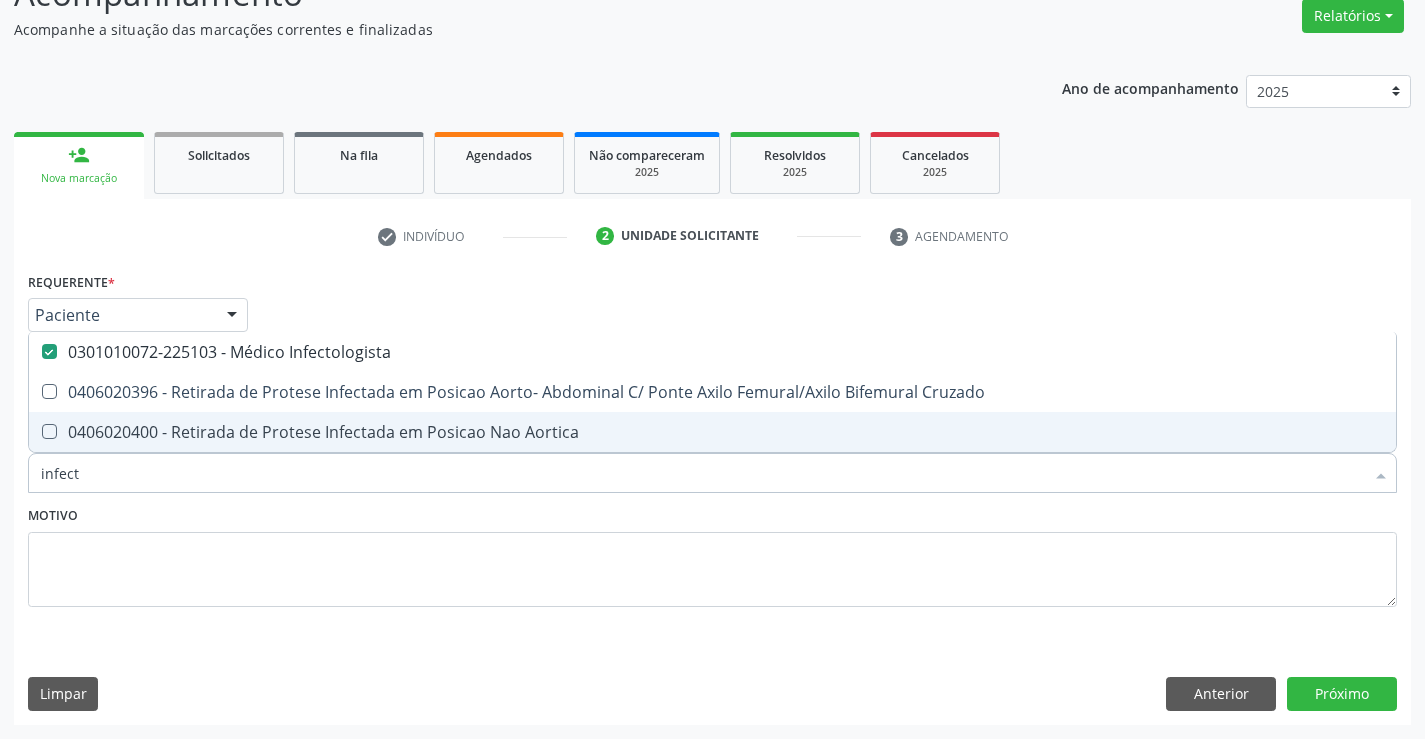 click on "Motivo" at bounding box center [712, 554] 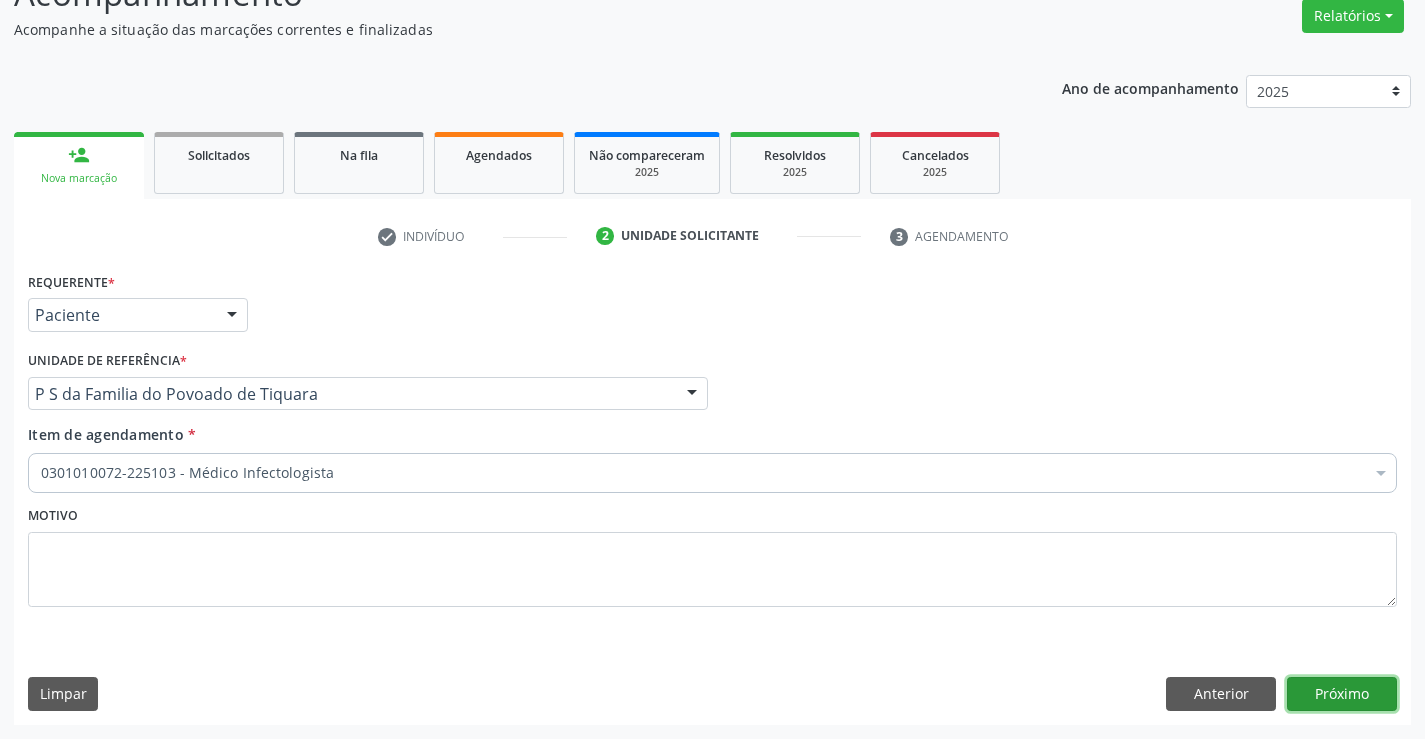 click on "Próximo" at bounding box center [1342, 694] 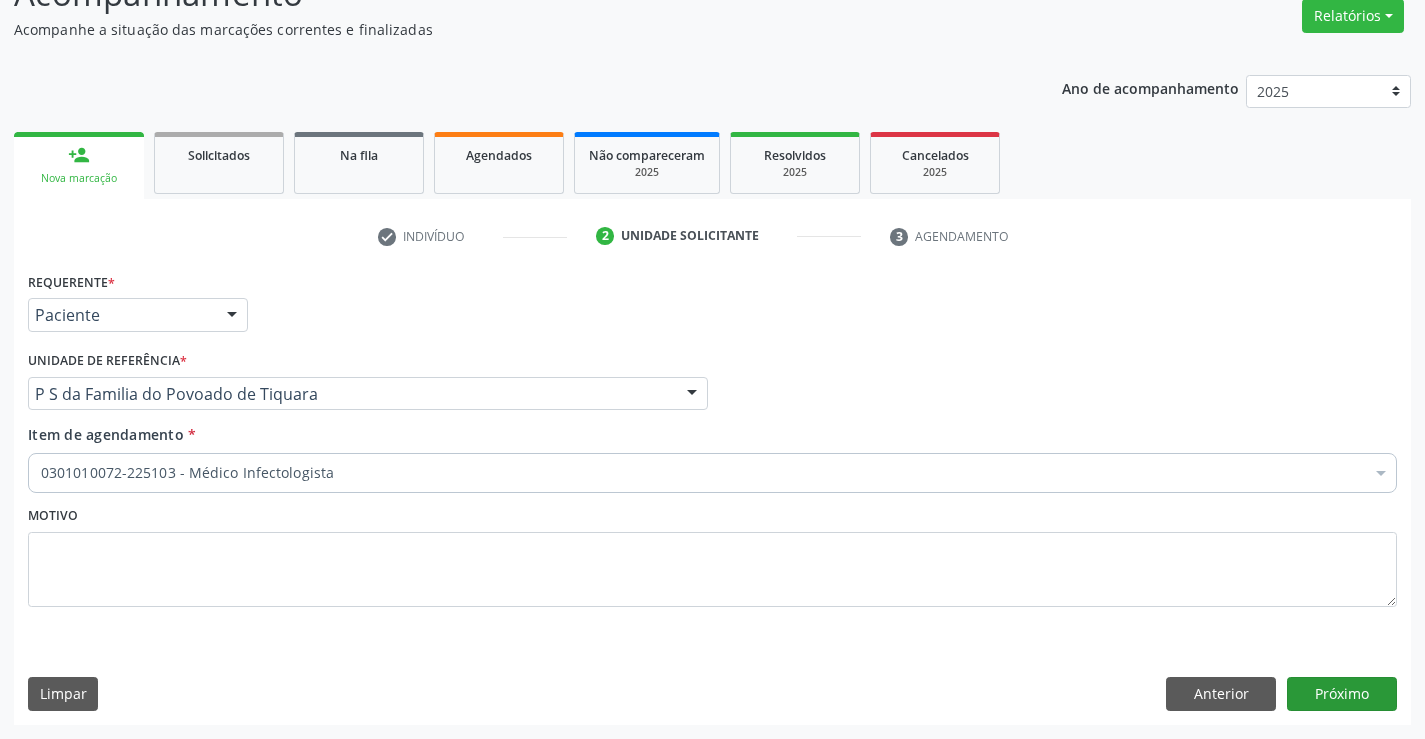 scroll, scrollTop: 131, scrollLeft: 0, axis: vertical 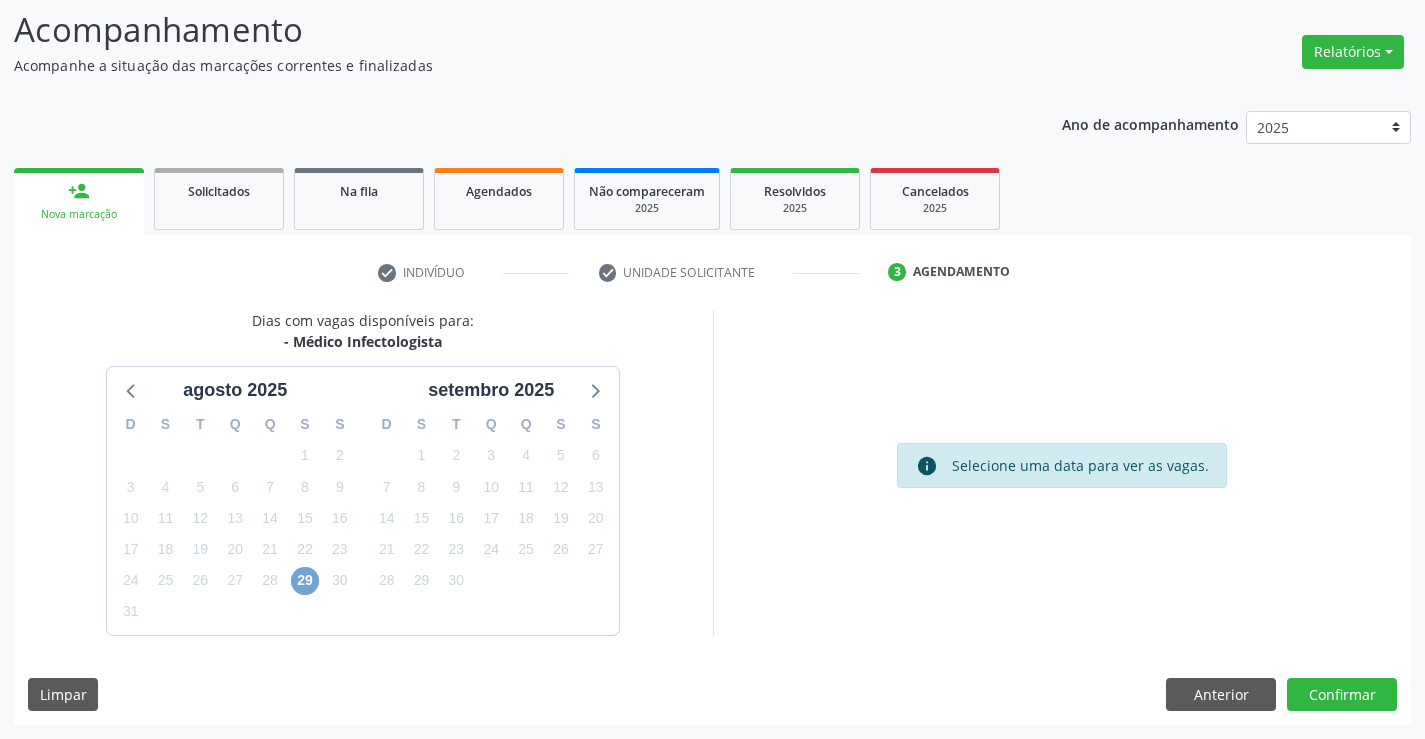click on "29" at bounding box center (305, 581) 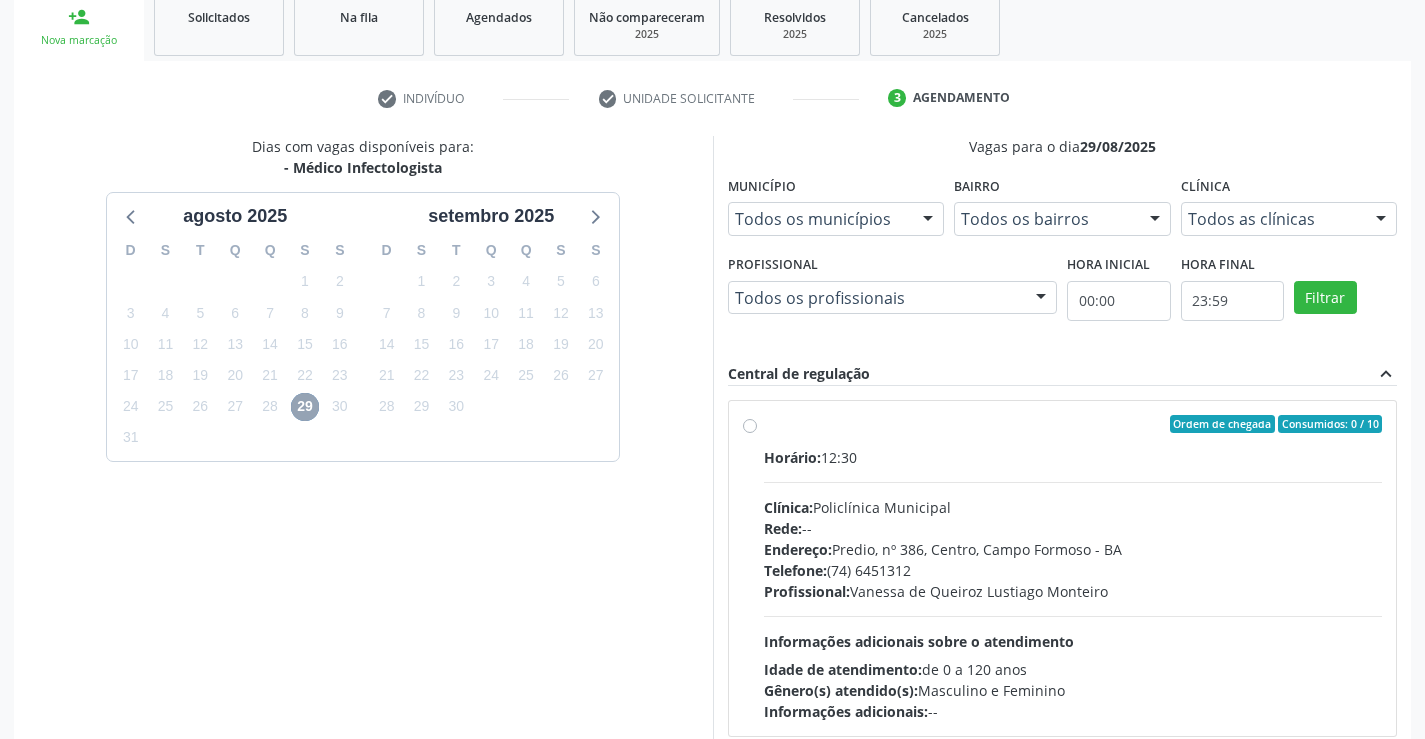 scroll, scrollTop: 331, scrollLeft: 0, axis: vertical 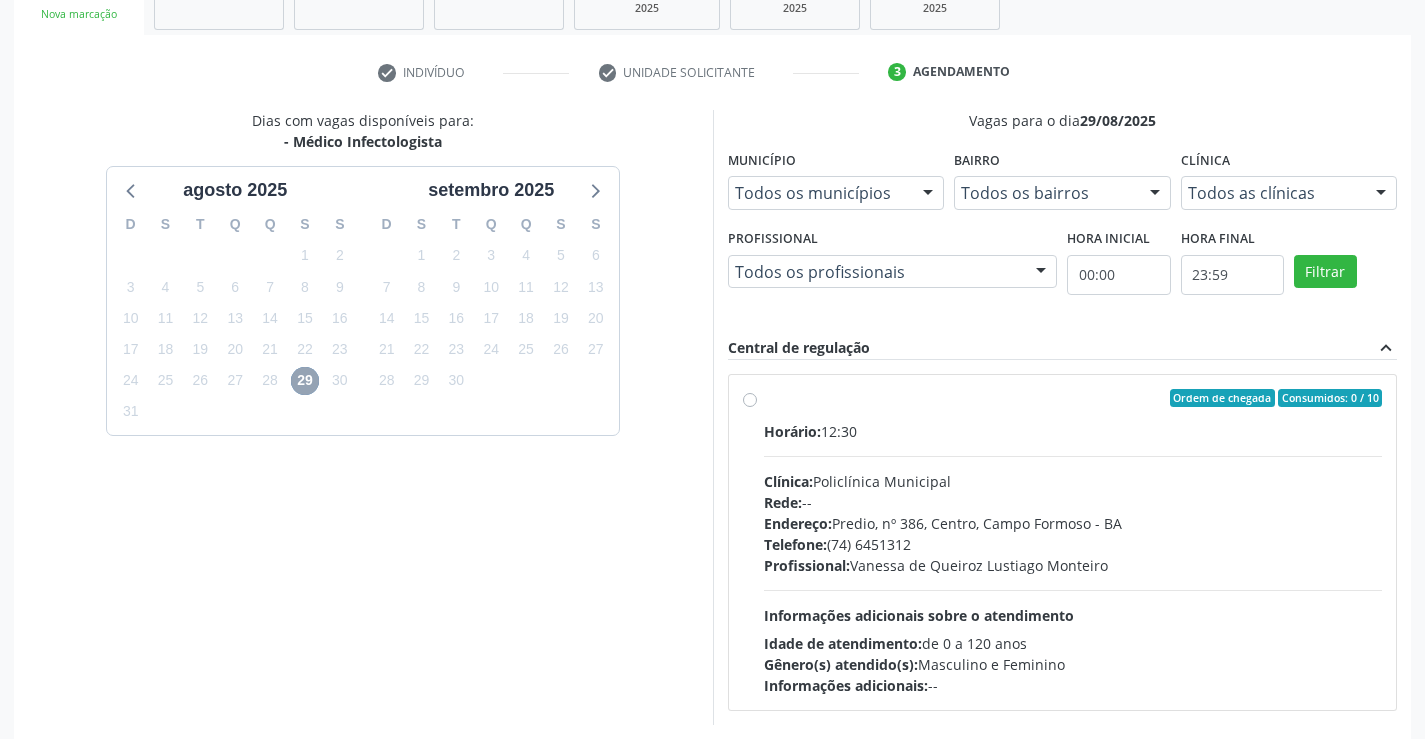 click on "29" at bounding box center (305, 381) 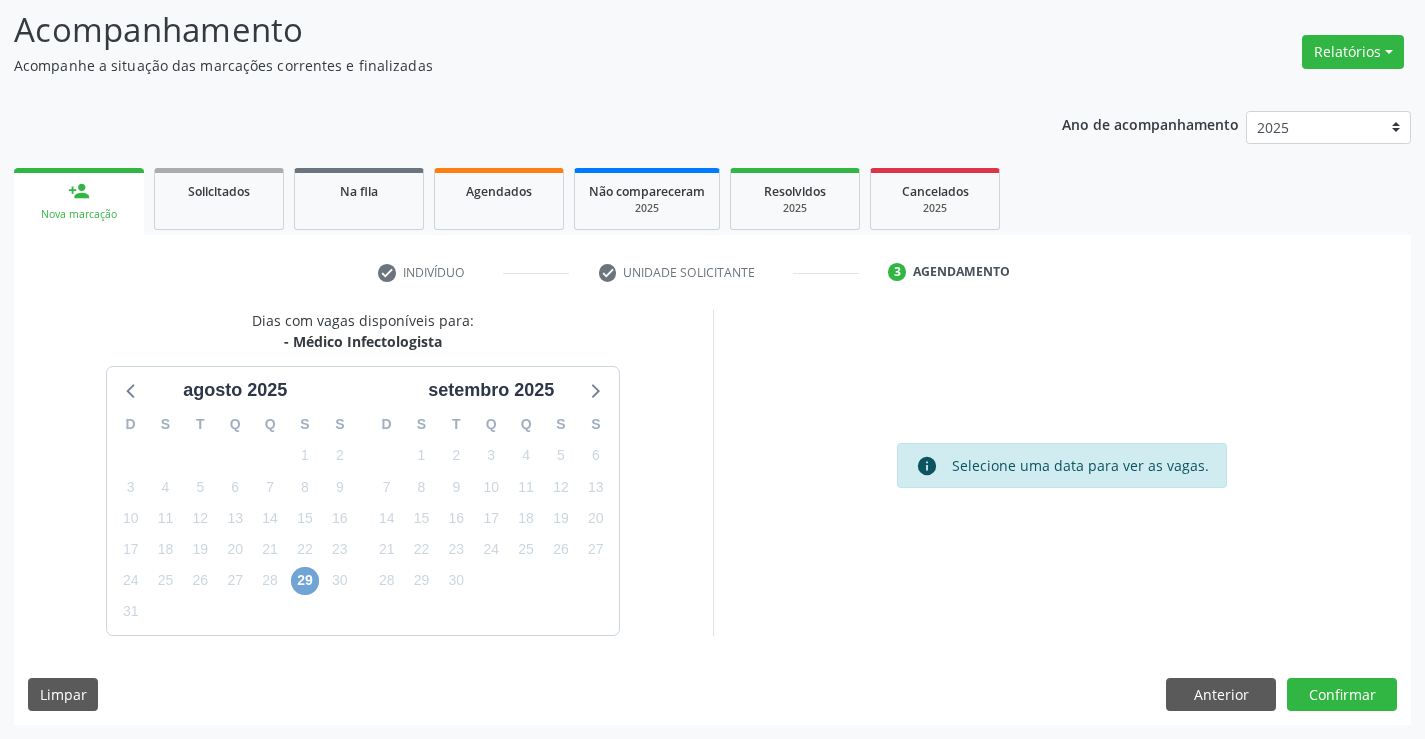 scroll, scrollTop: 131, scrollLeft: 0, axis: vertical 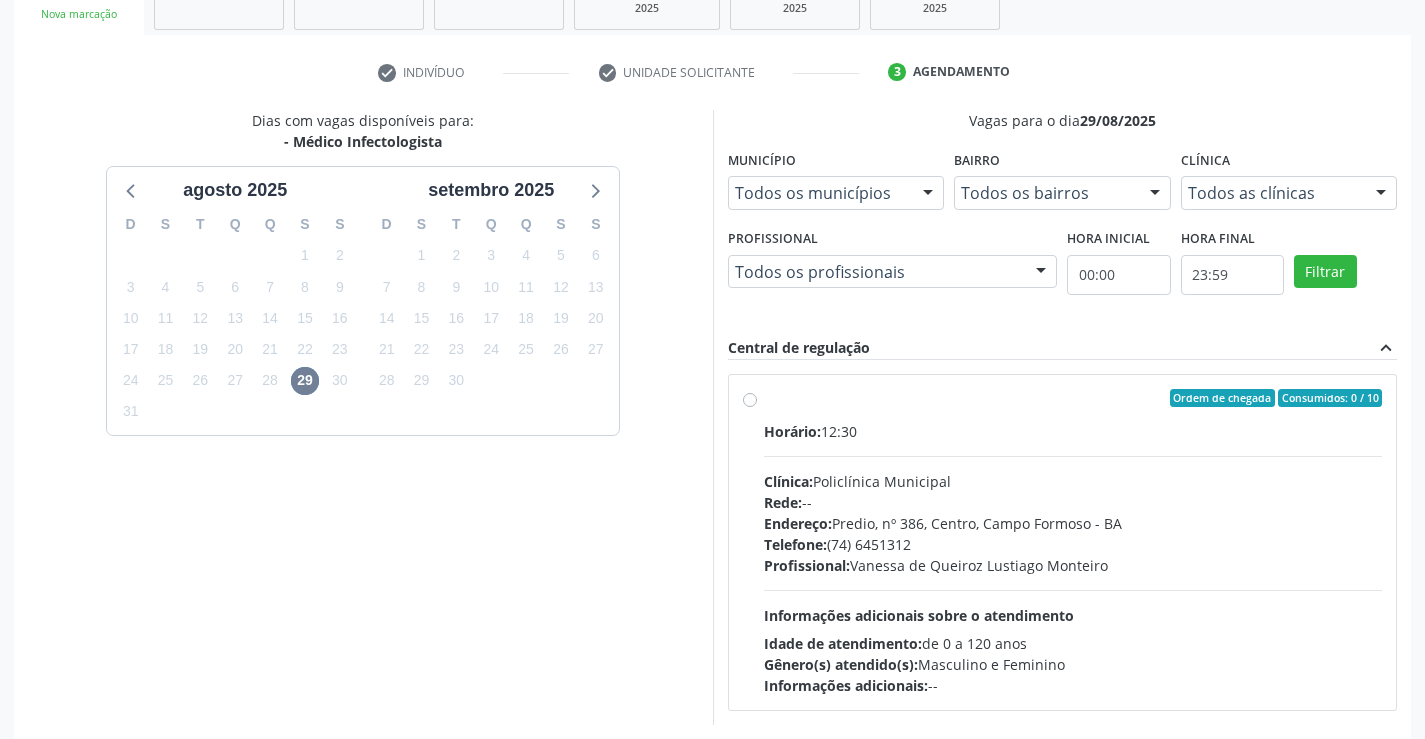 click on "Ordem de chegada
Consumidos: 0 / 10
Horário:   12:30
Clínica:  Policlínica Municipal
Rede:
--
Endereço:   Predio, nº 386, Centro, [CITY] - [STATE]
Telefone:   (74) [PHONE]
Profissional:
[FIRST] de Queiroz Lustiago Monteiro
Informações adicionais sobre o atendimento
Idade de atendimento:
de 0 a 120 anos
Gênero(s) atendido(s):
Masculino e Feminino
Informações adicionais:
--" at bounding box center [1073, 542] 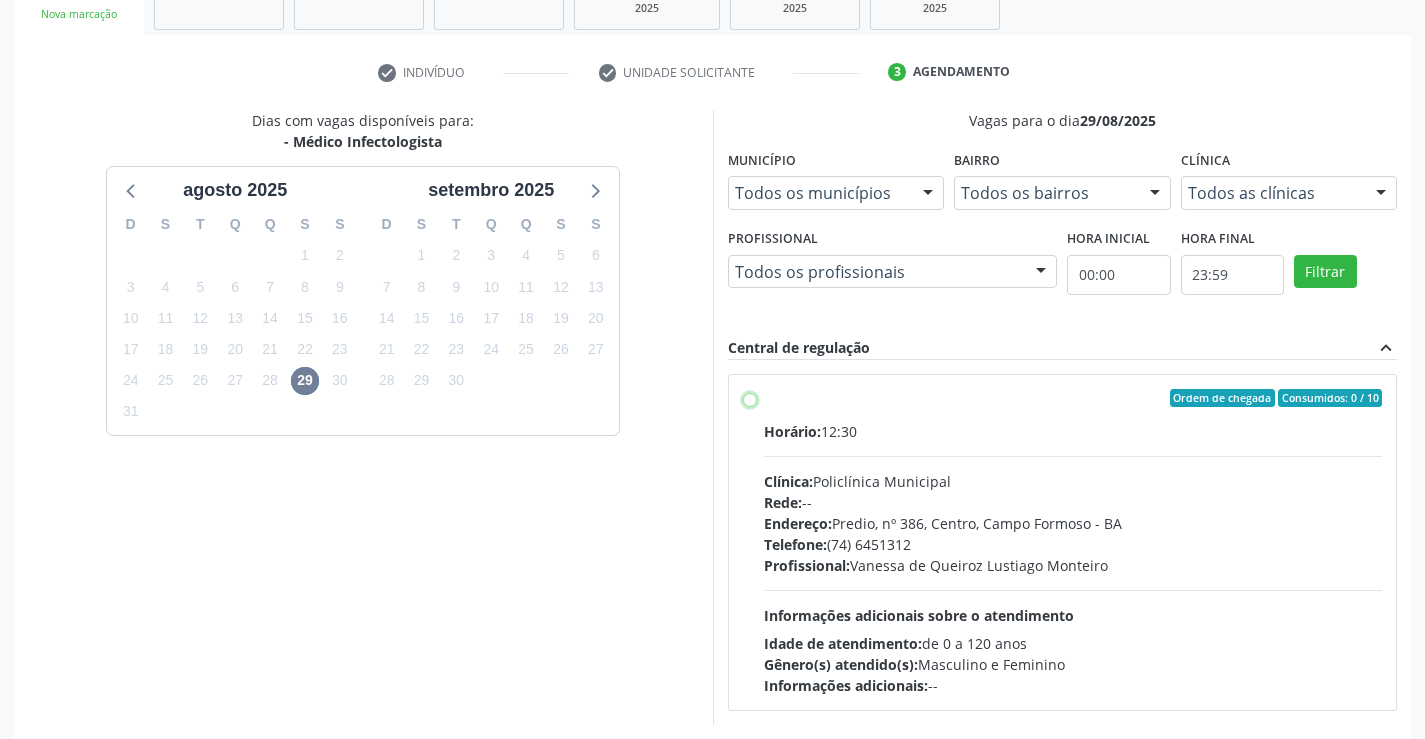 click on "Ordem de chegada
Consumidos: 0 / 10
Horário:   12:30
Clínica:  Policlínica Municipal
Rede:
--
Endereço:   Predio, nº 386, Centro, [CITY] - [STATE]
Telefone:   (74) [PHONE]
Profissional:
[FIRST] de Queiroz Lustiago Monteiro
Informações adicionais sobre o atendimento
Idade de atendimento:
de 0 a 120 anos
Gênero(s) atendido(s):
Masculino e Feminino
Informações adicionais:
--" at bounding box center (750, 398) 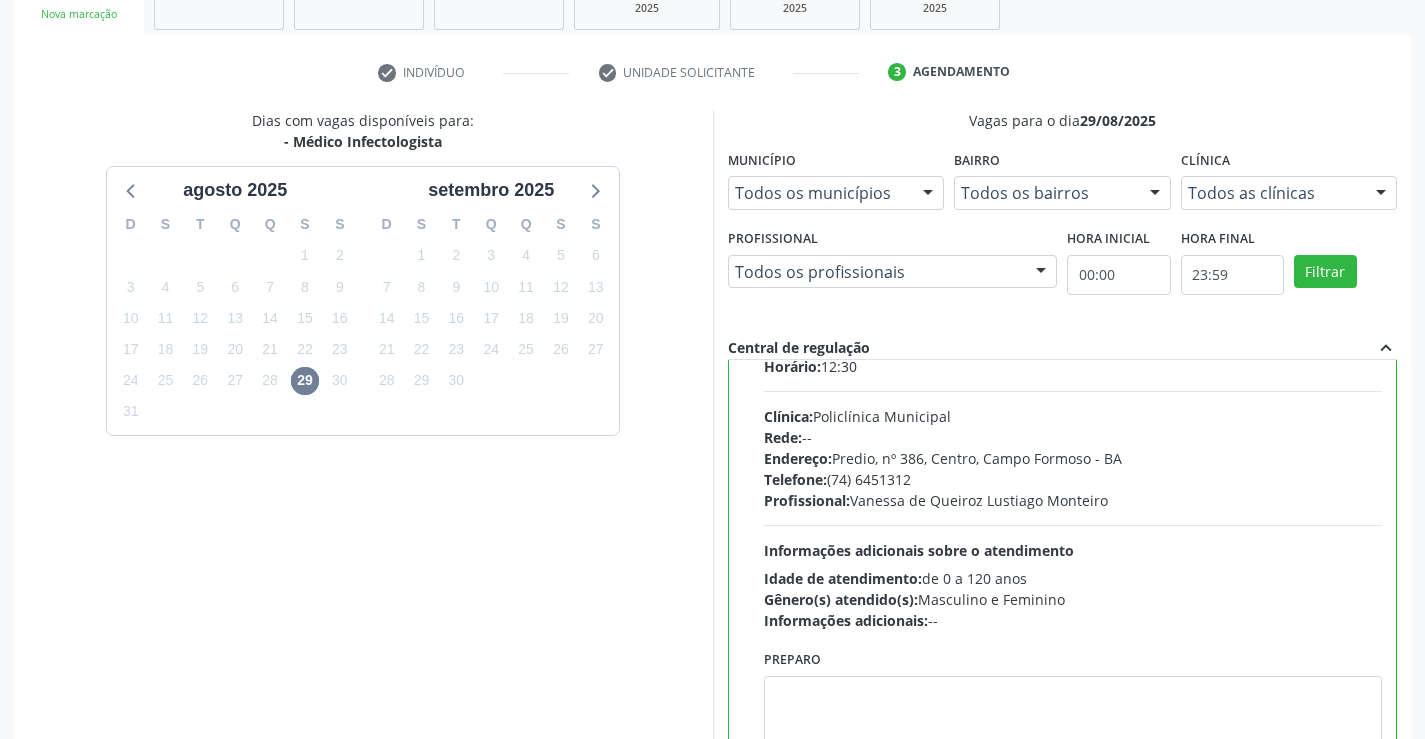 scroll, scrollTop: 99, scrollLeft: 0, axis: vertical 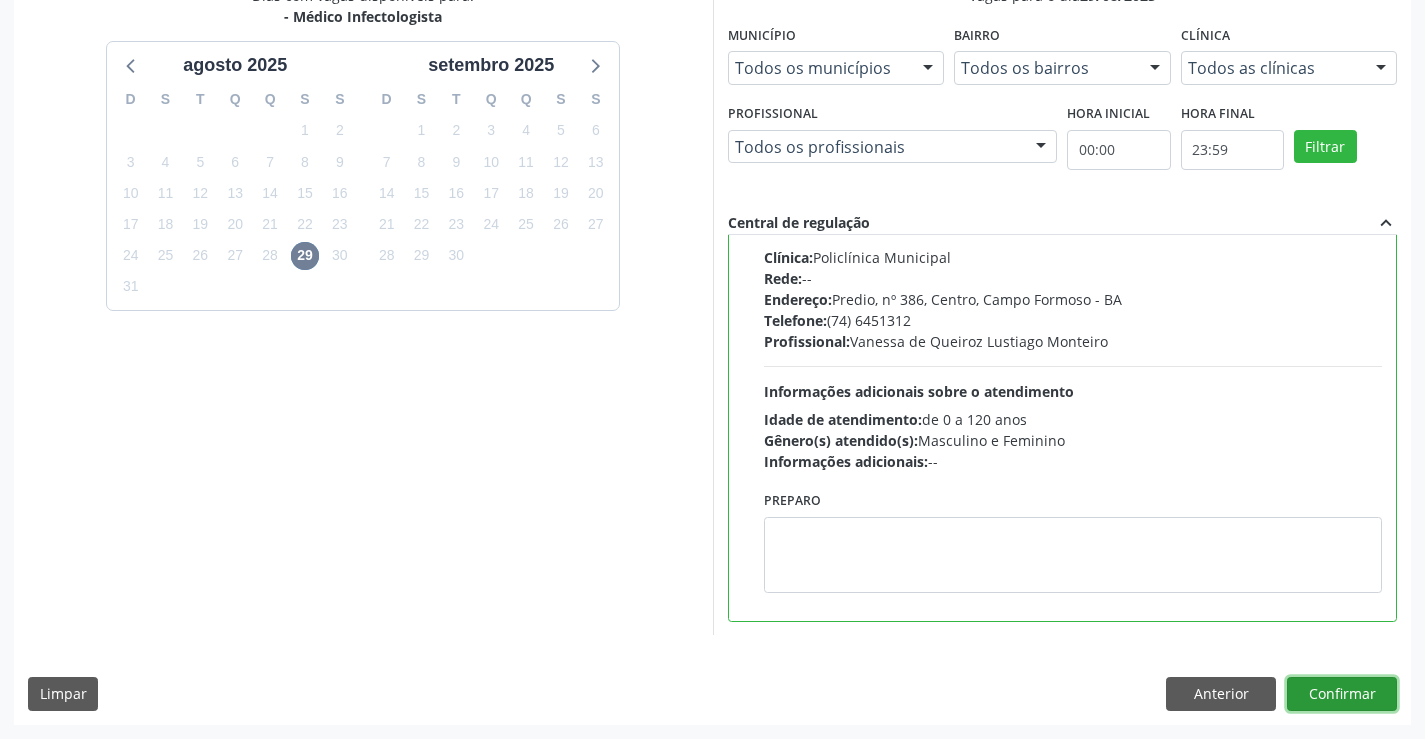 click on "Confirmar" at bounding box center (1342, 694) 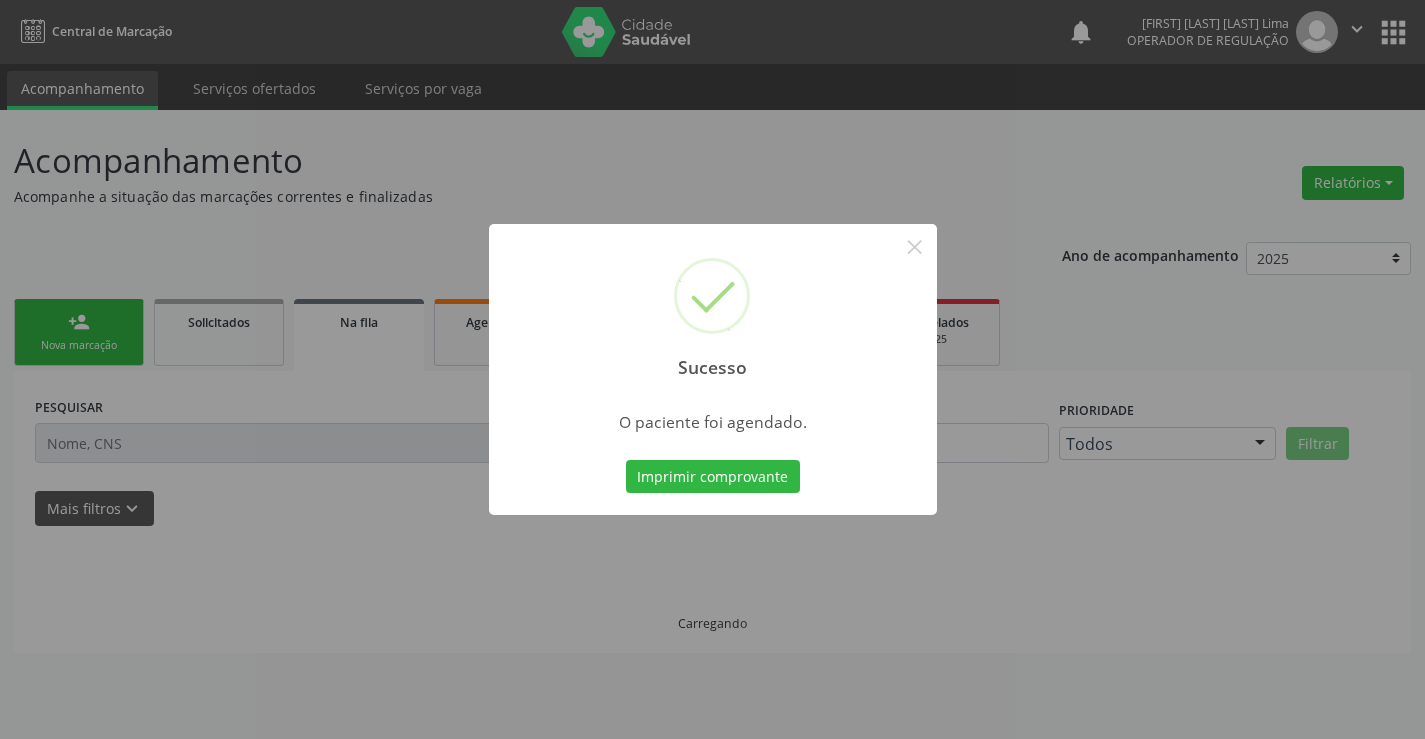 scroll, scrollTop: 0, scrollLeft: 0, axis: both 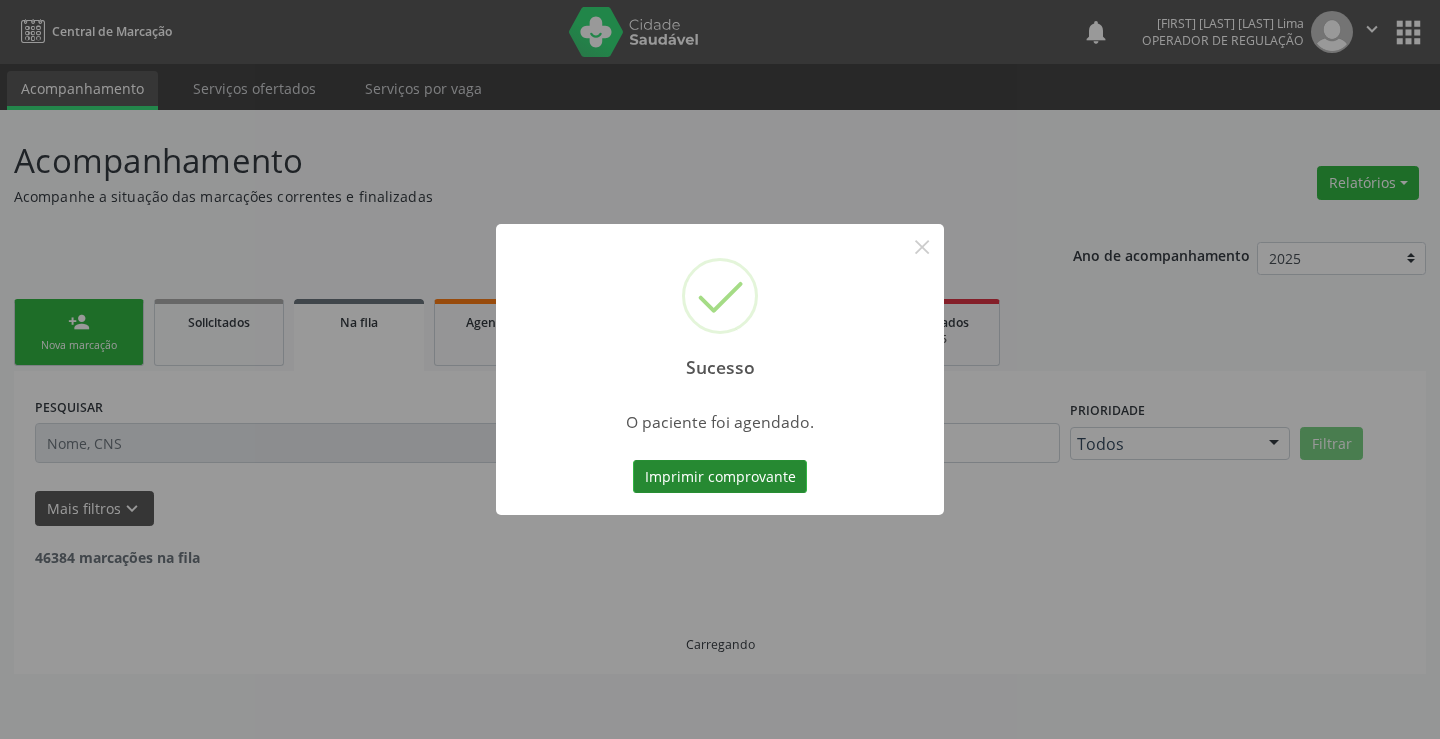 click on "Imprimir comprovante" at bounding box center (720, 477) 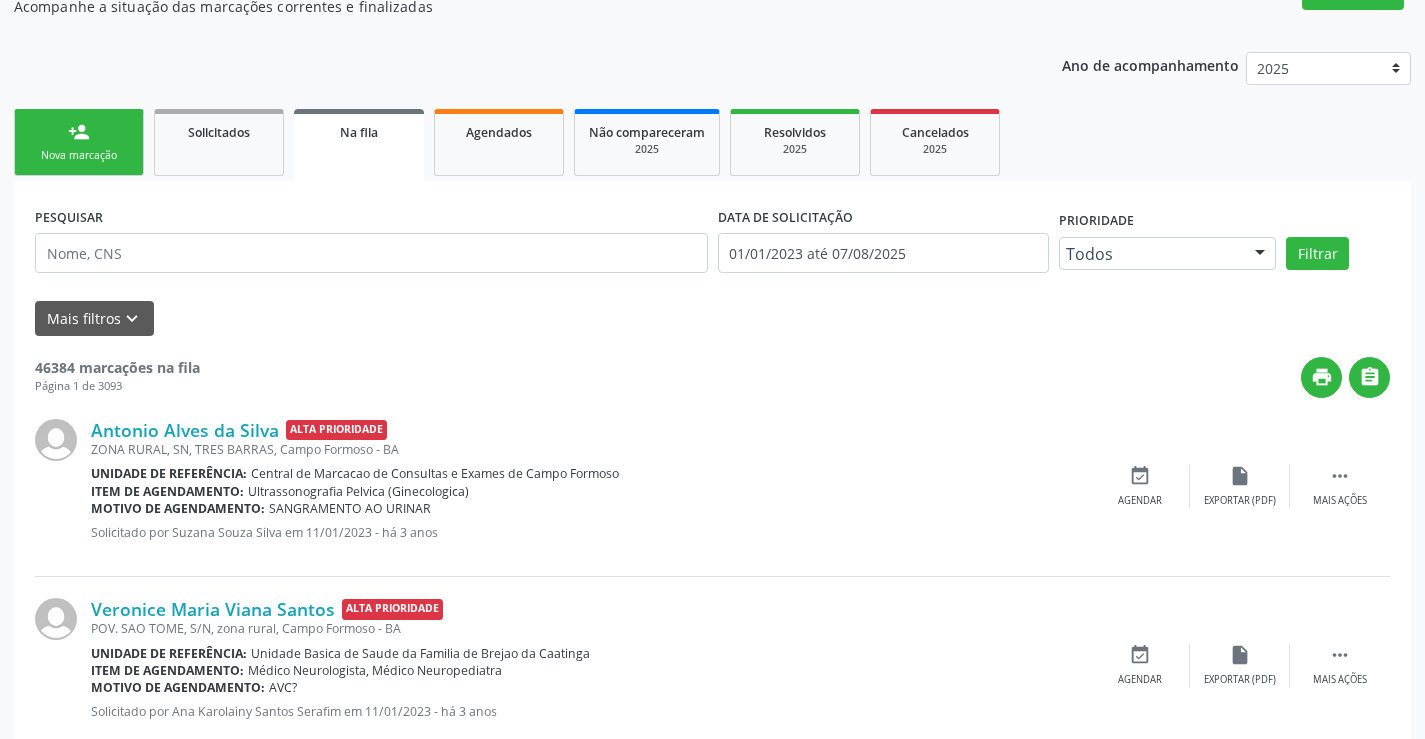 scroll, scrollTop: 200, scrollLeft: 0, axis: vertical 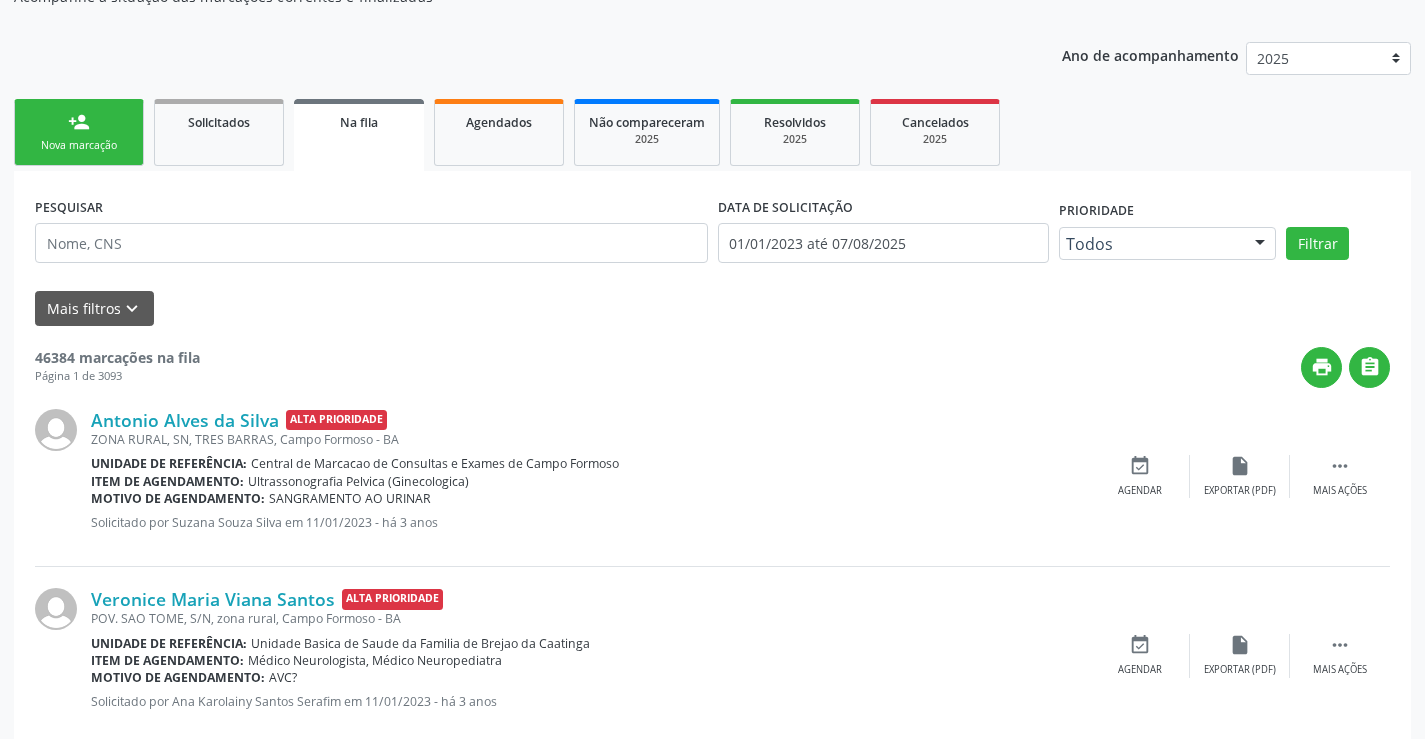 click on "person_add
Nova marcação" at bounding box center [79, 132] 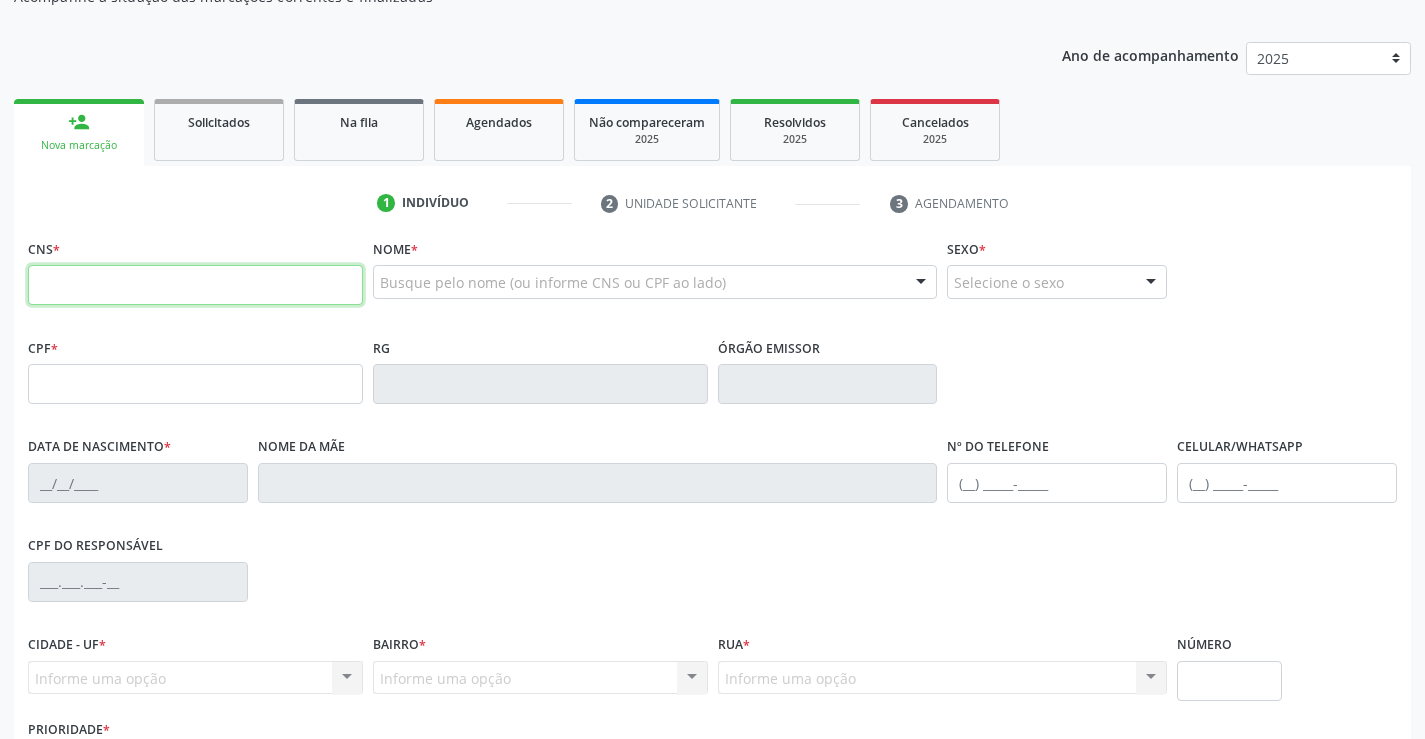 click at bounding box center (195, 285) 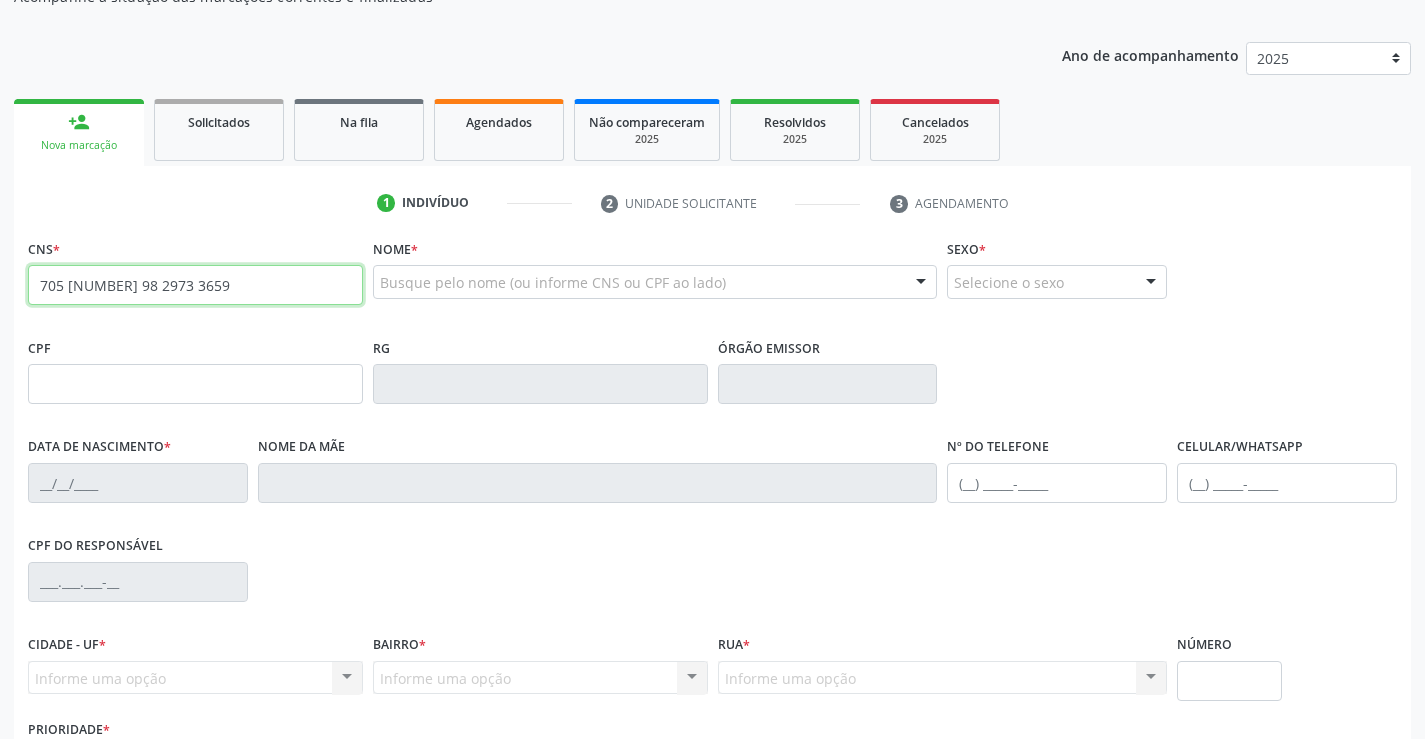 type on "705 [NUMBER] 98 2973 3659" 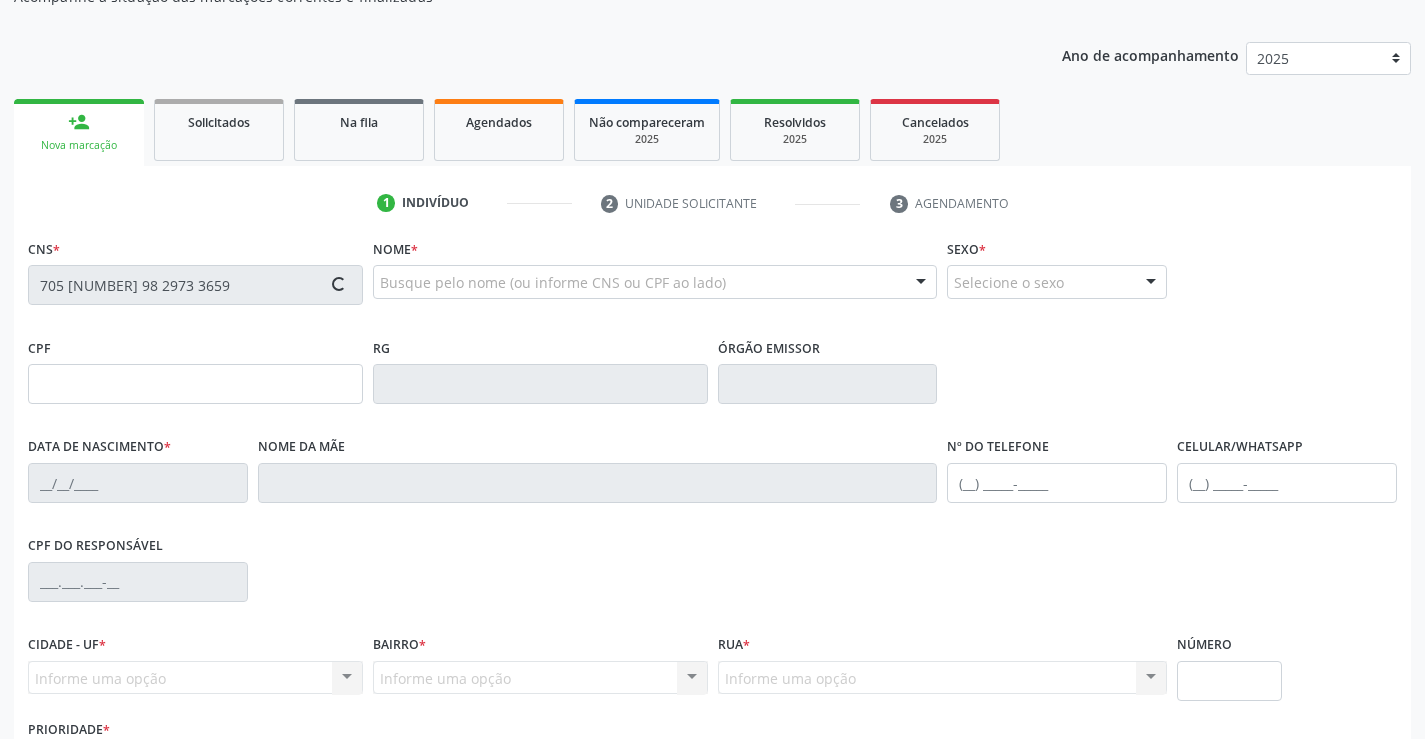 type on "2070466116" 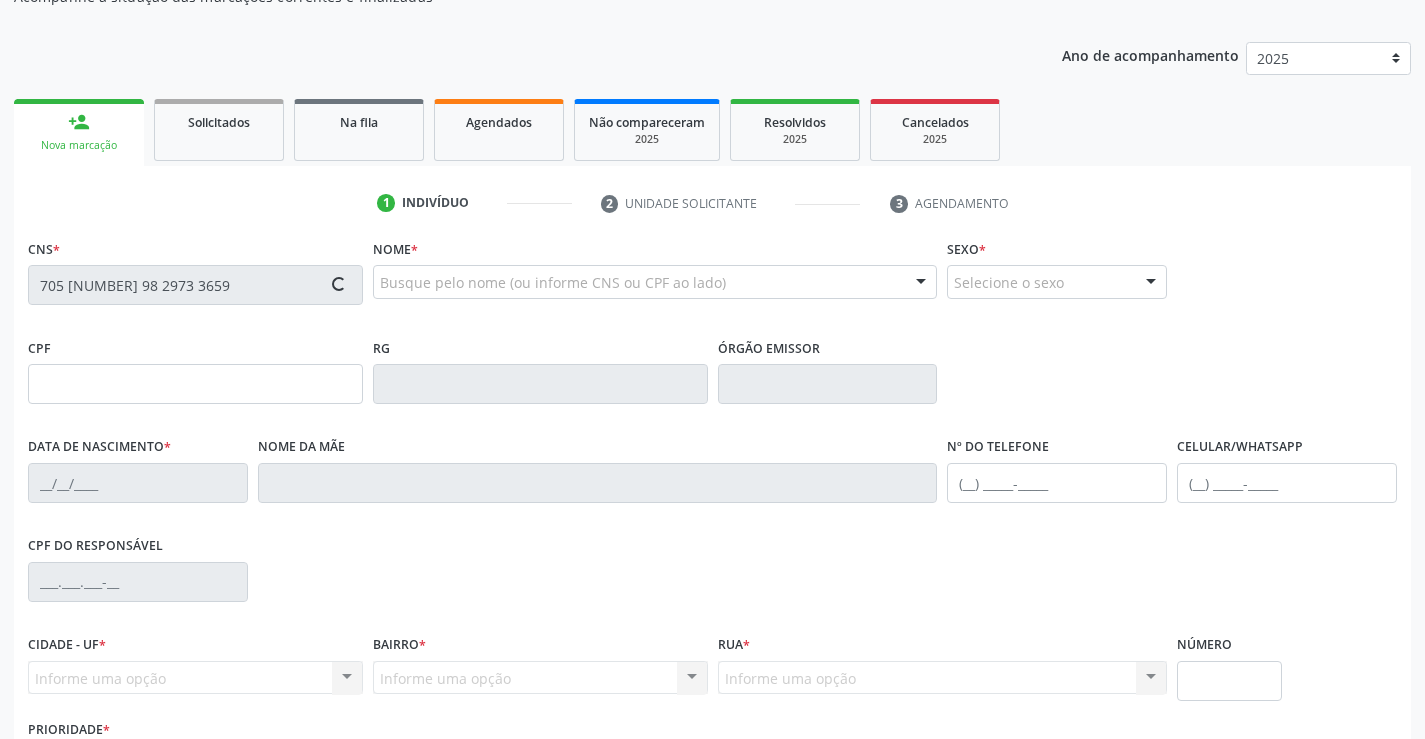 type on "[DATE]" 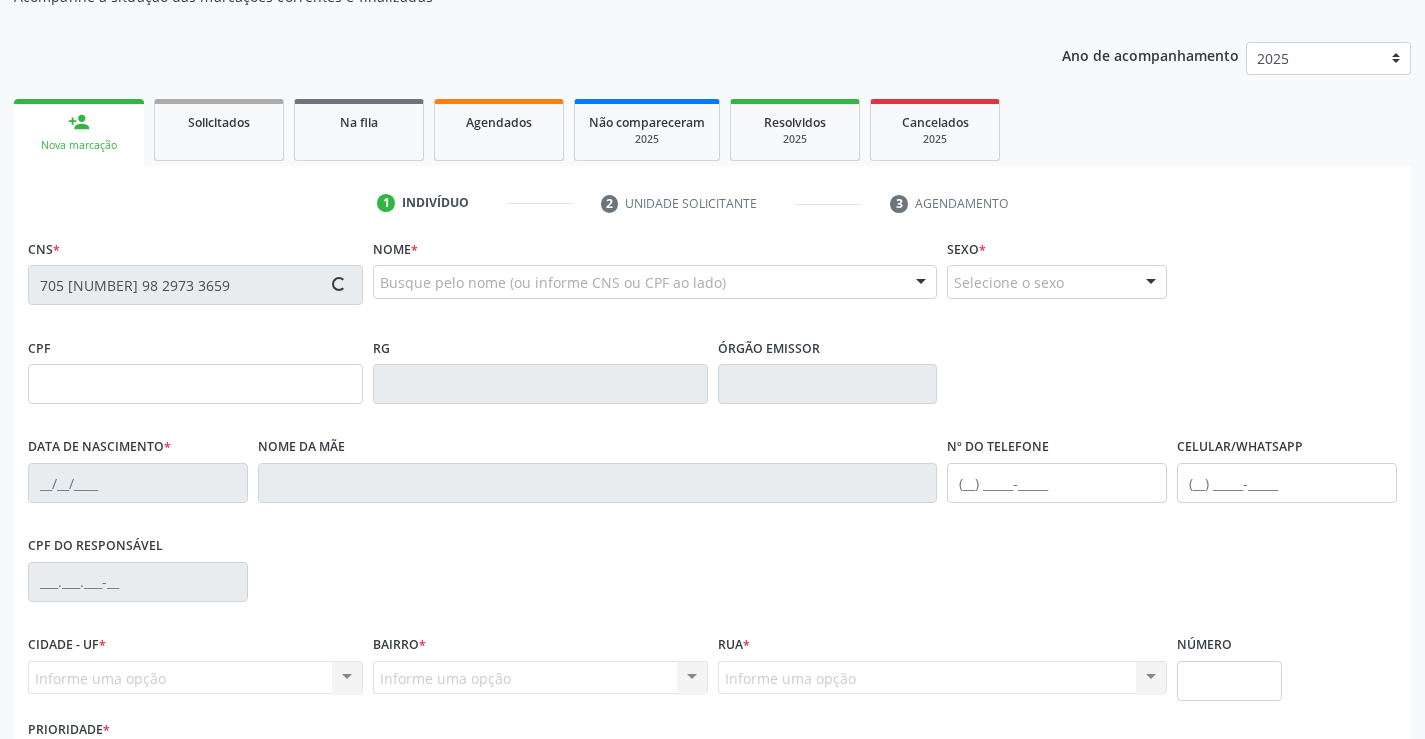 type on "(74) [PHONE]" 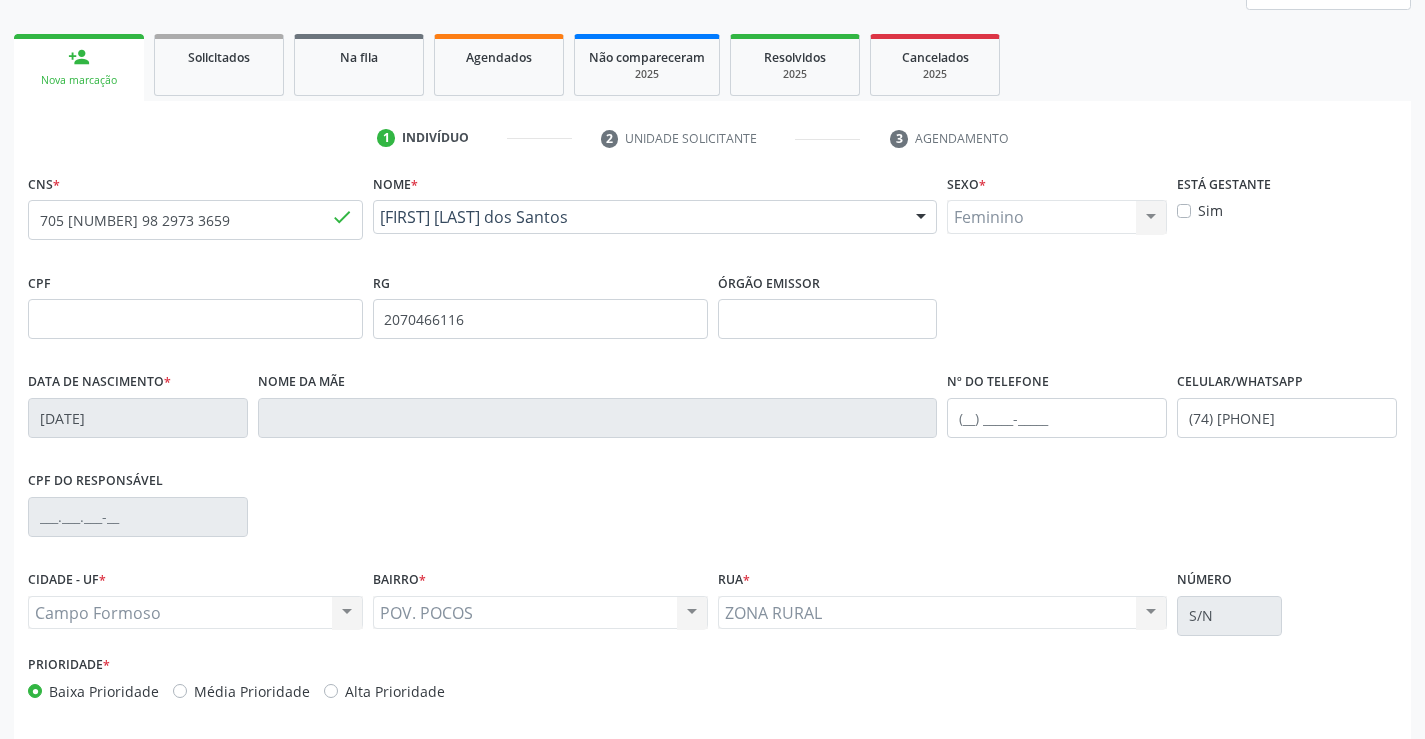 scroll, scrollTop: 300, scrollLeft: 0, axis: vertical 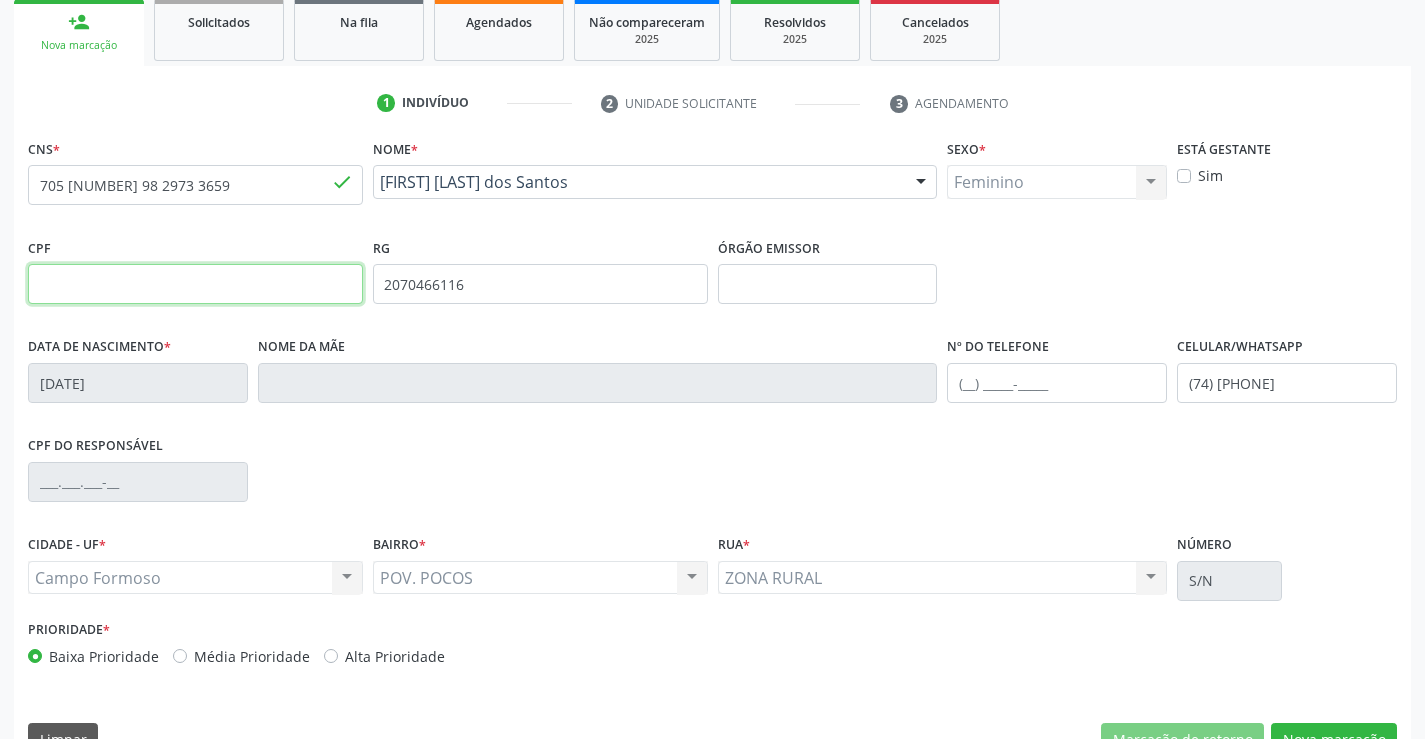 click at bounding box center (195, 284) 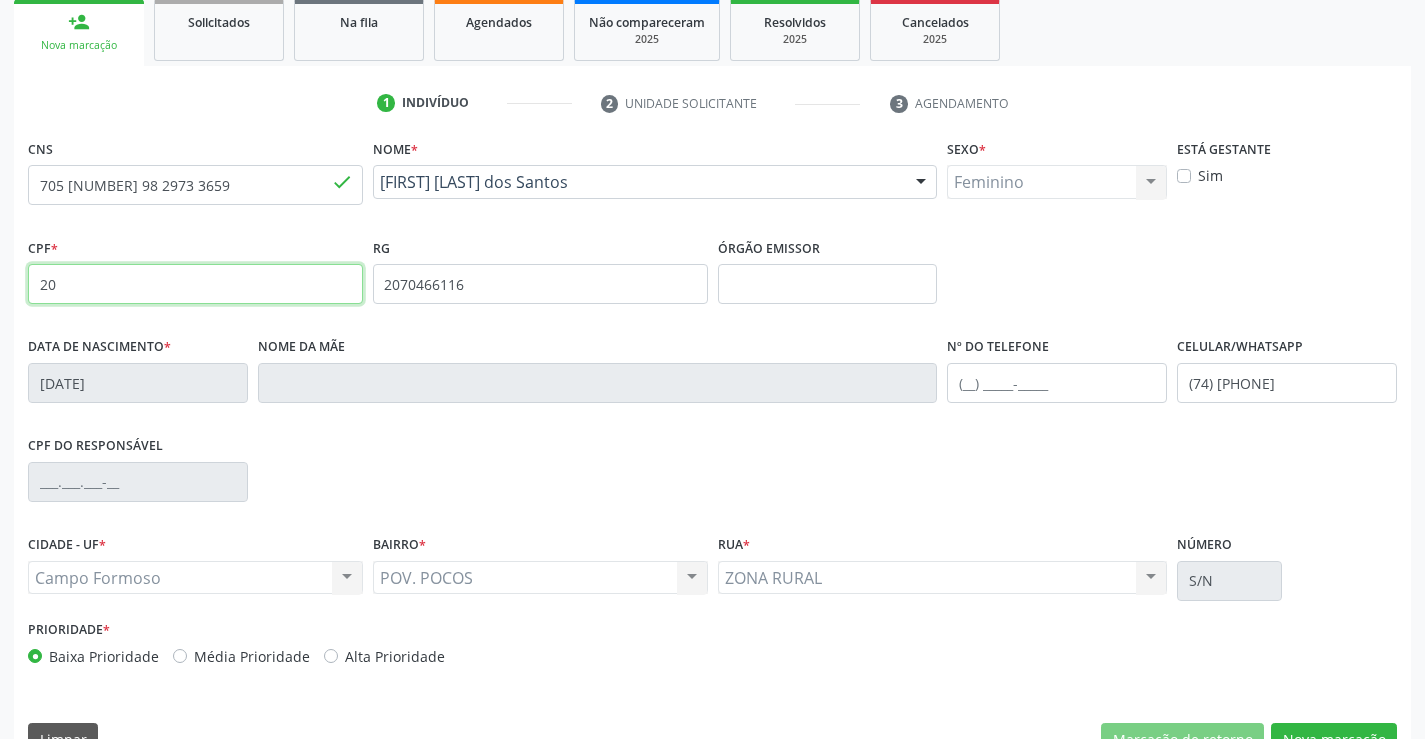 type on "2" 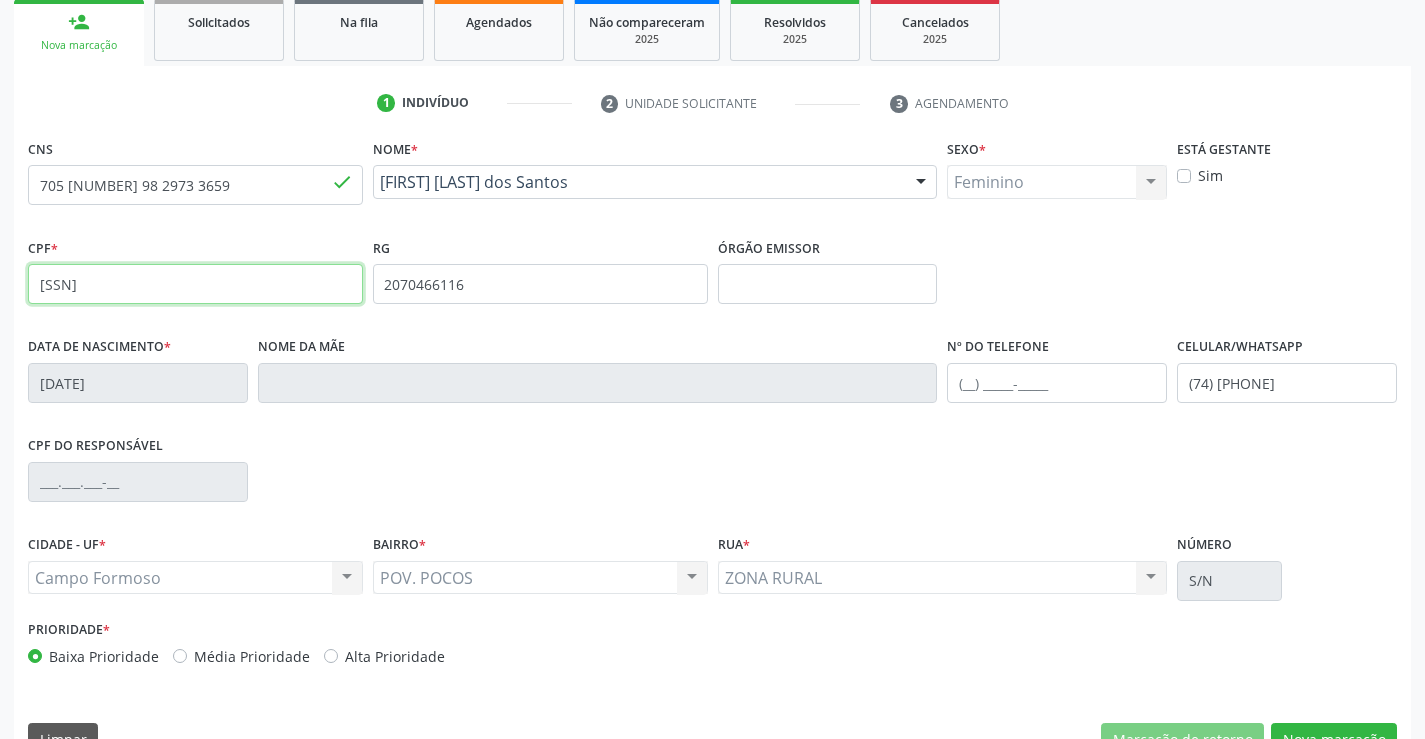 type on "[SSN]" 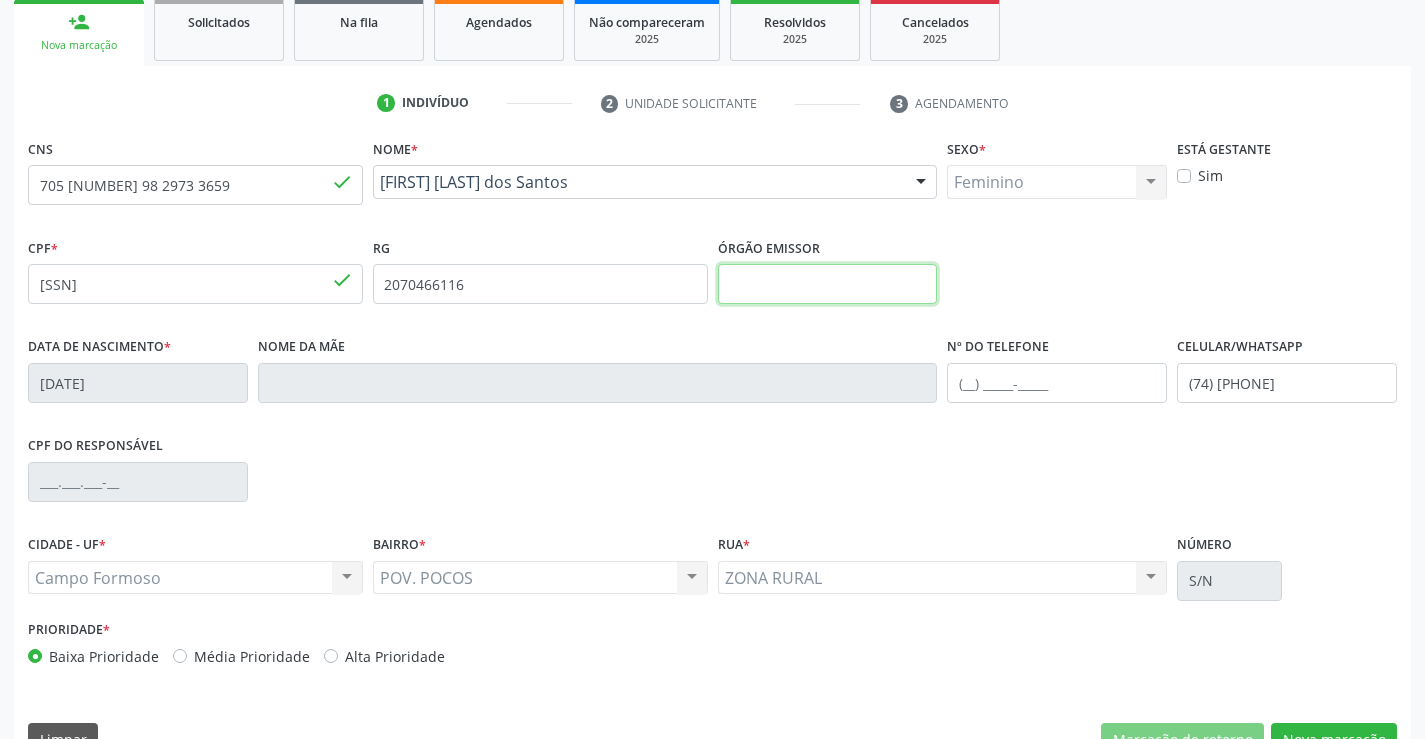 click at bounding box center [828, 284] 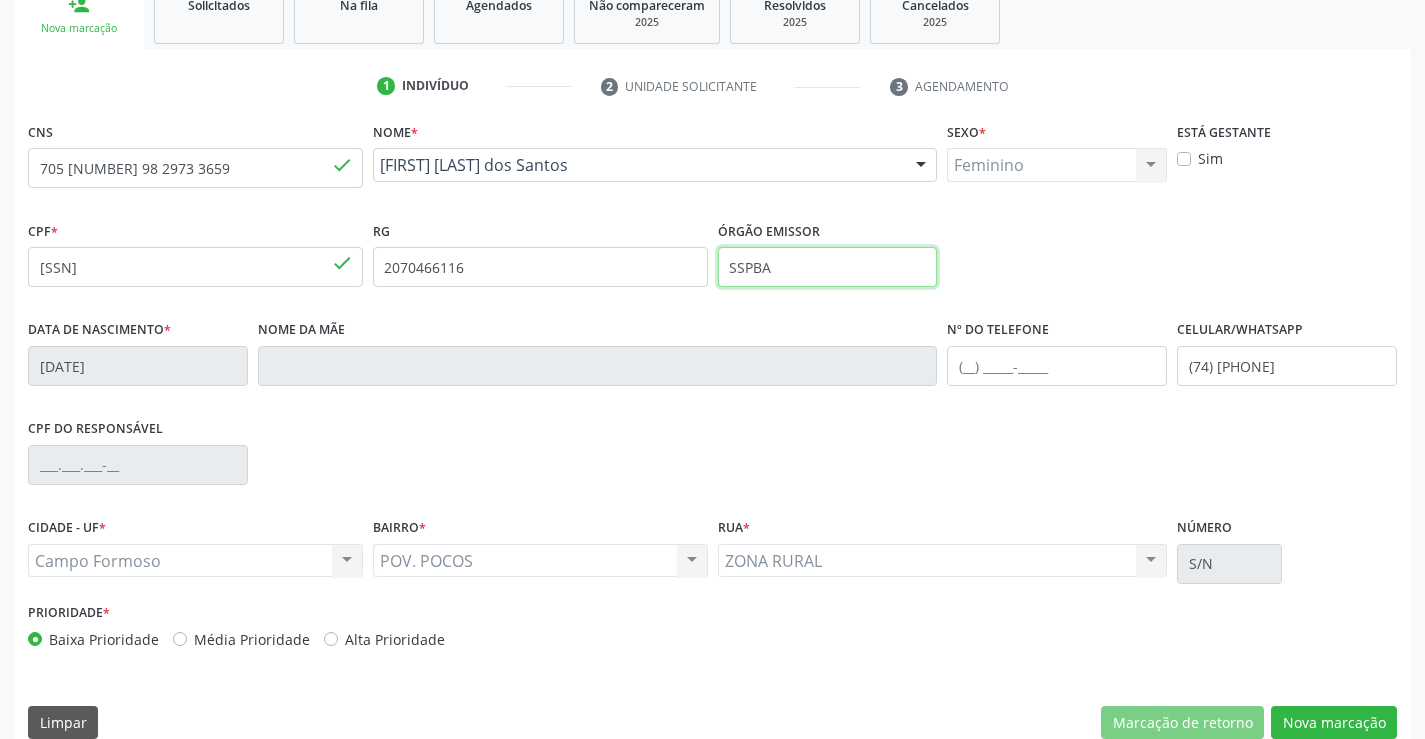 scroll, scrollTop: 345, scrollLeft: 0, axis: vertical 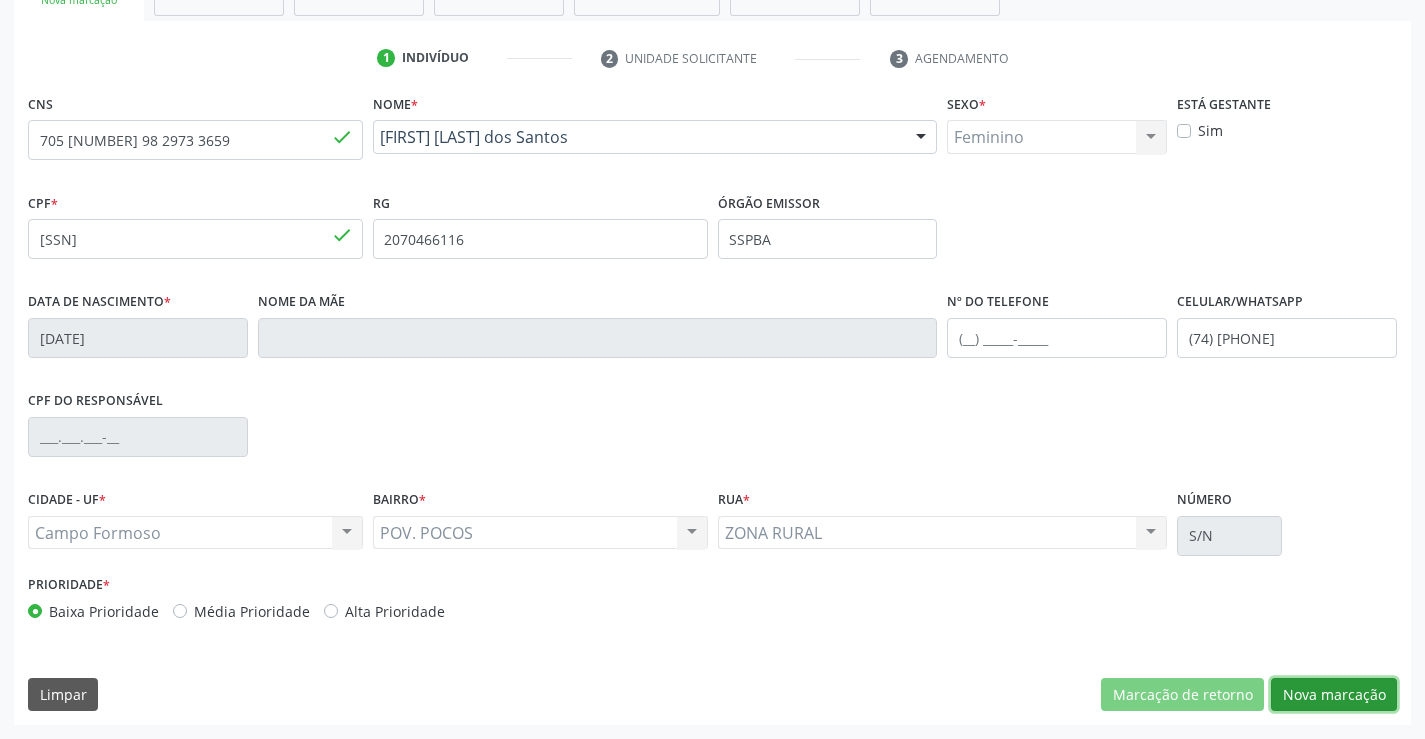 click on "Nova marcação" at bounding box center [1334, 695] 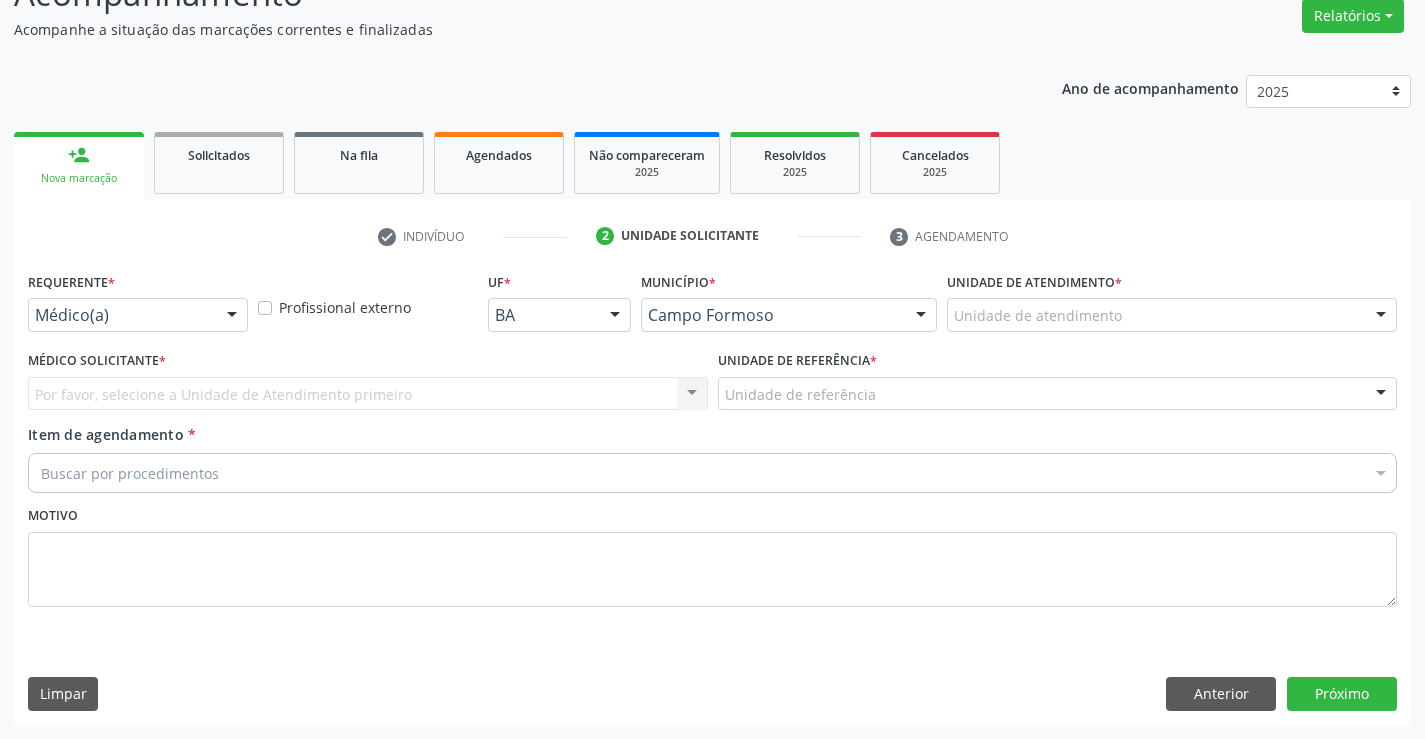 scroll, scrollTop: 167, scrollLeft: 0, axis: vertical 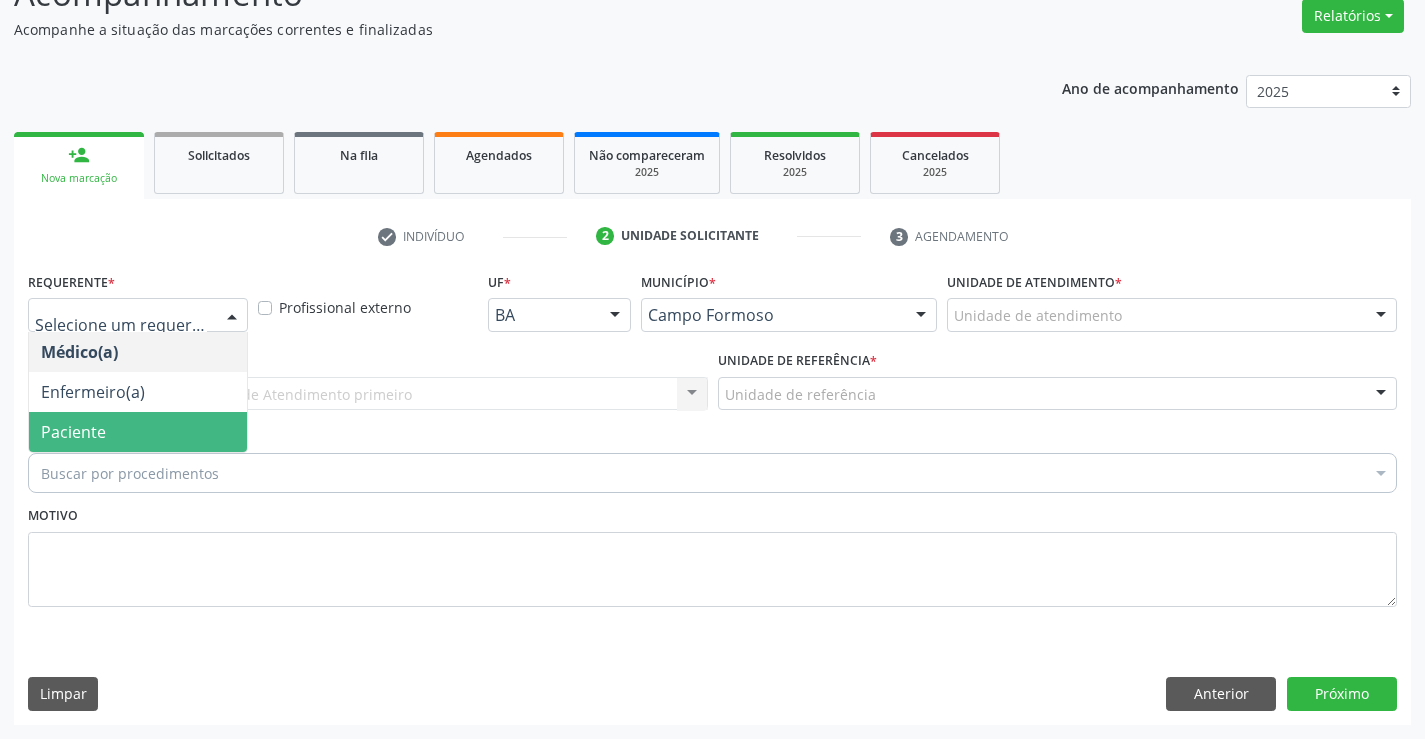 click on "Paciente" at bounding box center [138, 432] 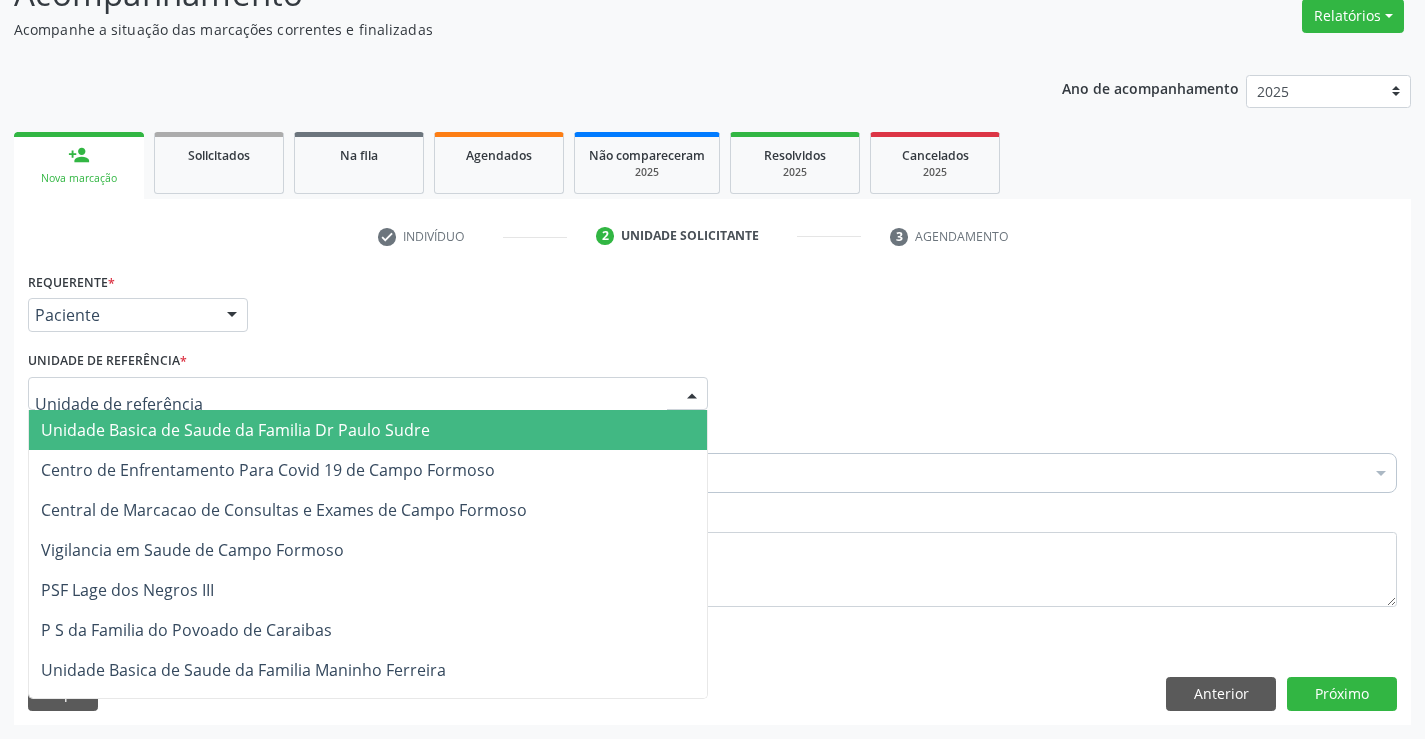 click at bounding box center [368, 394] 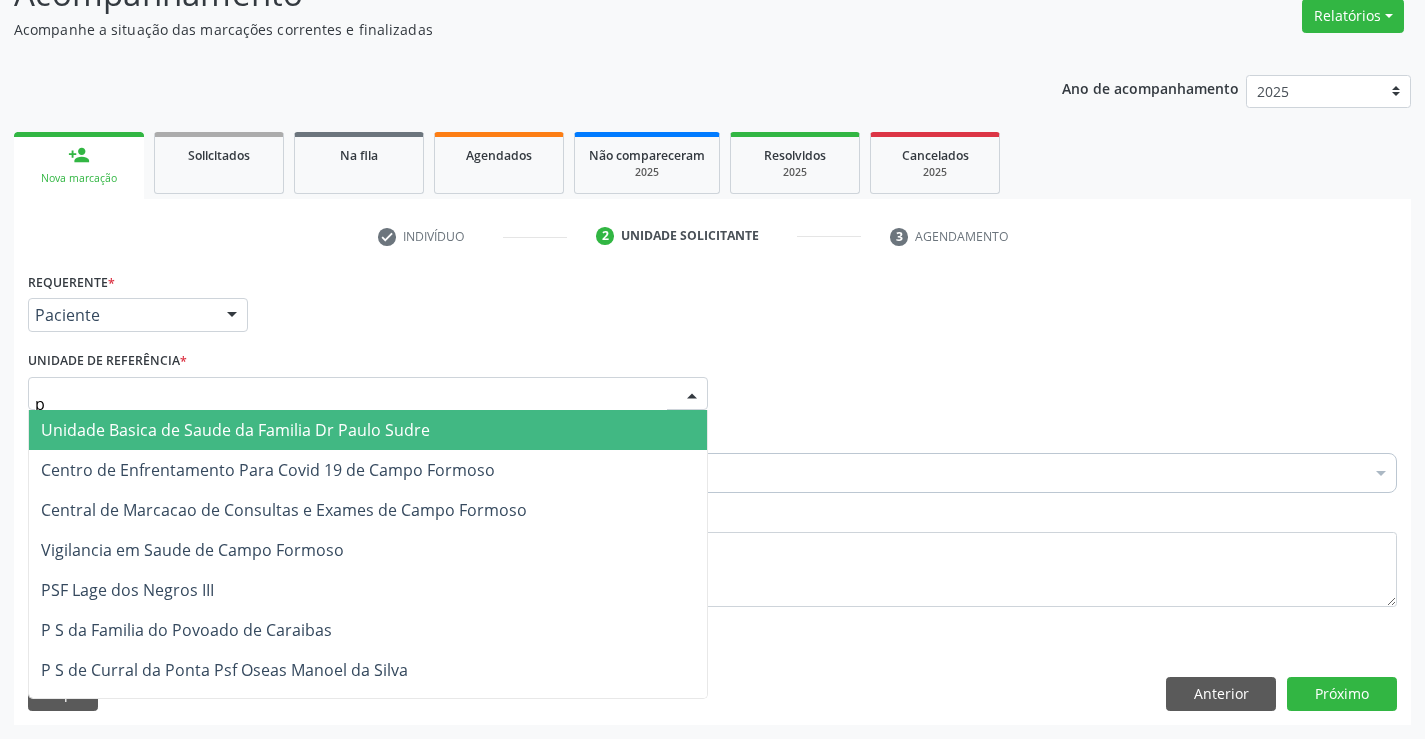 type on "po" 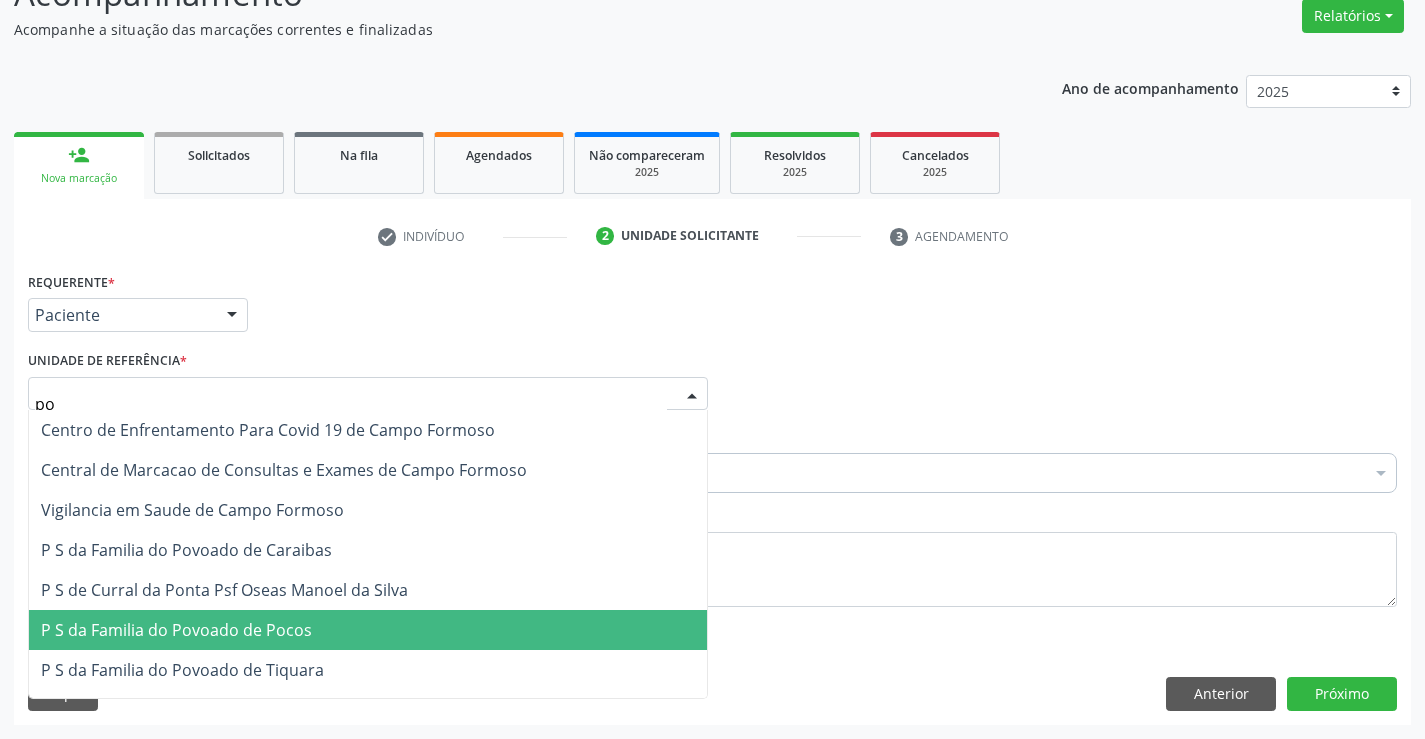 click on "P S da Familia do Povoado de Pocos" at bounding box center (176, 630) 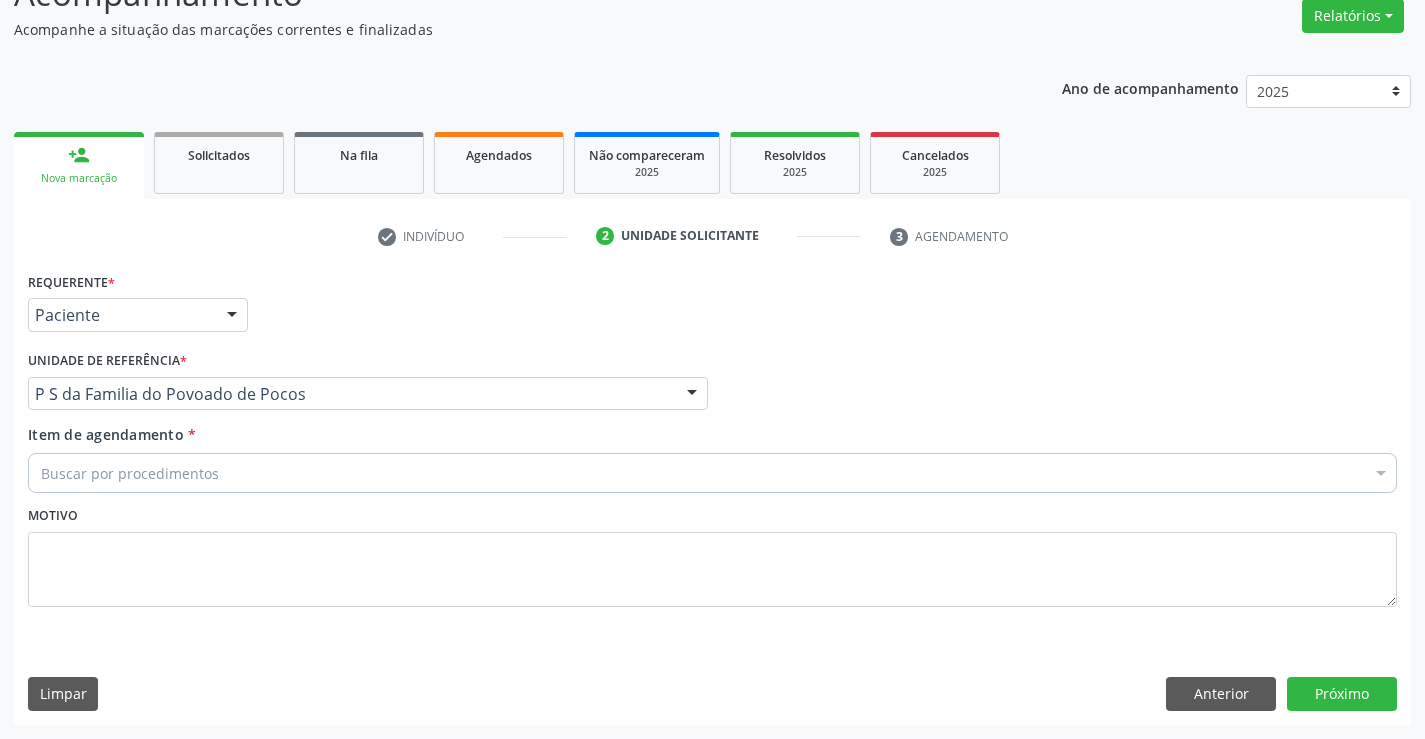click on "Buscar por procedimentos" at bounding box center [712, 473] 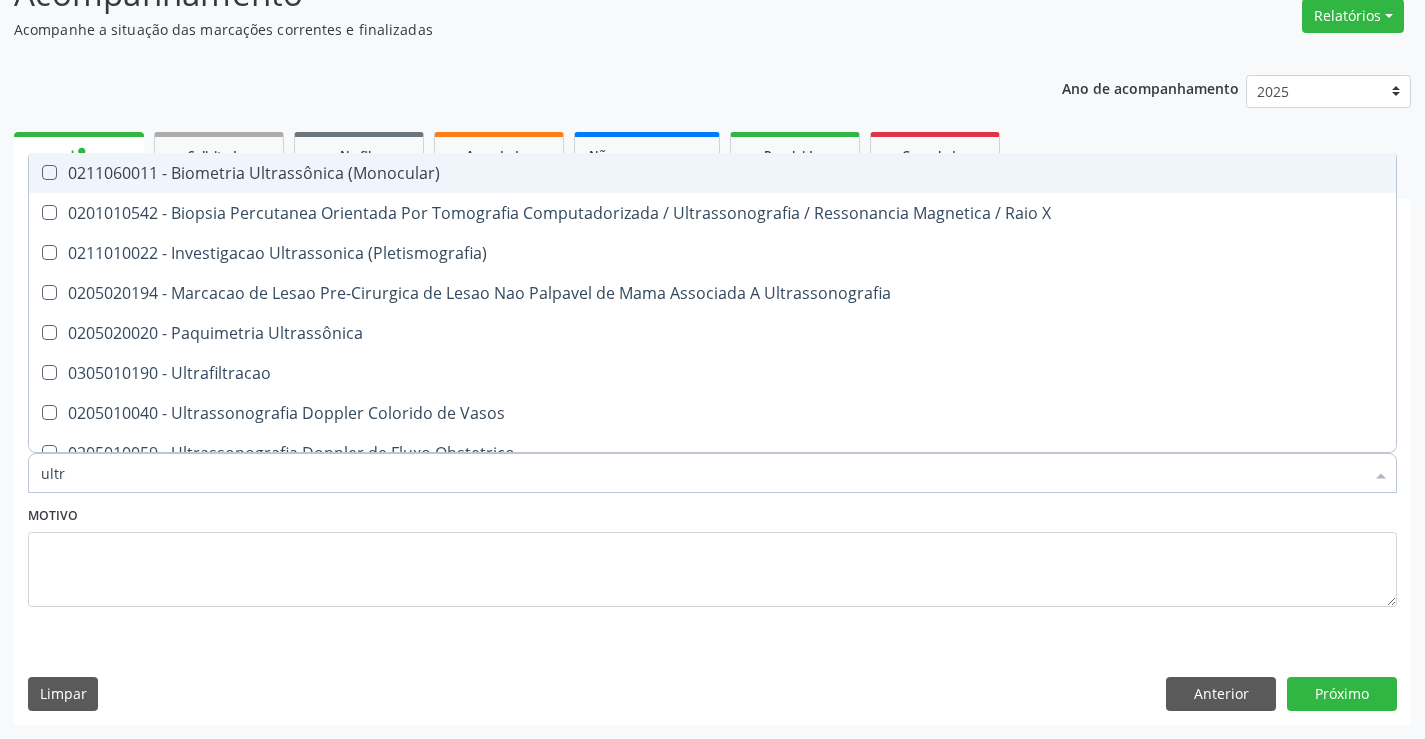 type on "ultra" 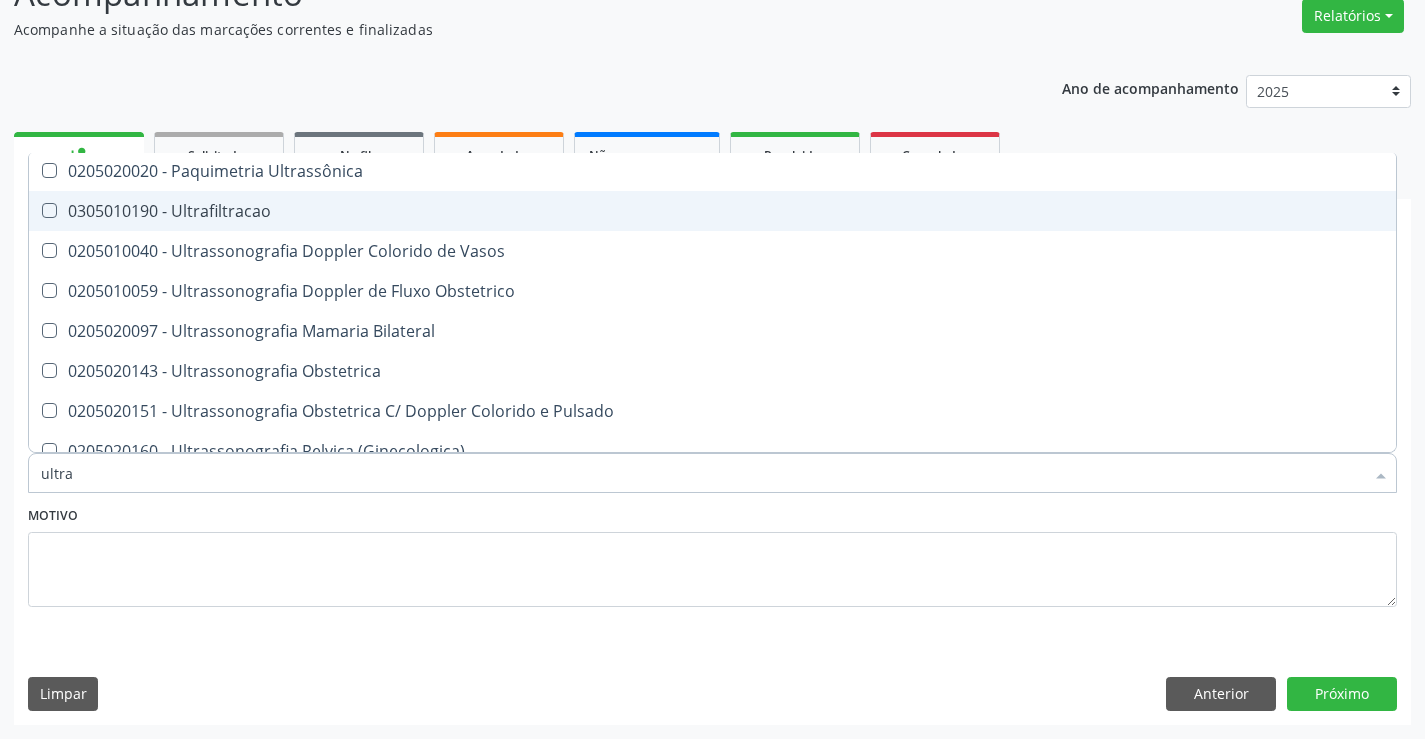 scroll, scrollTop: 200, scrollLeft: 0, axis: vertical 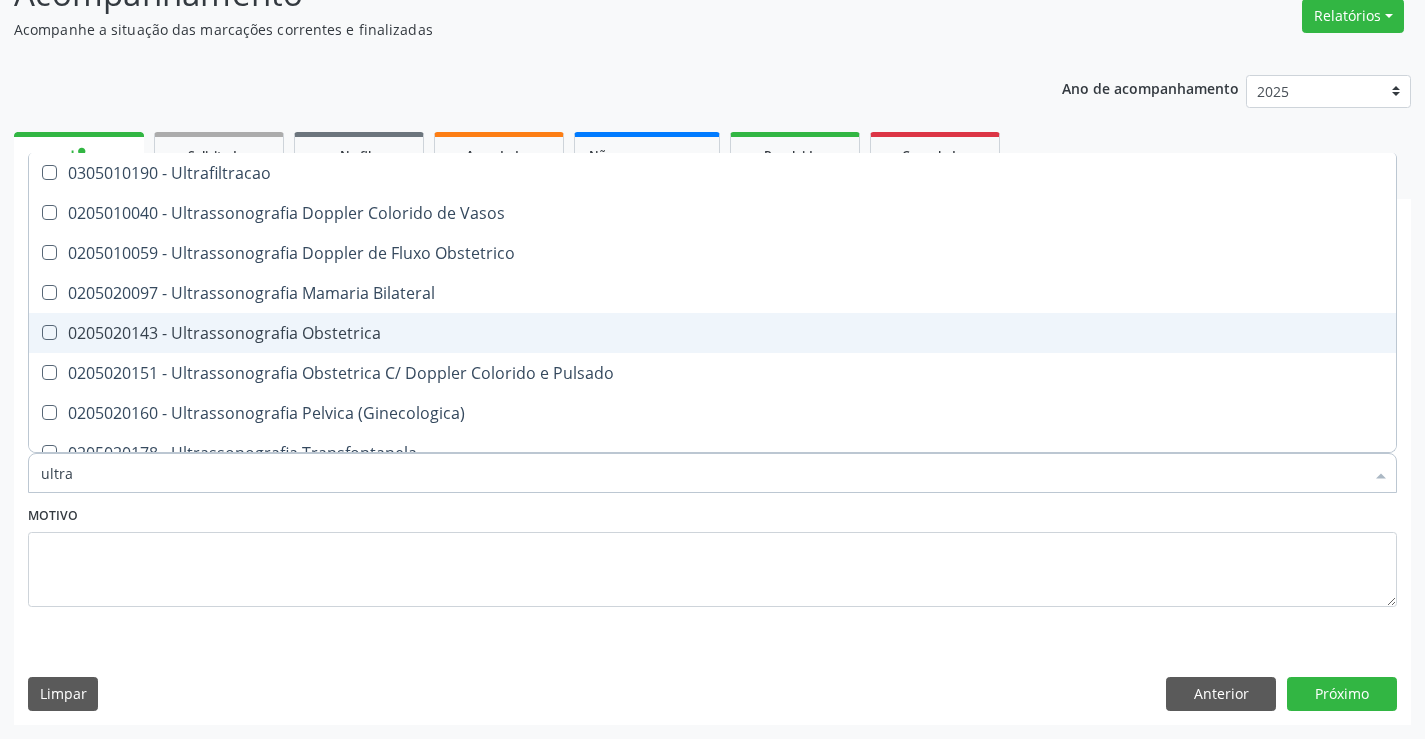 click on "0205020143 - Ultrassonografia Obstetrica" at bounding box center [712, 333] 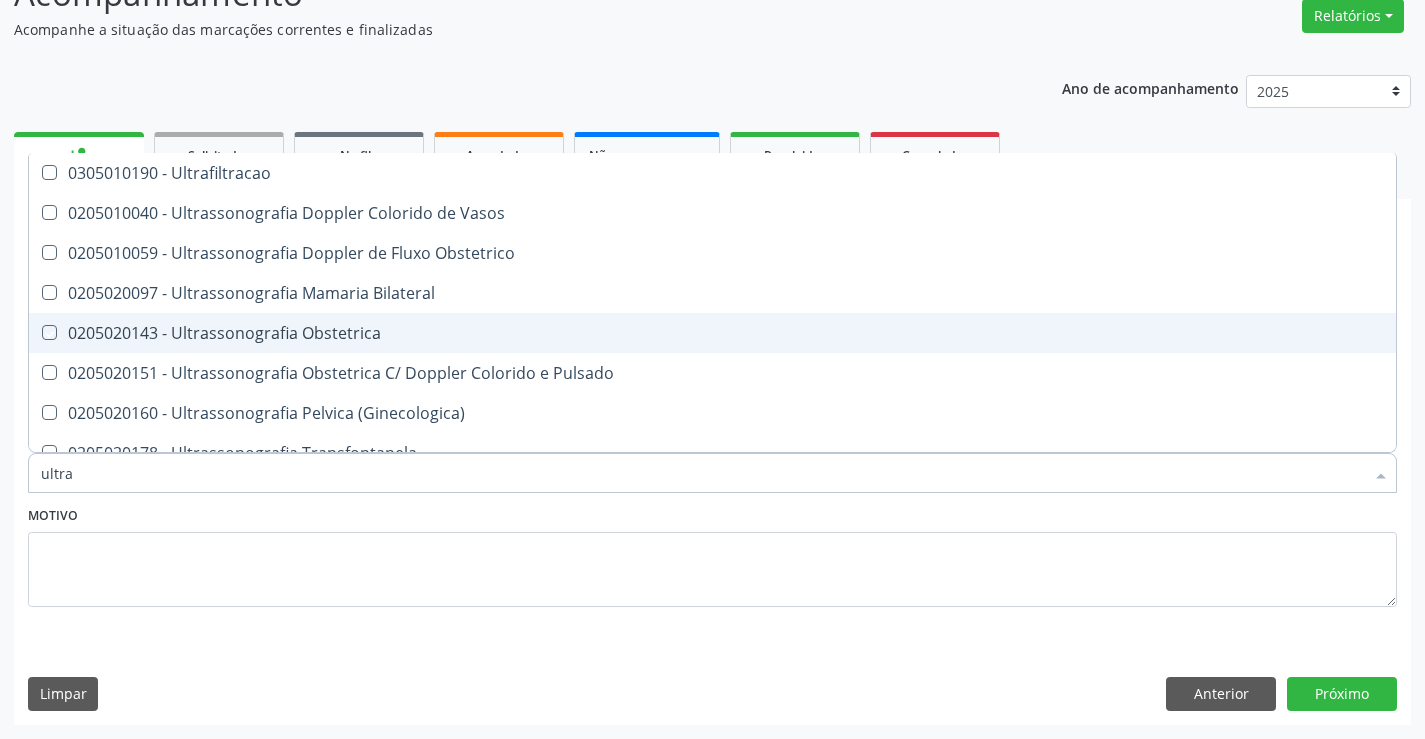 checkbox on "true" 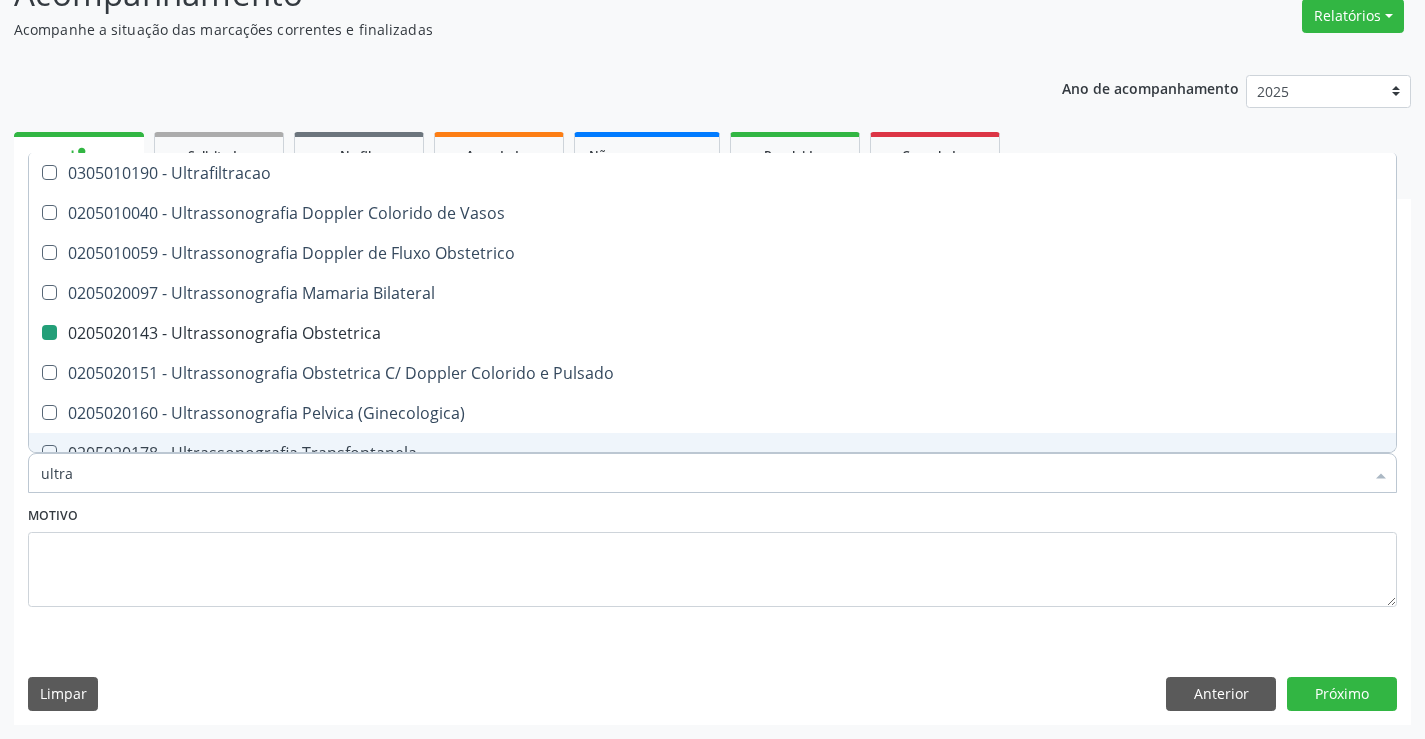 click on "Motivo" at bounding box center (712, 554) 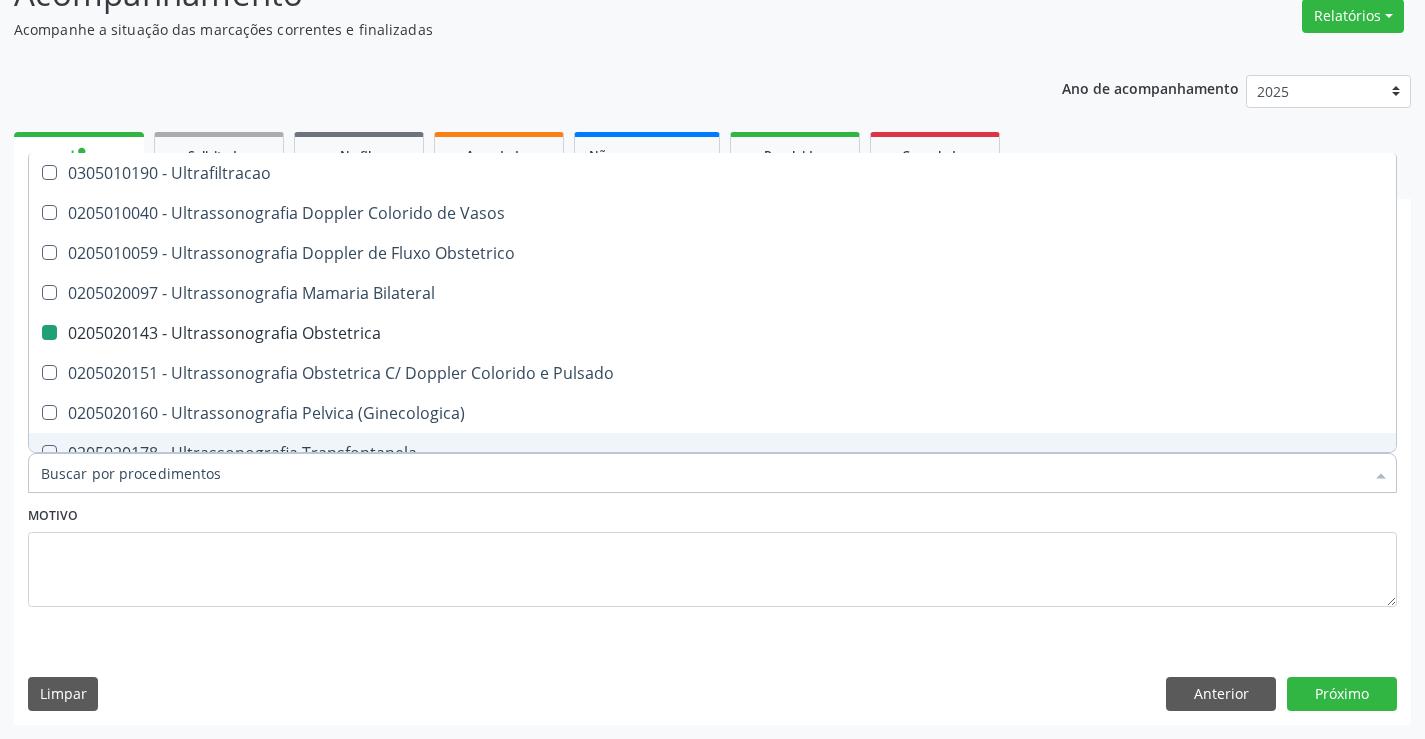 checkbox on "true" 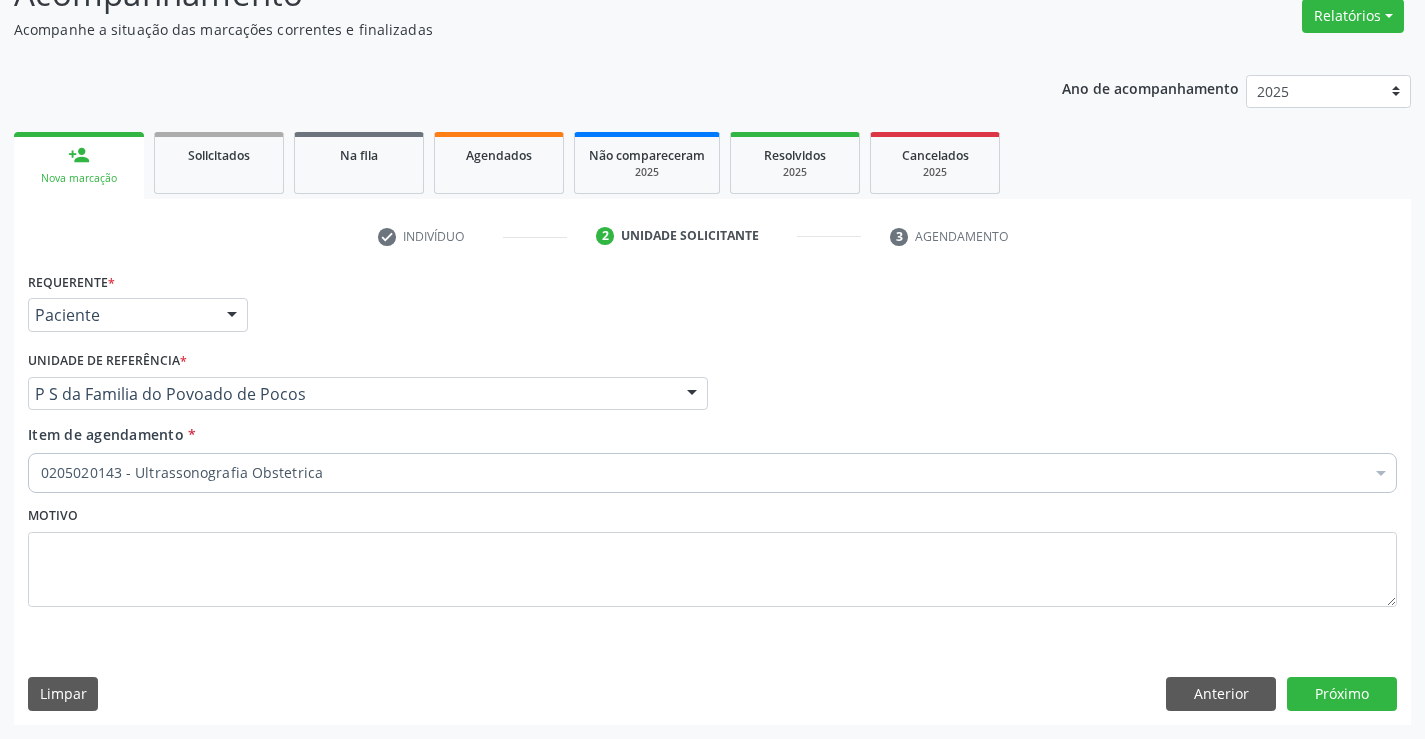 scroll, scrollTop: 0, scrollLeft: 0, axis: both 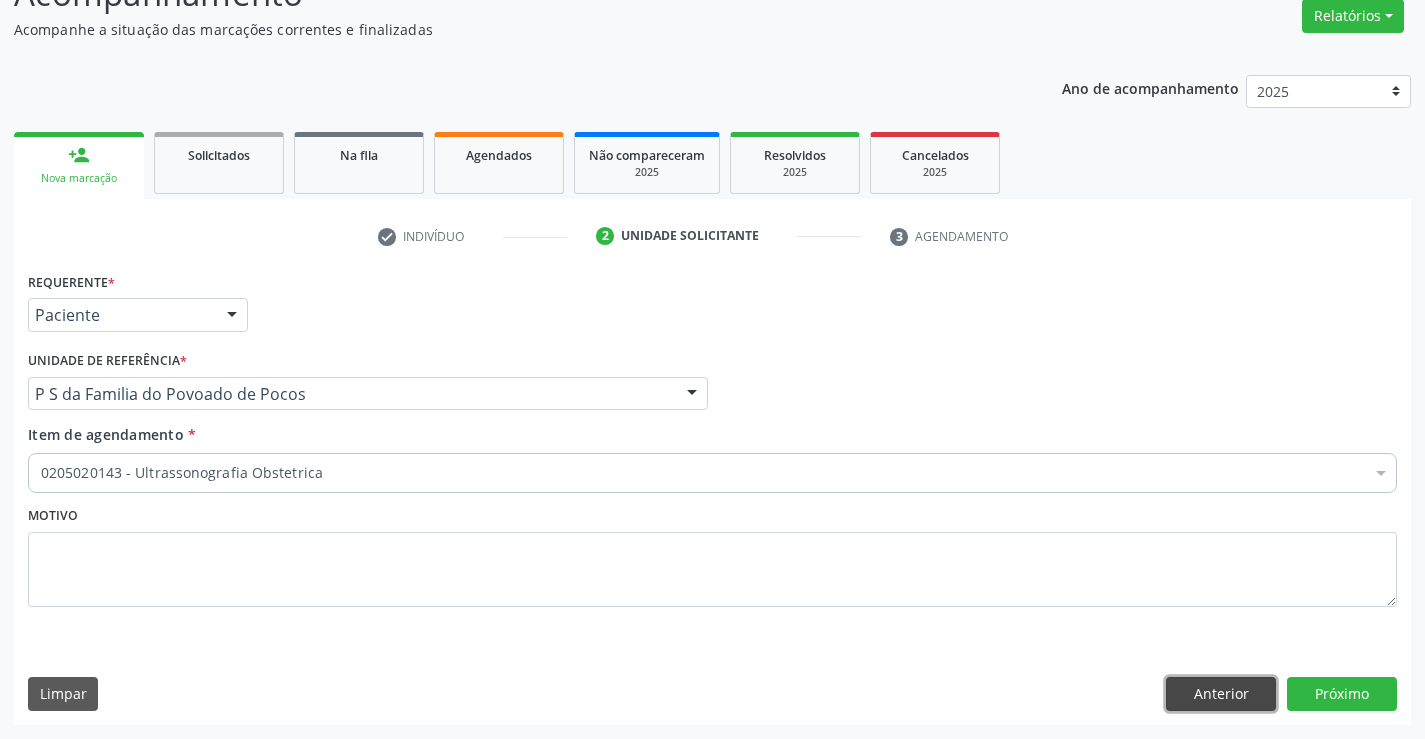click on "Anterior" at bounding box center [1221, 694] 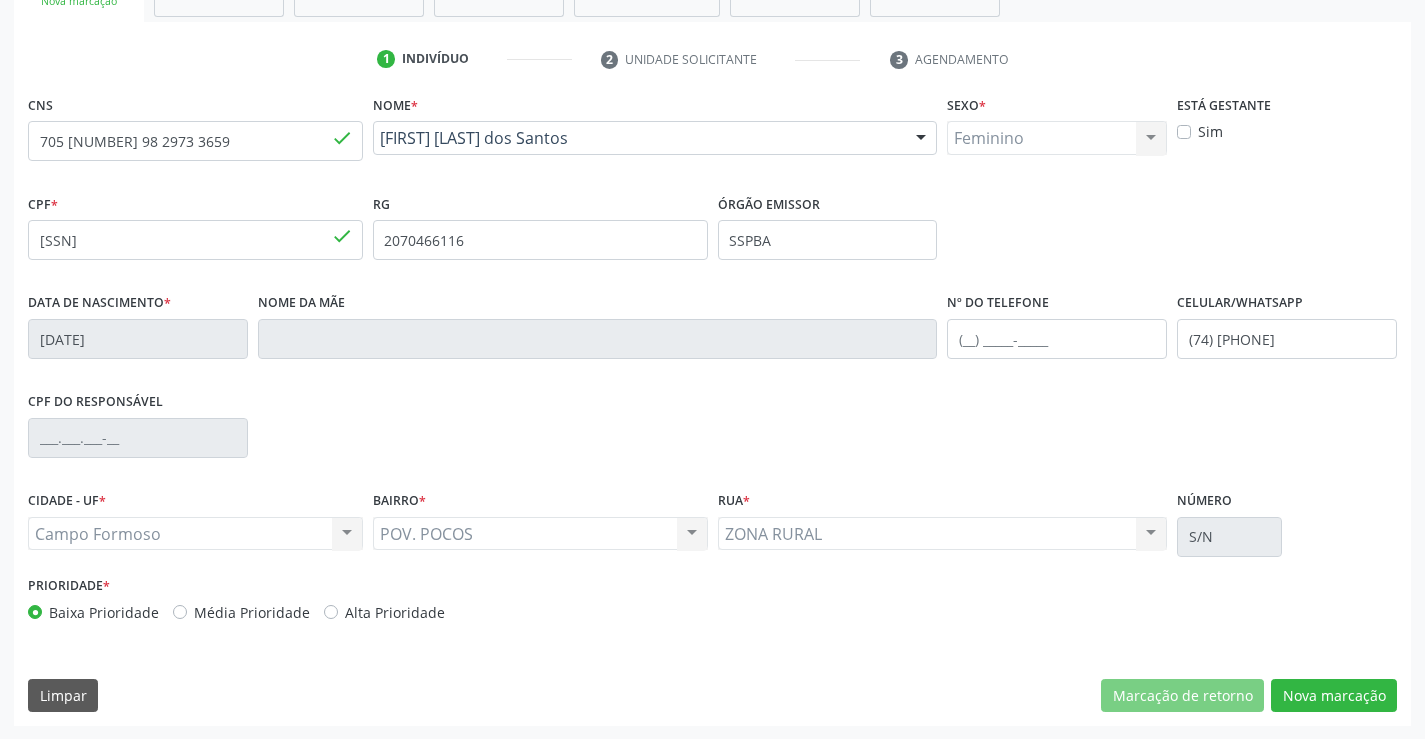 scroll, scrollTop: 345, scrollLeft: 0, axis: vertical 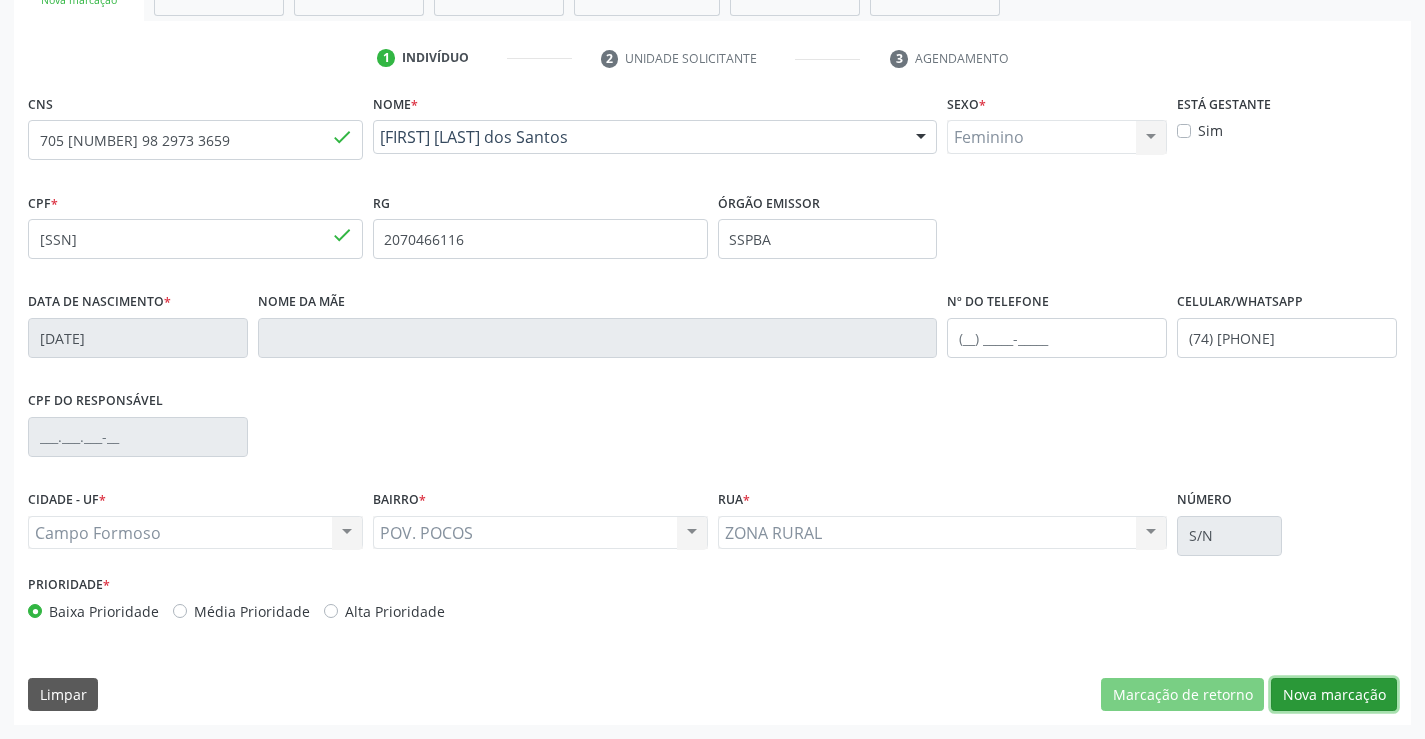 click on "Nova marcação" at bounding box center (1334, 695) 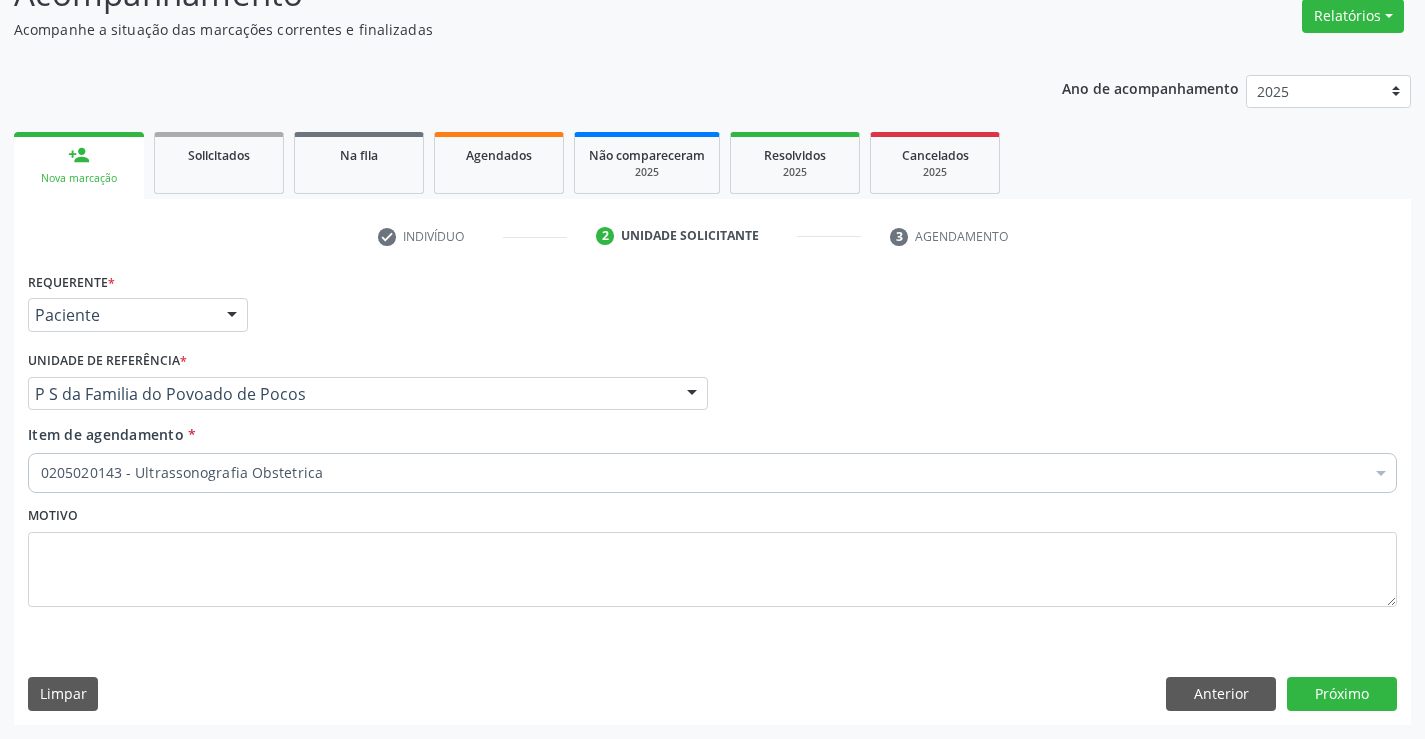 scroll, scrollTop: 167, scrollLeft: 0, axis: vertical 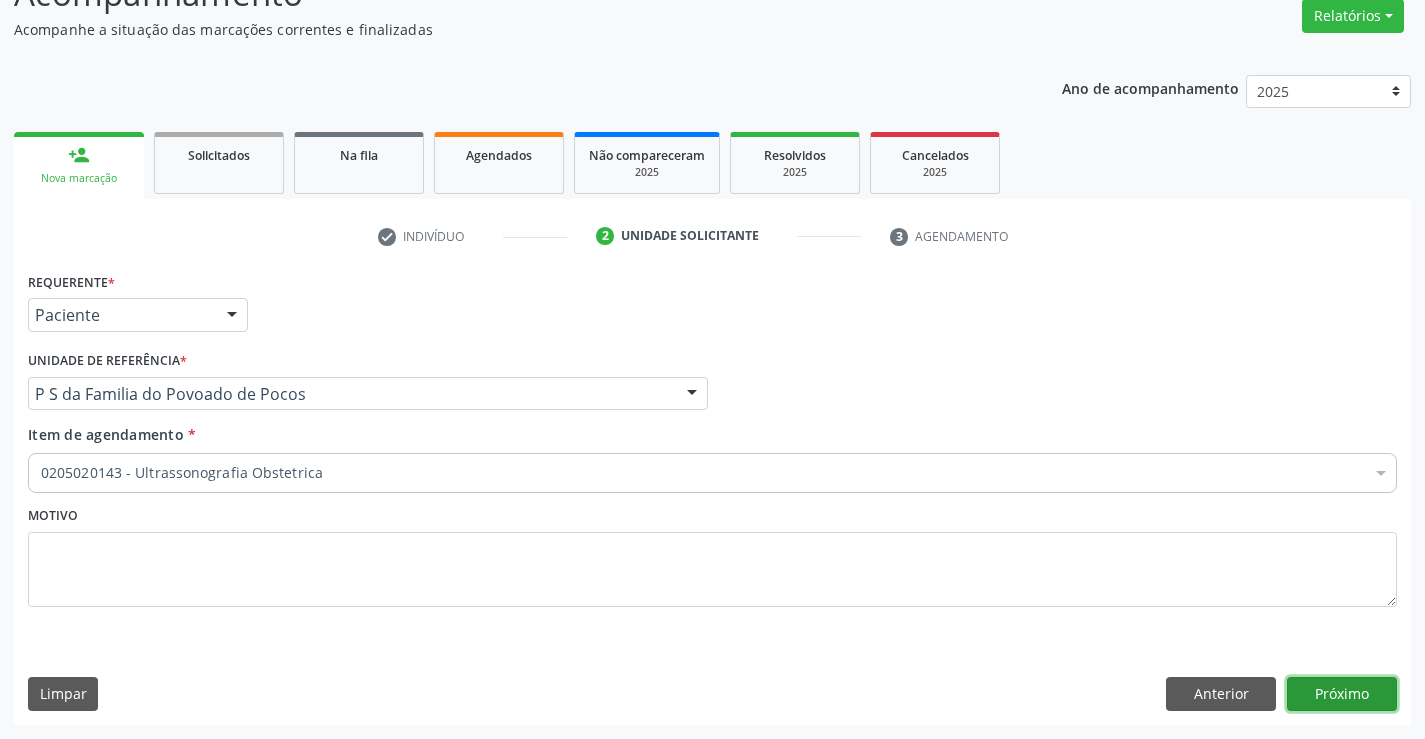 click on "Próximo" at bounding box center [1342, 694] 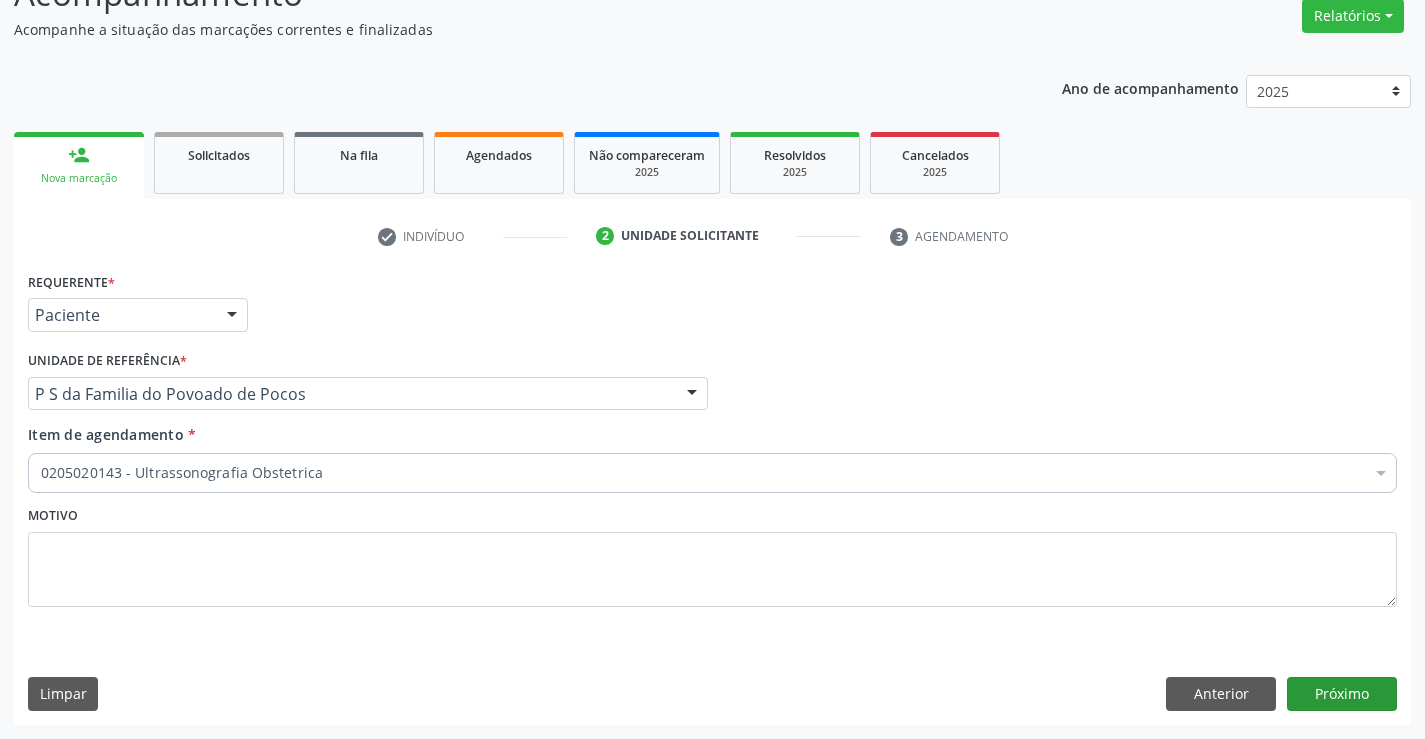 scroll, scrollTop: 131, scrollLeft: 0, axis: vertical 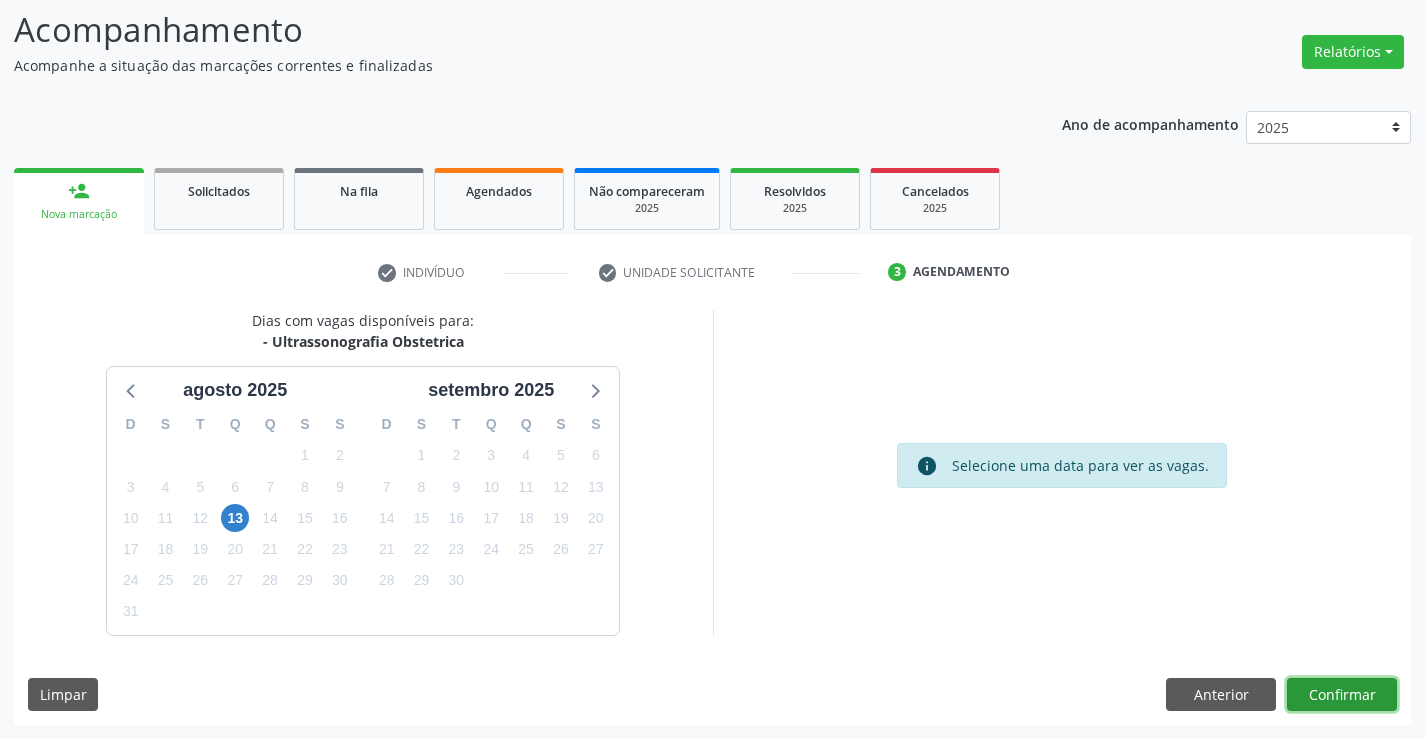 click on "Confirmar" at bounding box center (1342, 695) 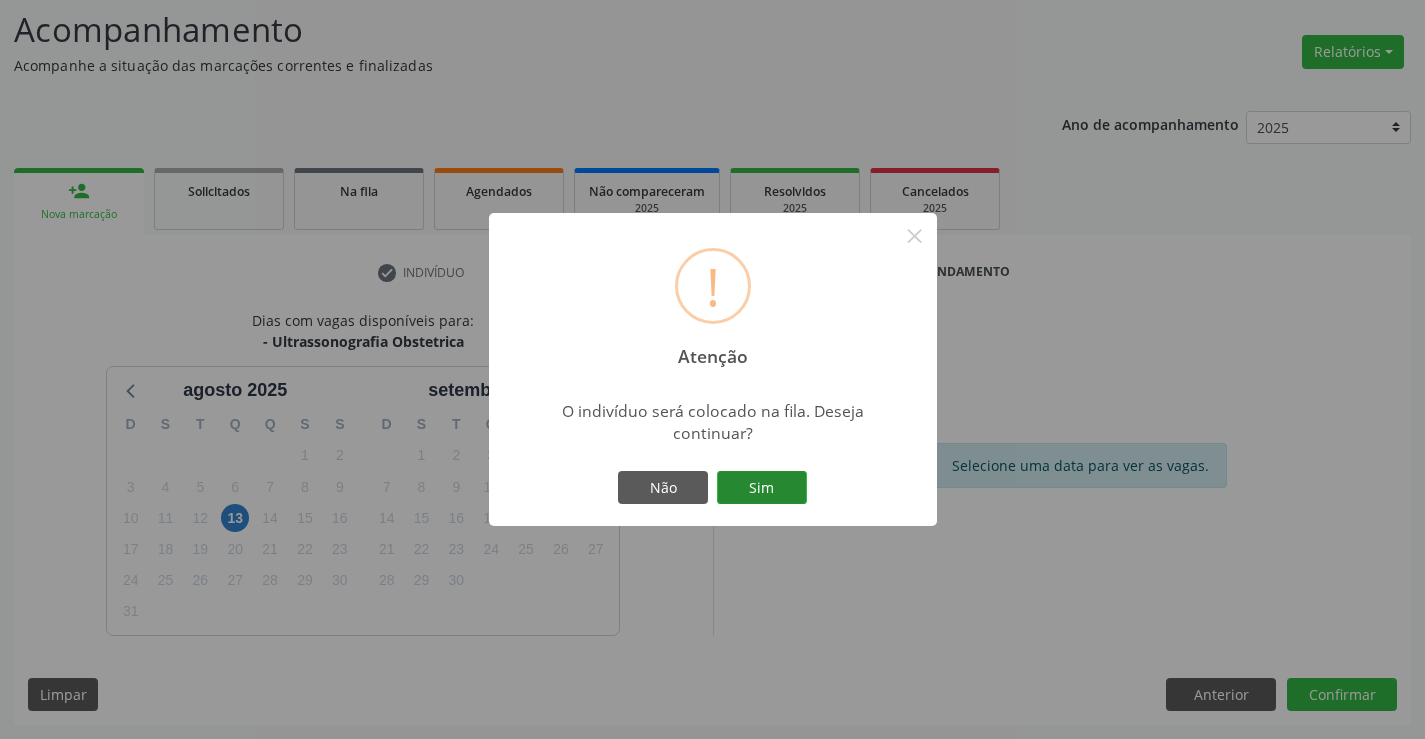 click on "Sim" at bounding box center [762, 488] 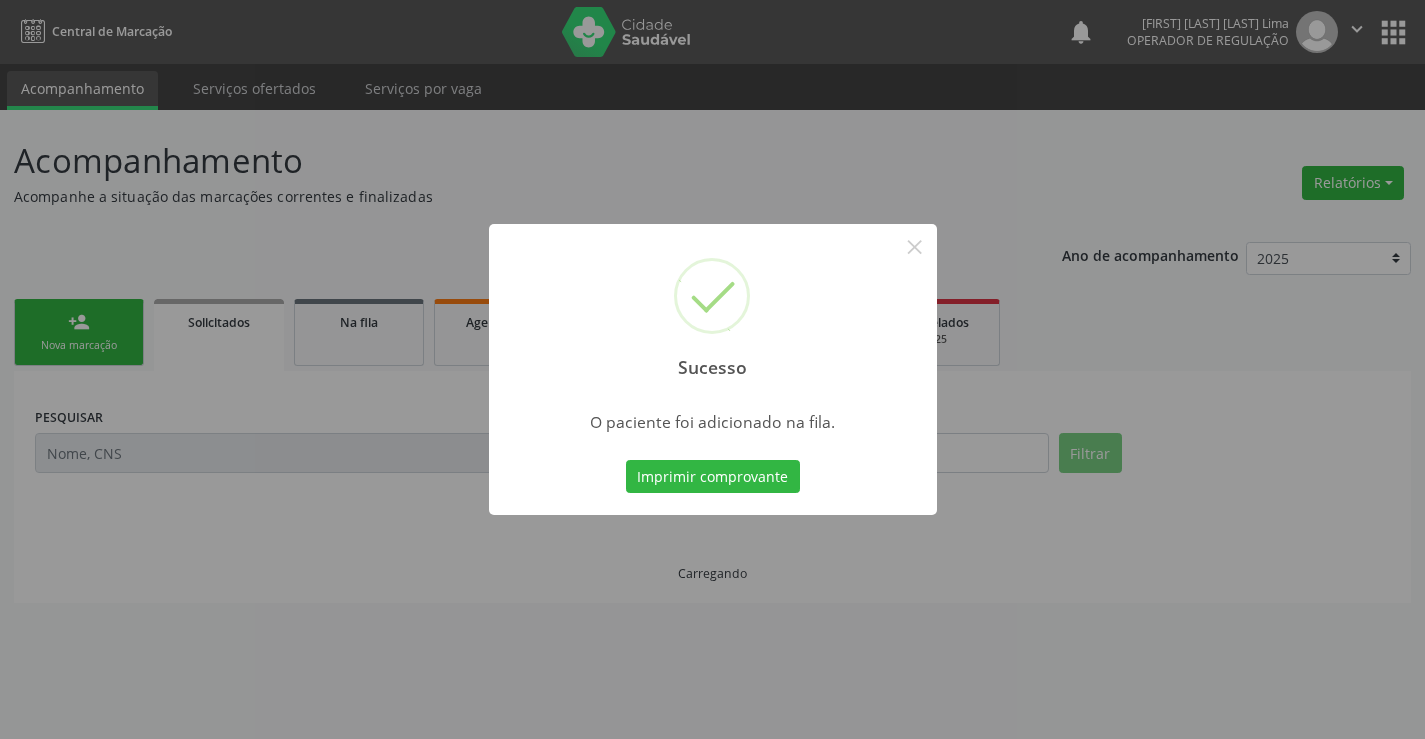 scroll, scrollTop: 0, scrollLeft: 0, axis: both 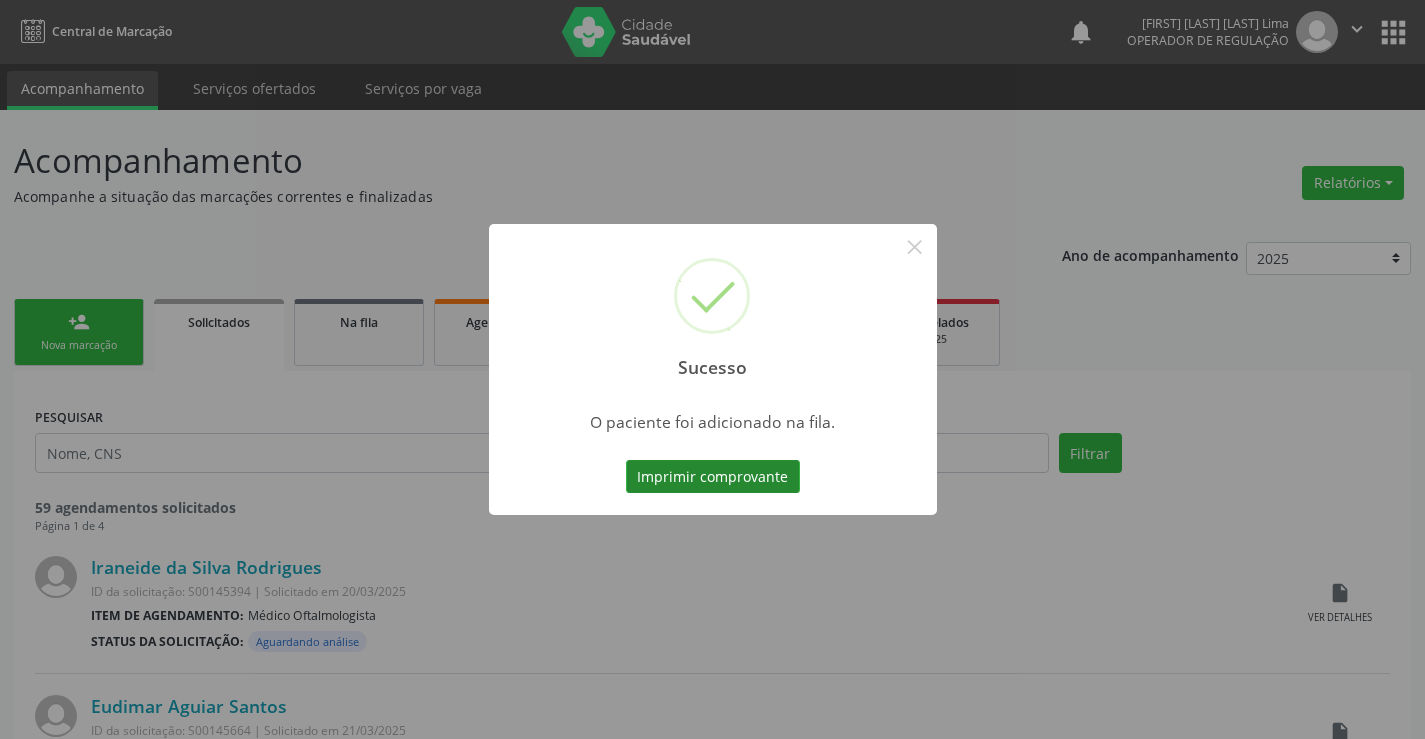 click on "Imprimir comprovante" at bounding box center (713, 477) 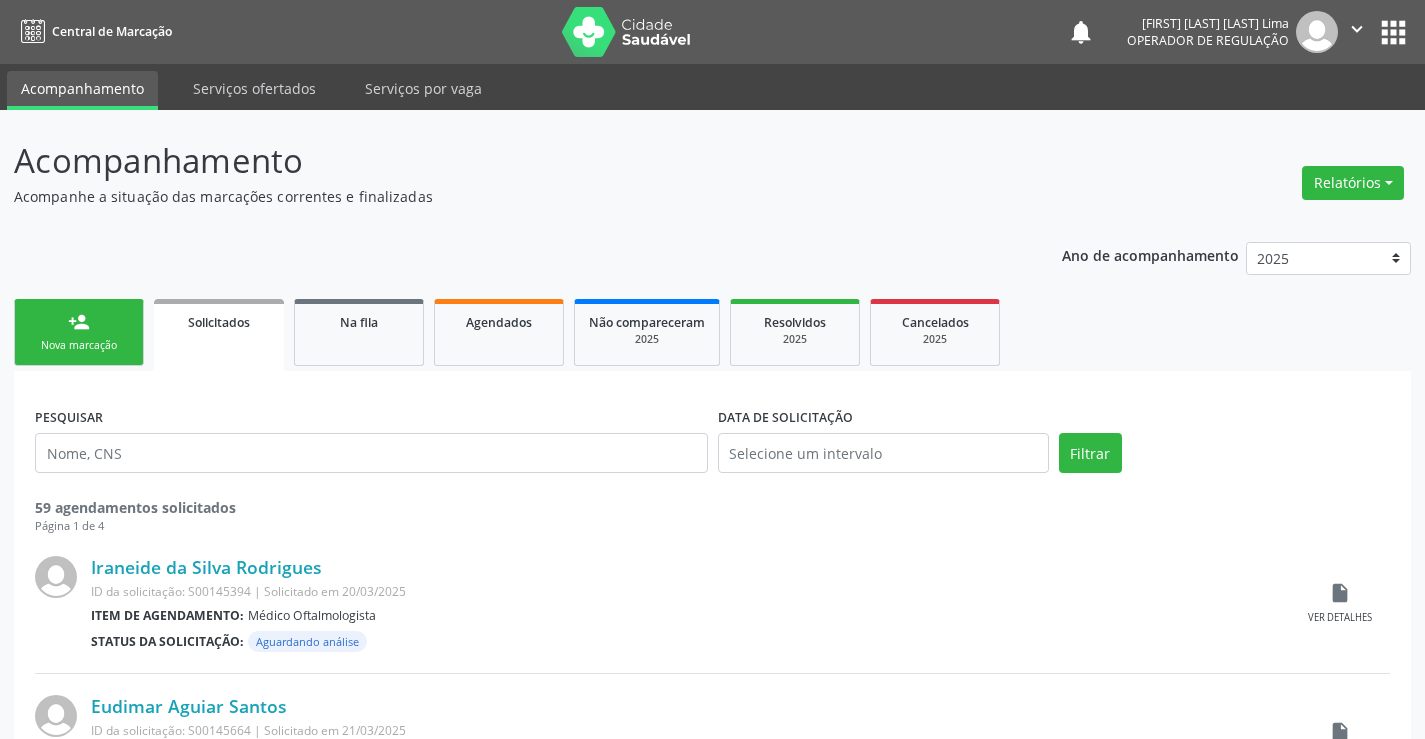 click on "person_add" at bounding box center [79, 322] 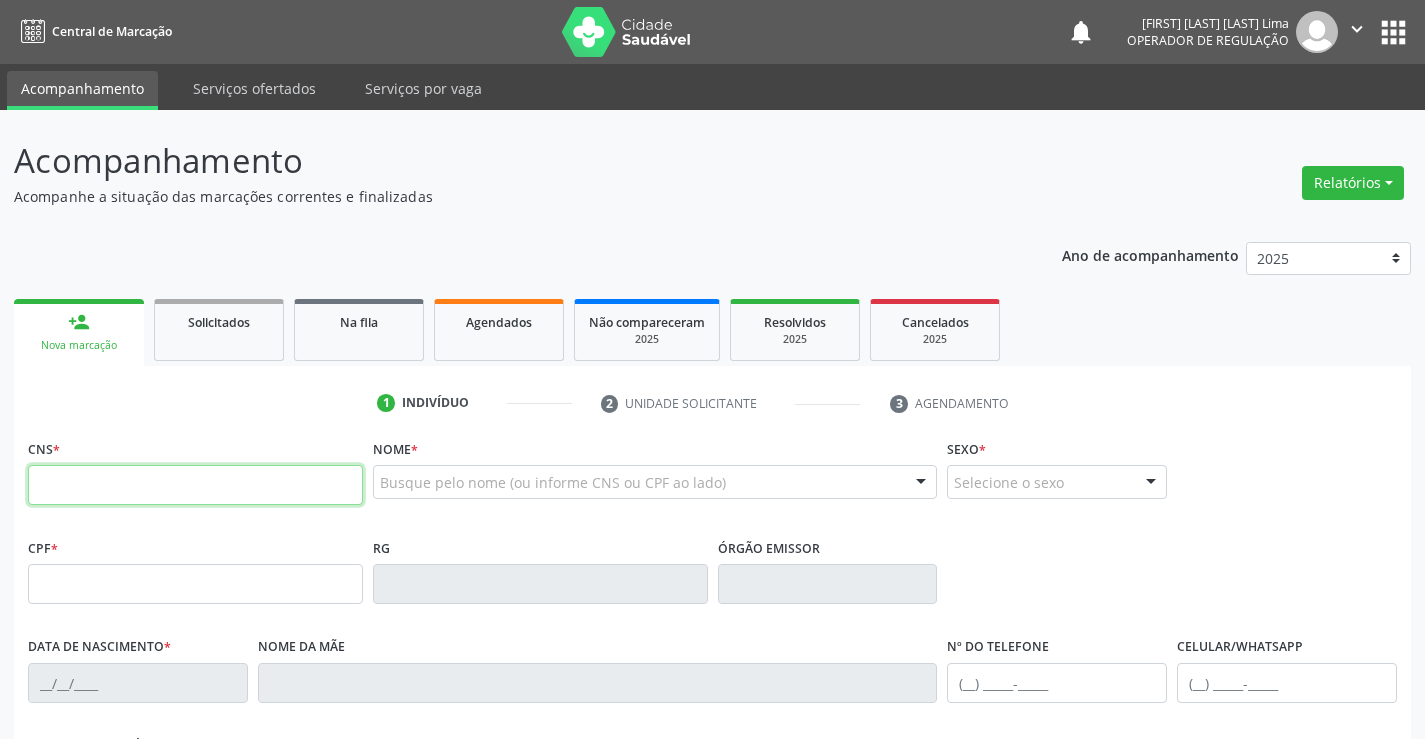 click at bounding box center (195, 485) 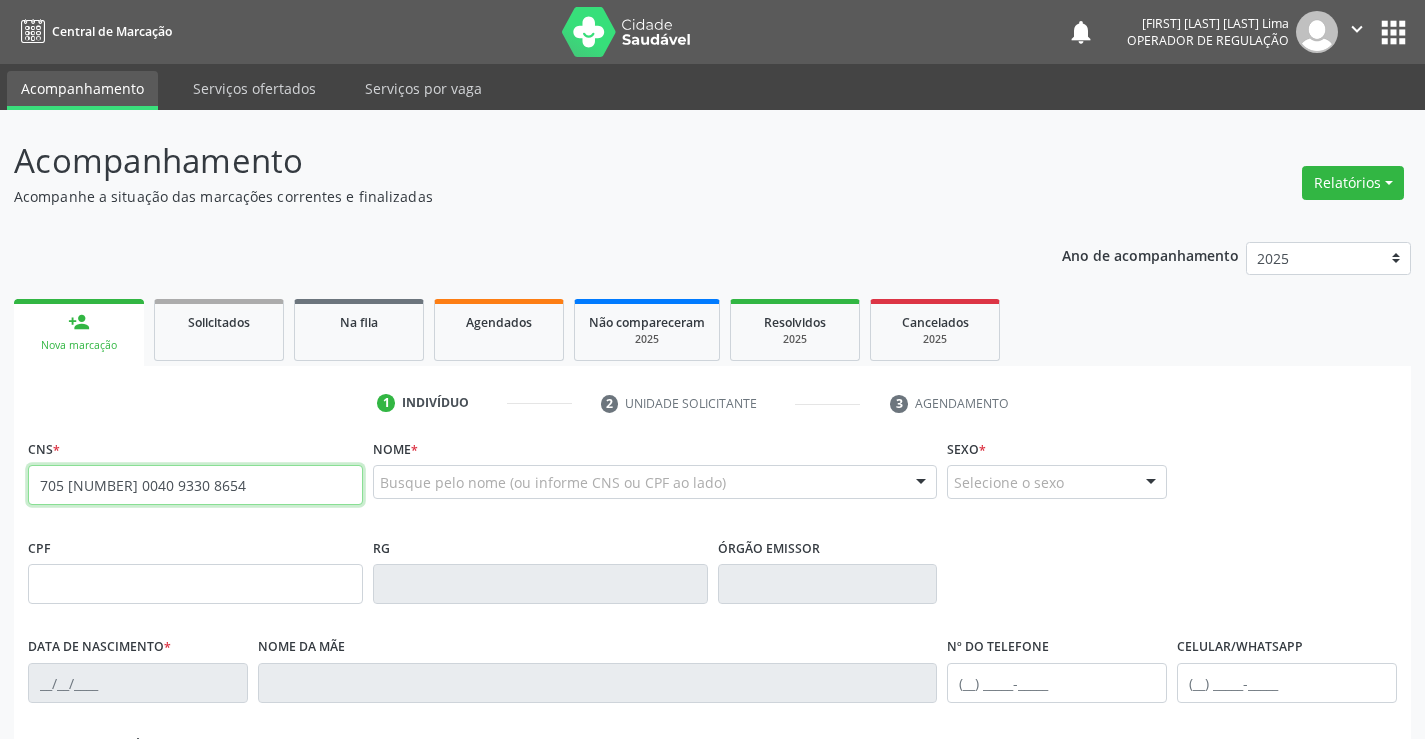 type on "705 [NUMBER] 0040 9330 8654" 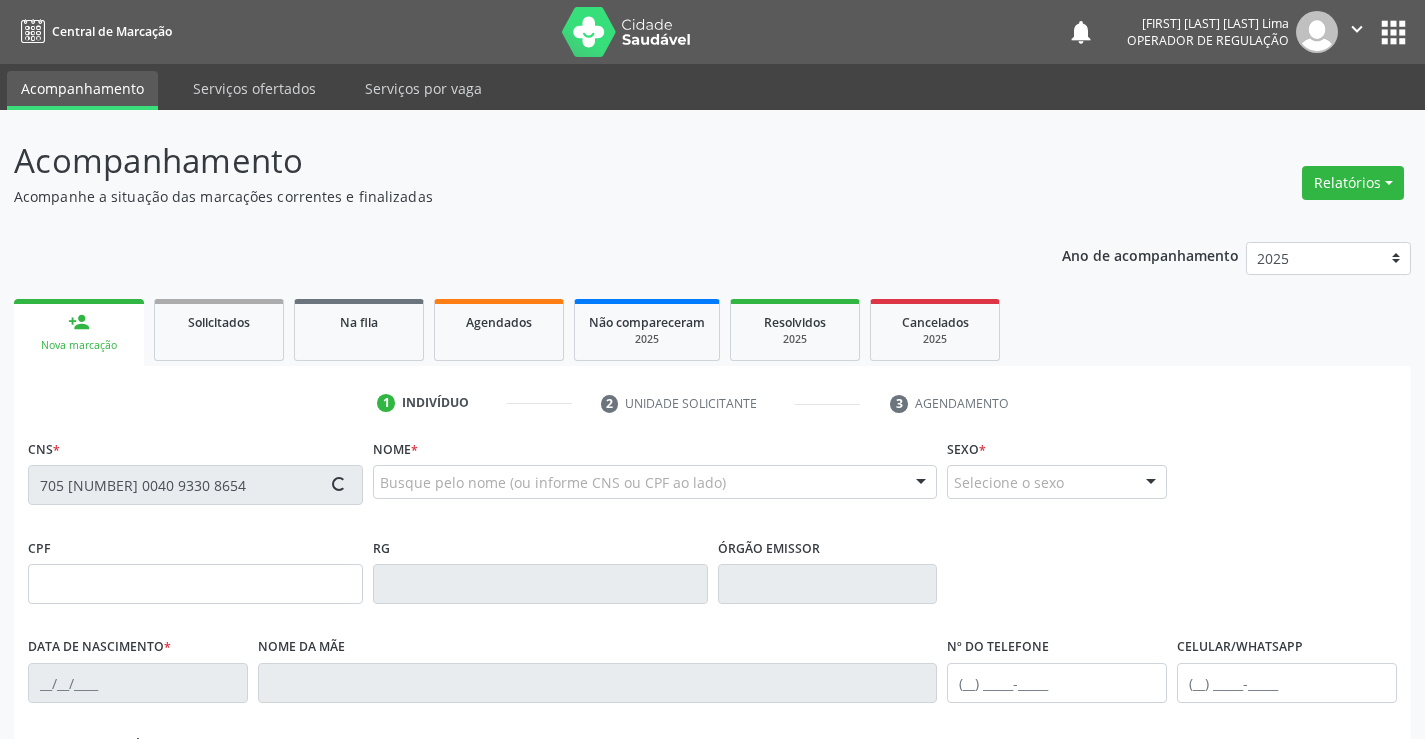 type on "[DATE]" 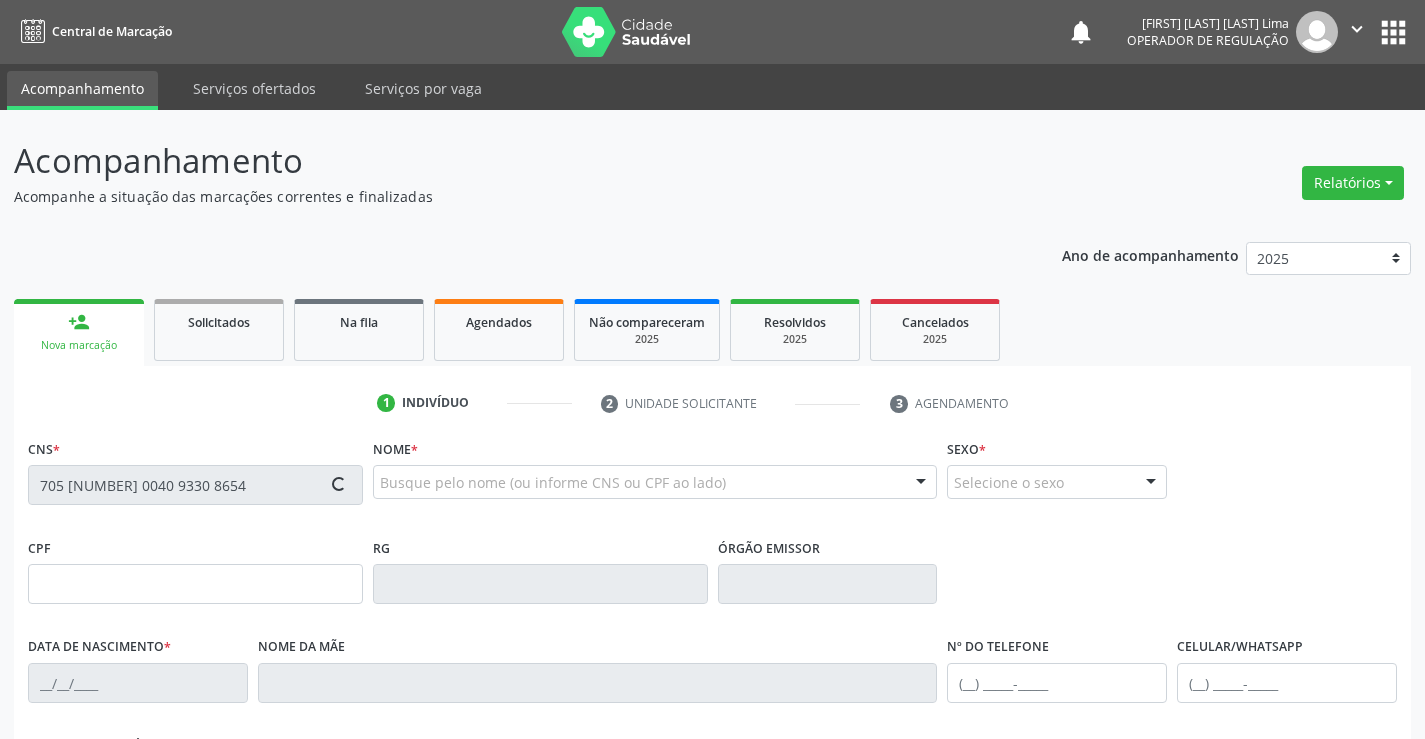type on "(77) [PHONE]" 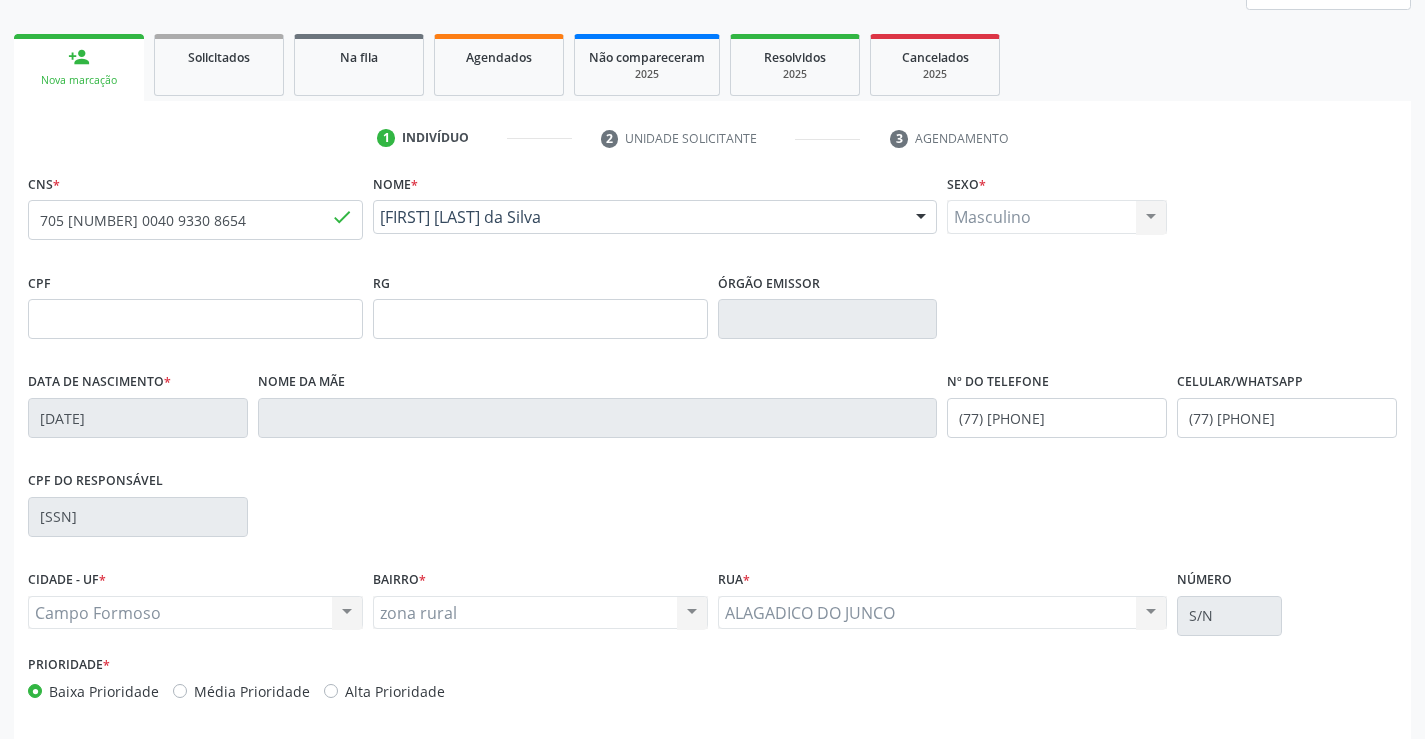 scroll, scrollTop: 300, scrollLeft: 0, axis: vertical 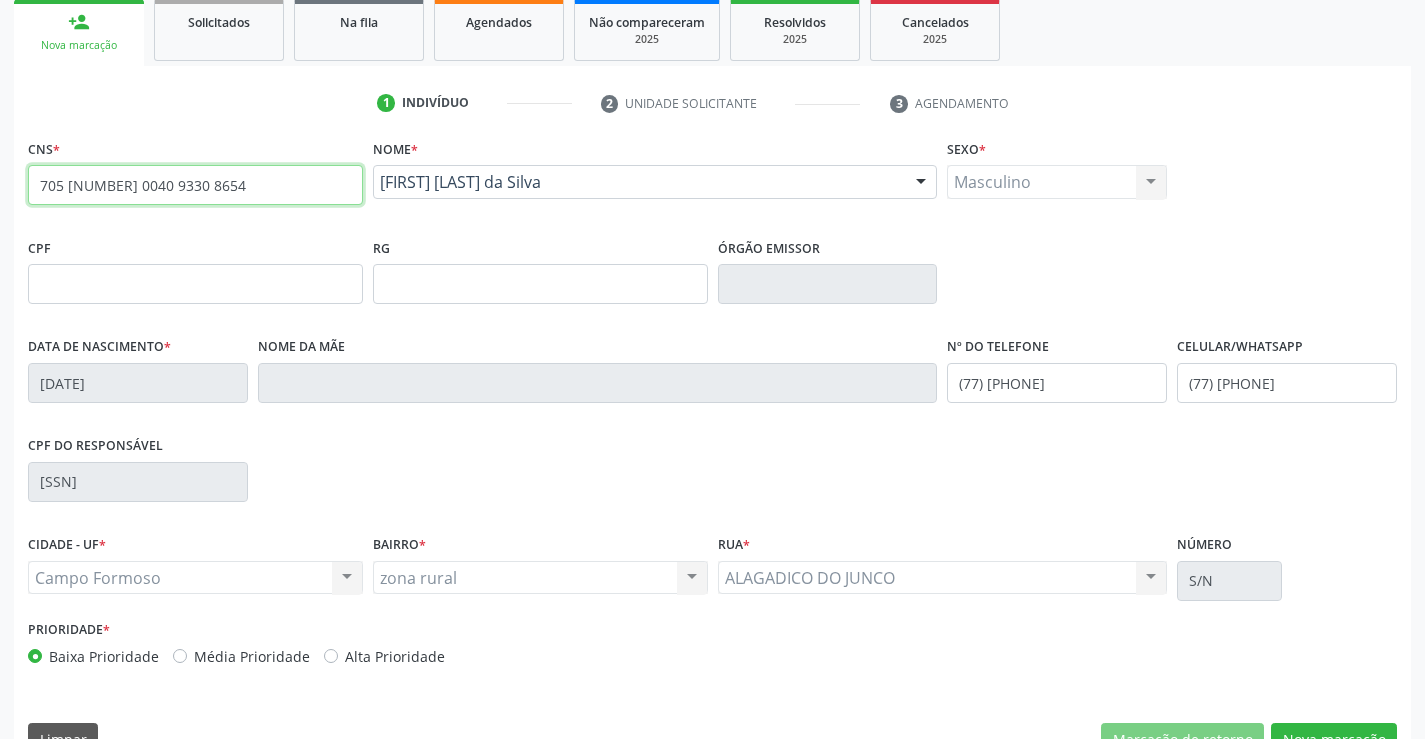 click on "705 [NUMBER] 0040 9330 8654" at bounding box center (195, 185) 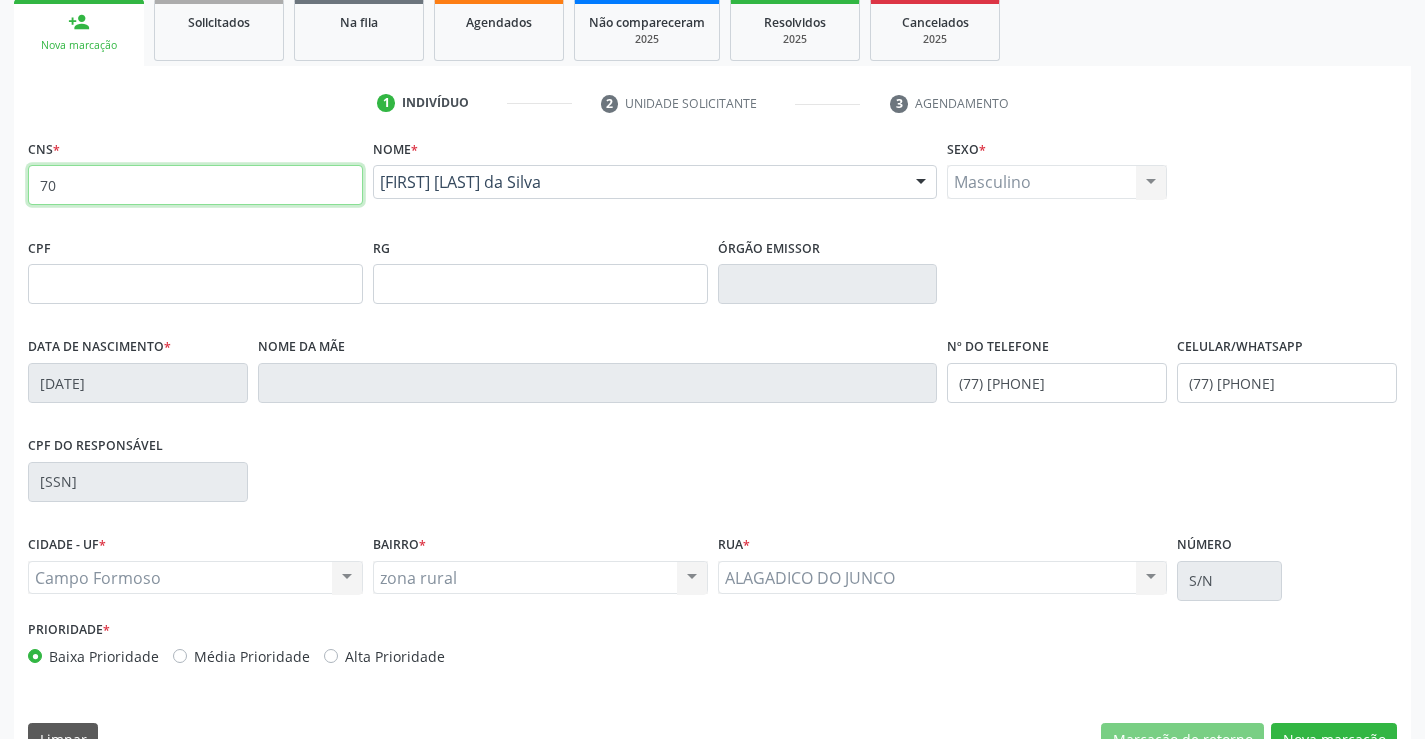 type on "7" 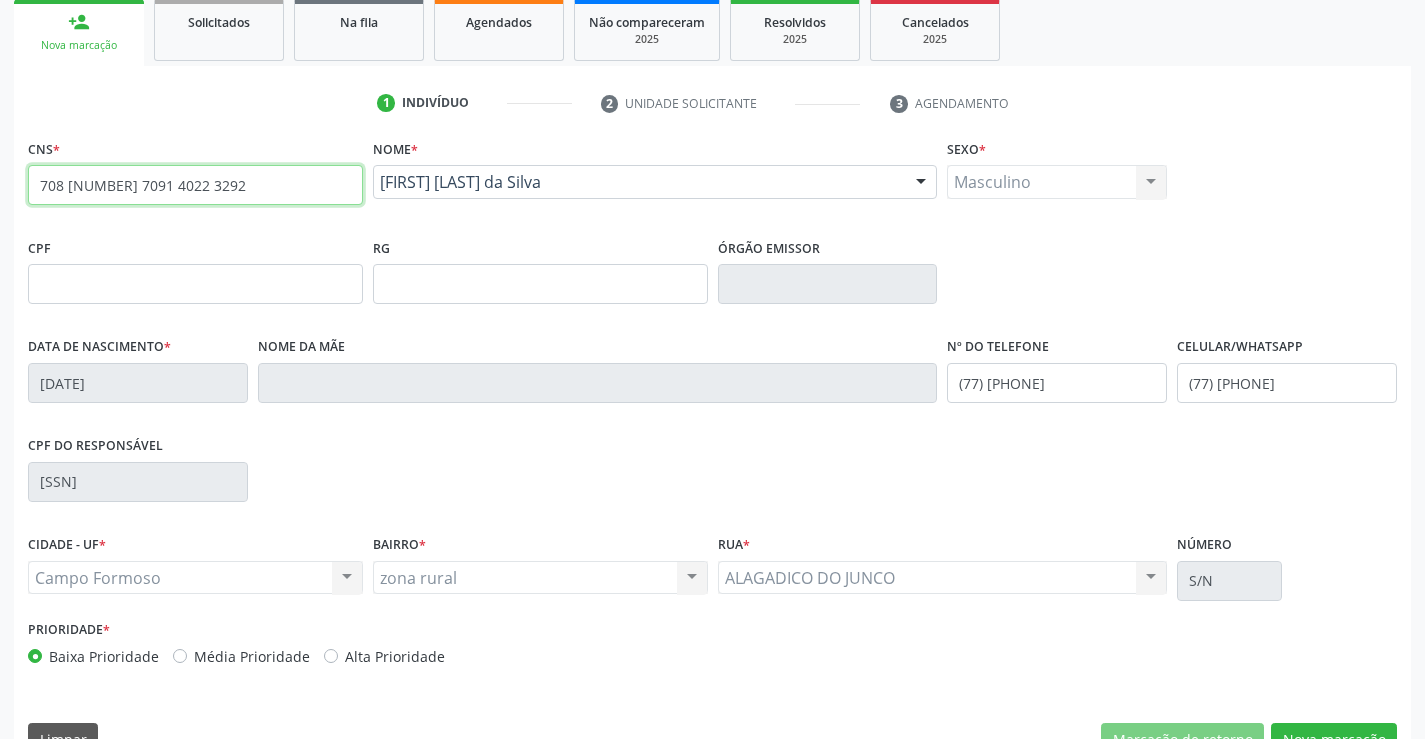 type on "708 [NUMBER] 7091 4022 3292" 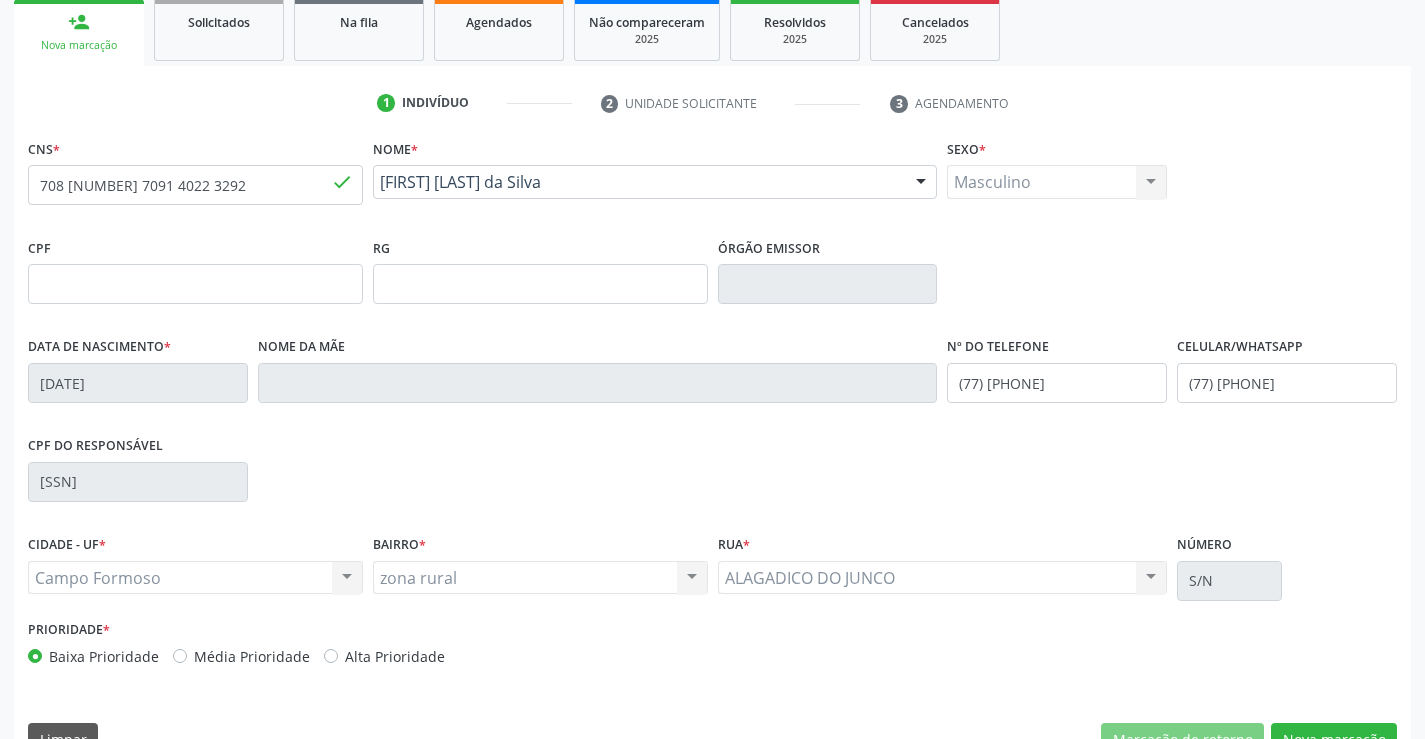 type 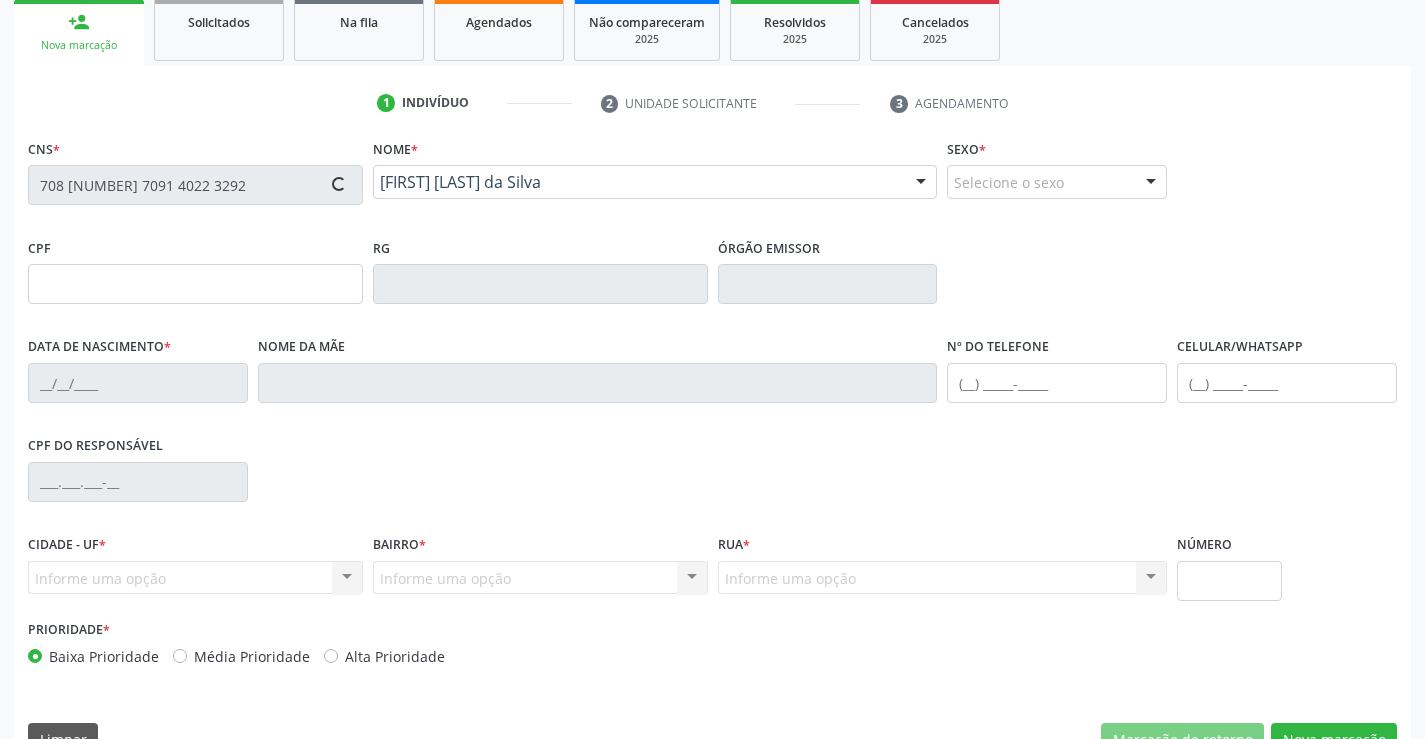 type on "1274265312" 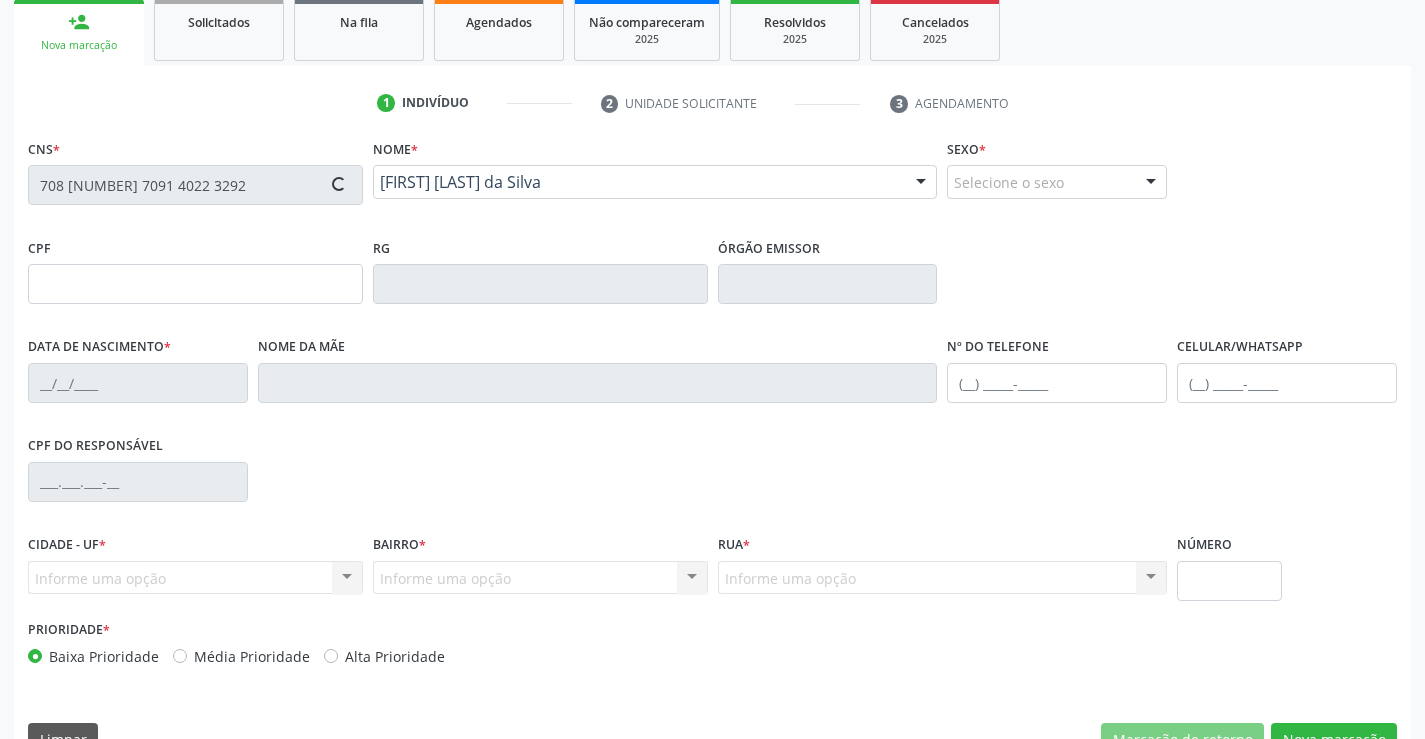 type on "[DATE]" 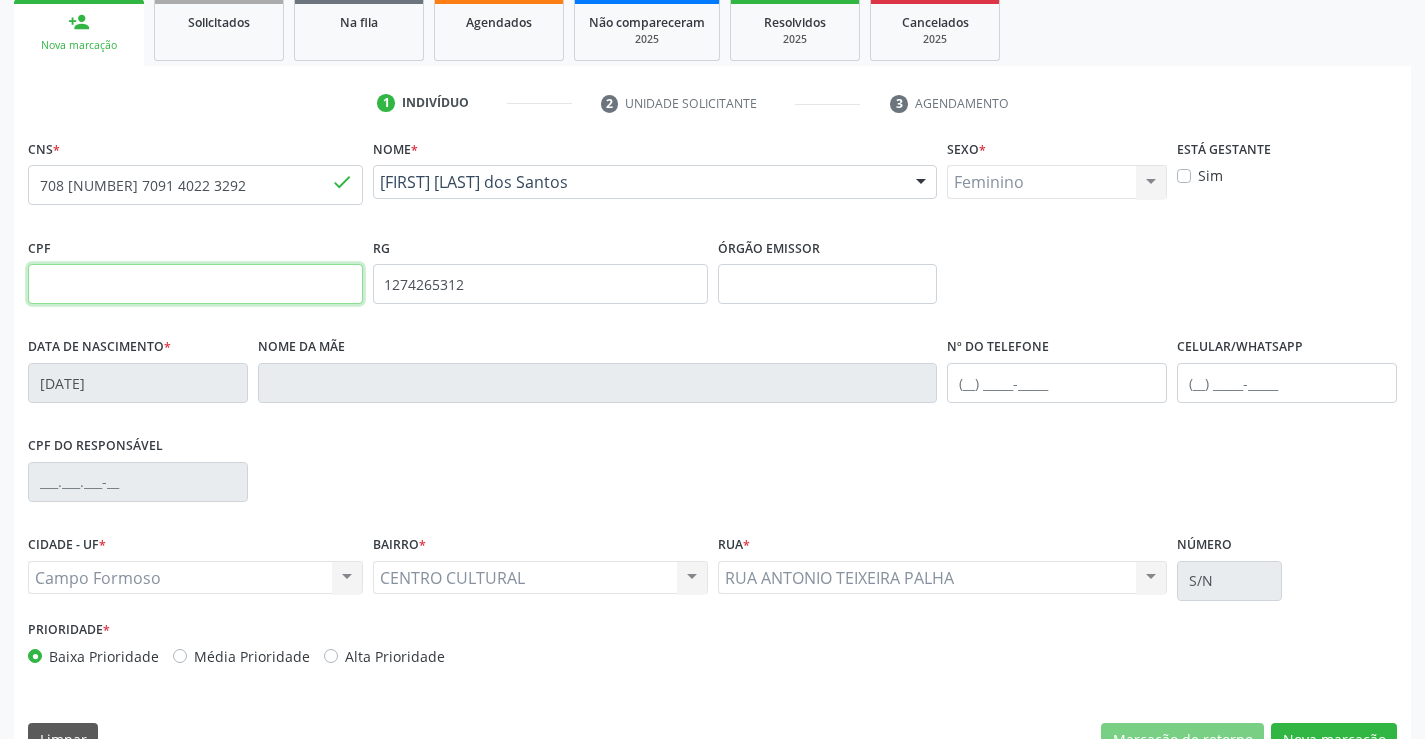 click at bounding box center (195, 284) 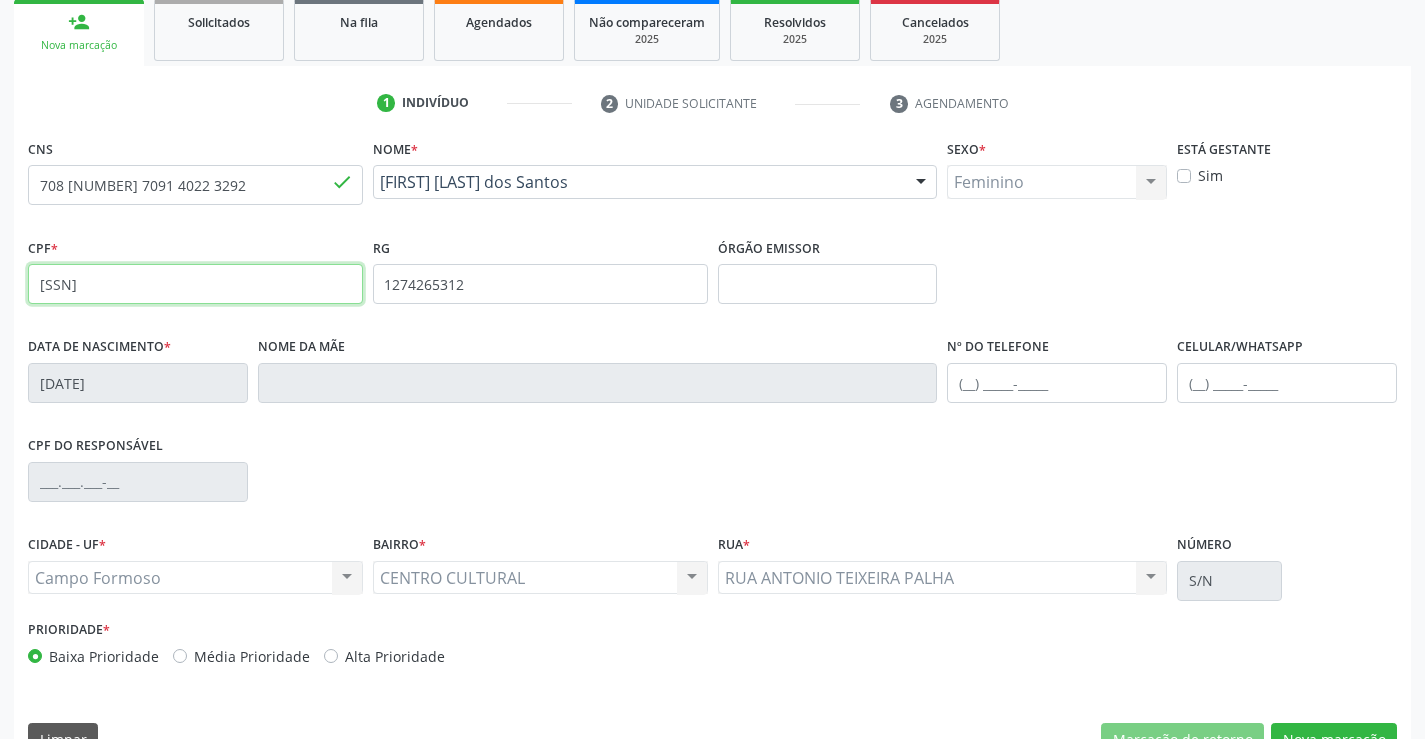 type on "[SSN]" 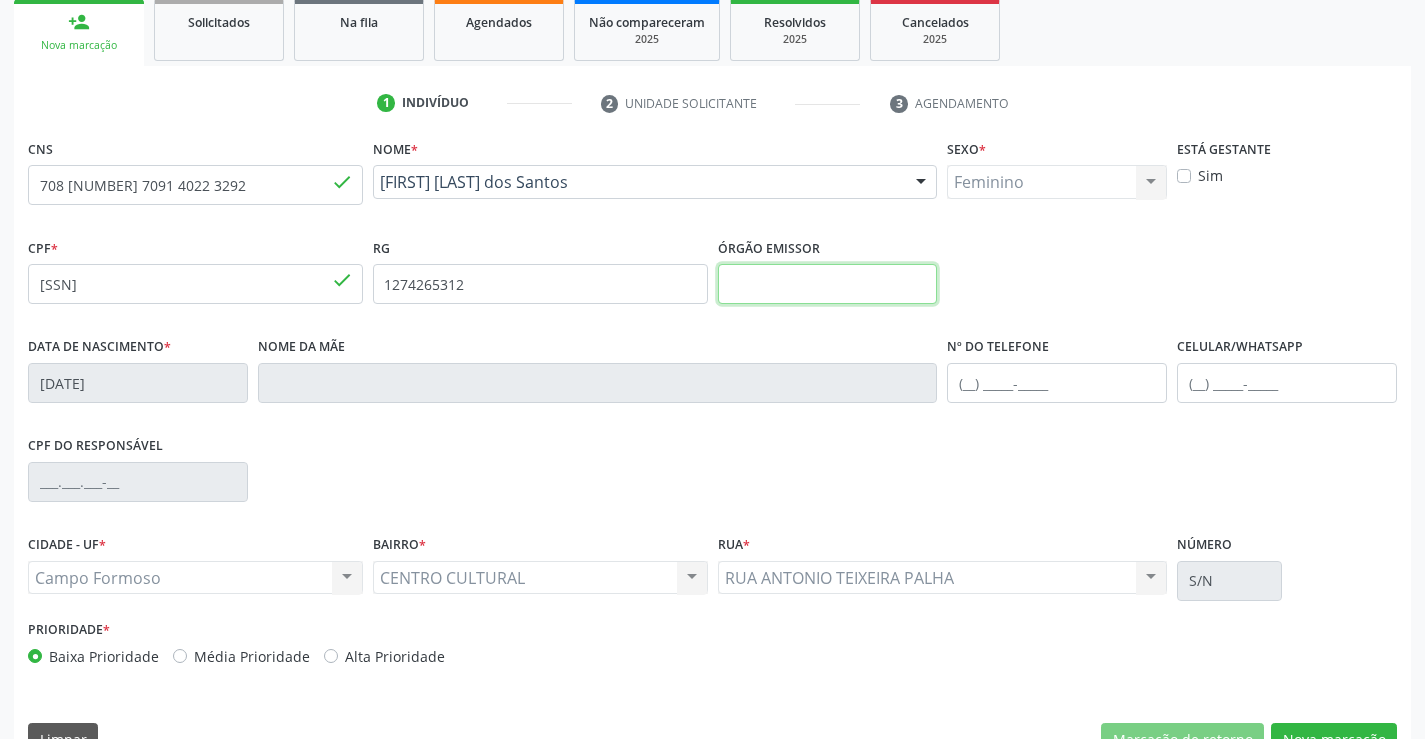 click at bounding box center (828, 284) 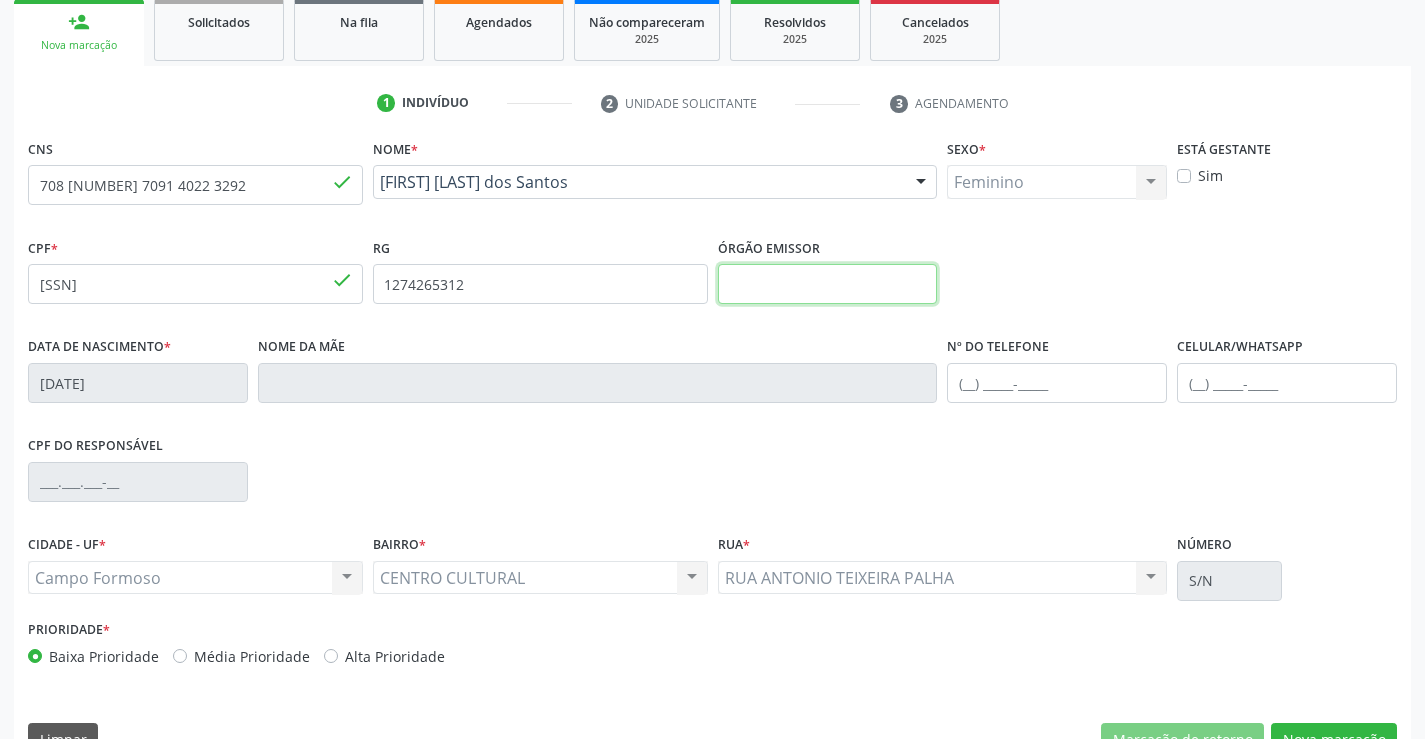 type on "SSPBA" 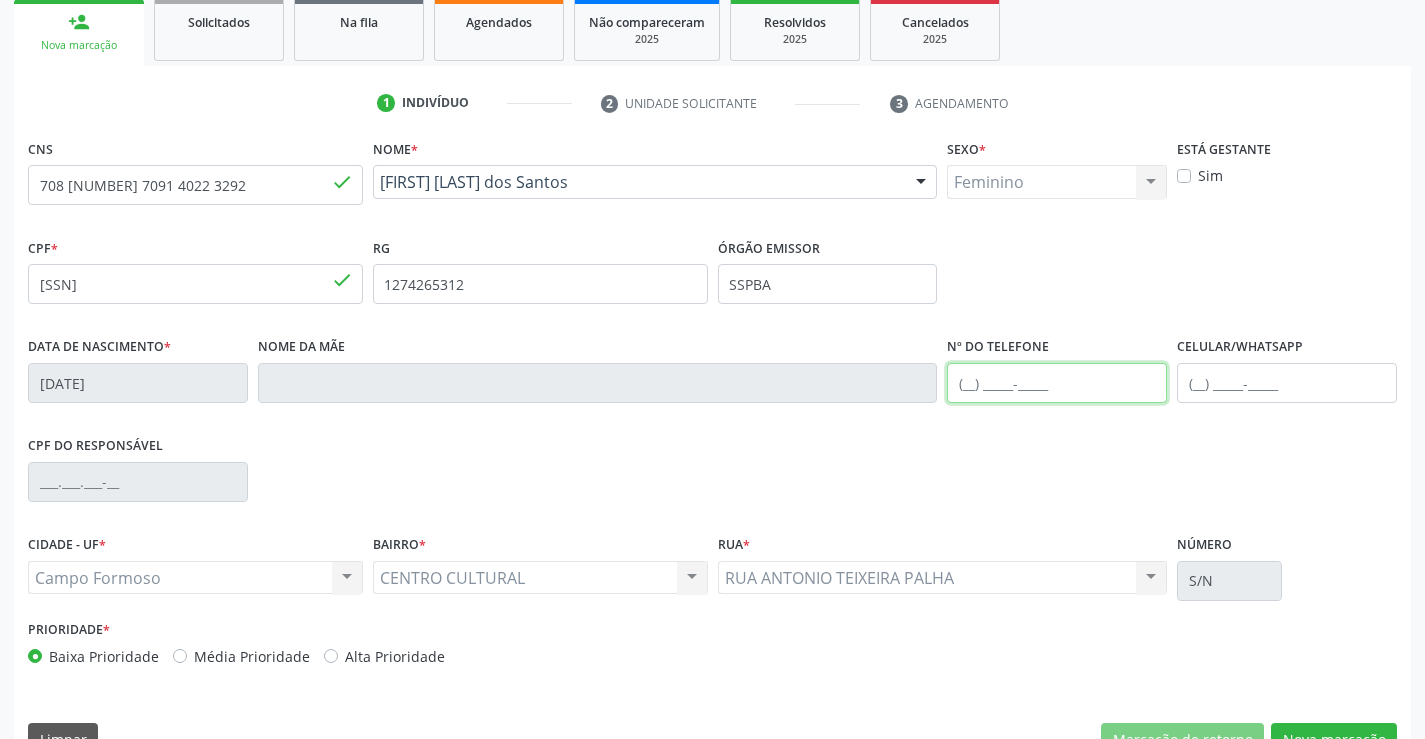 click at bounding box center [1057, 383] 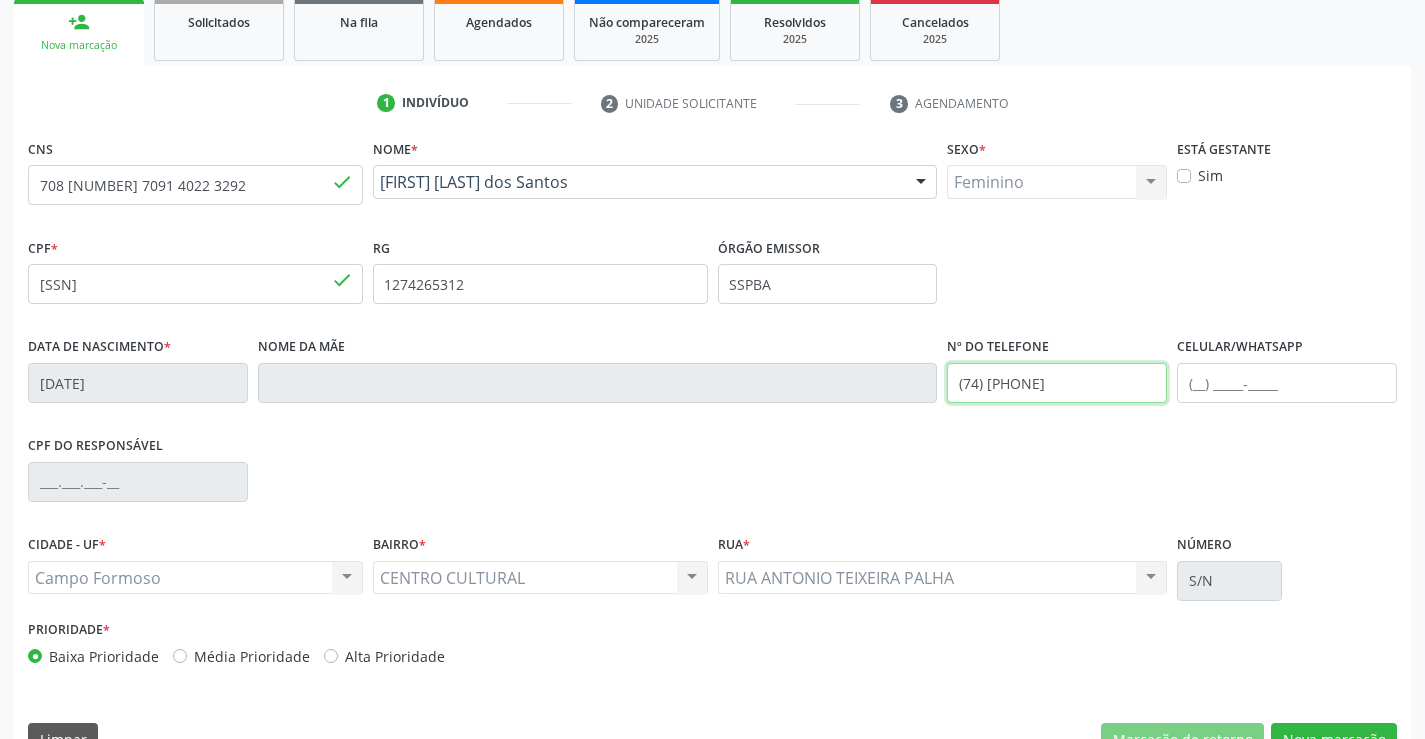 scroll, scrollTop: 345, scrollLeft: 0, axis: vertical 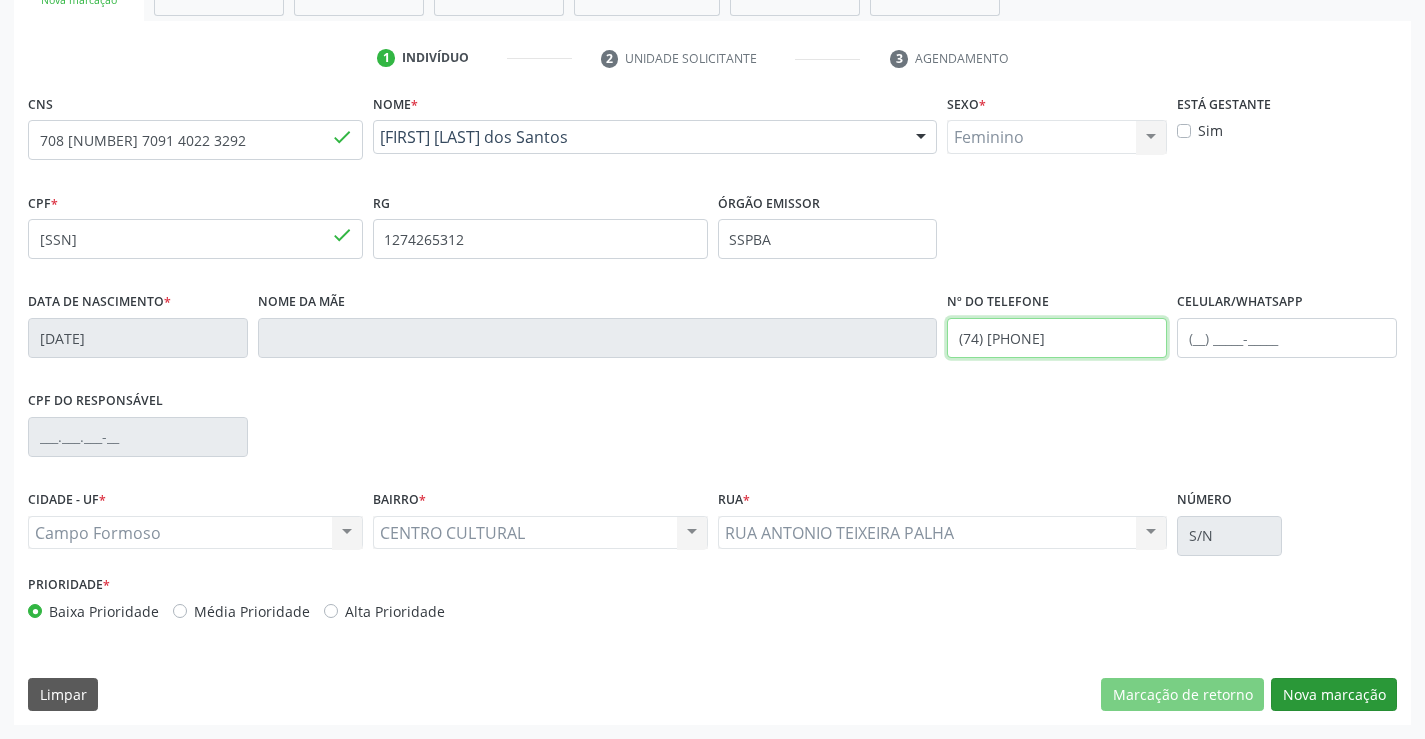 type on "(74) [PHONE]" 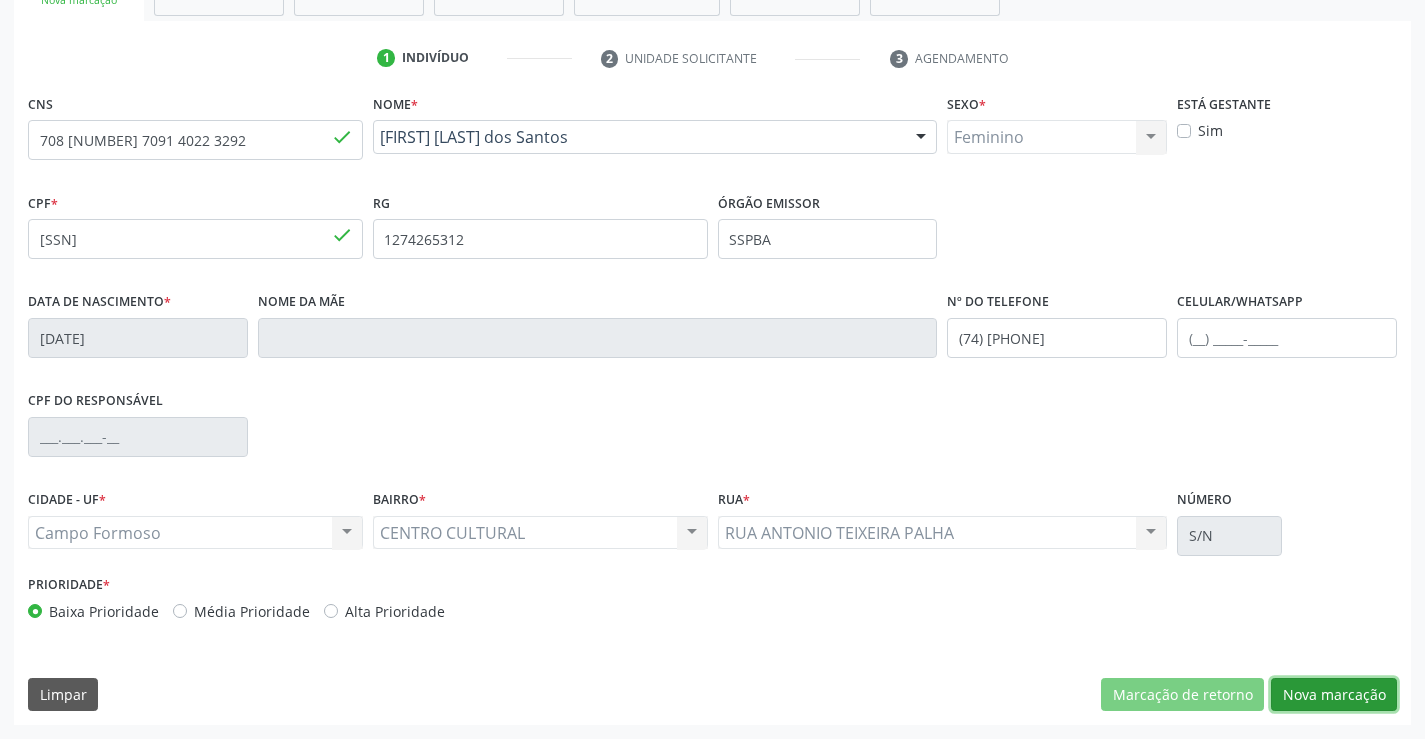 click on "Nova marcação" at bounding box center [1334, 695] 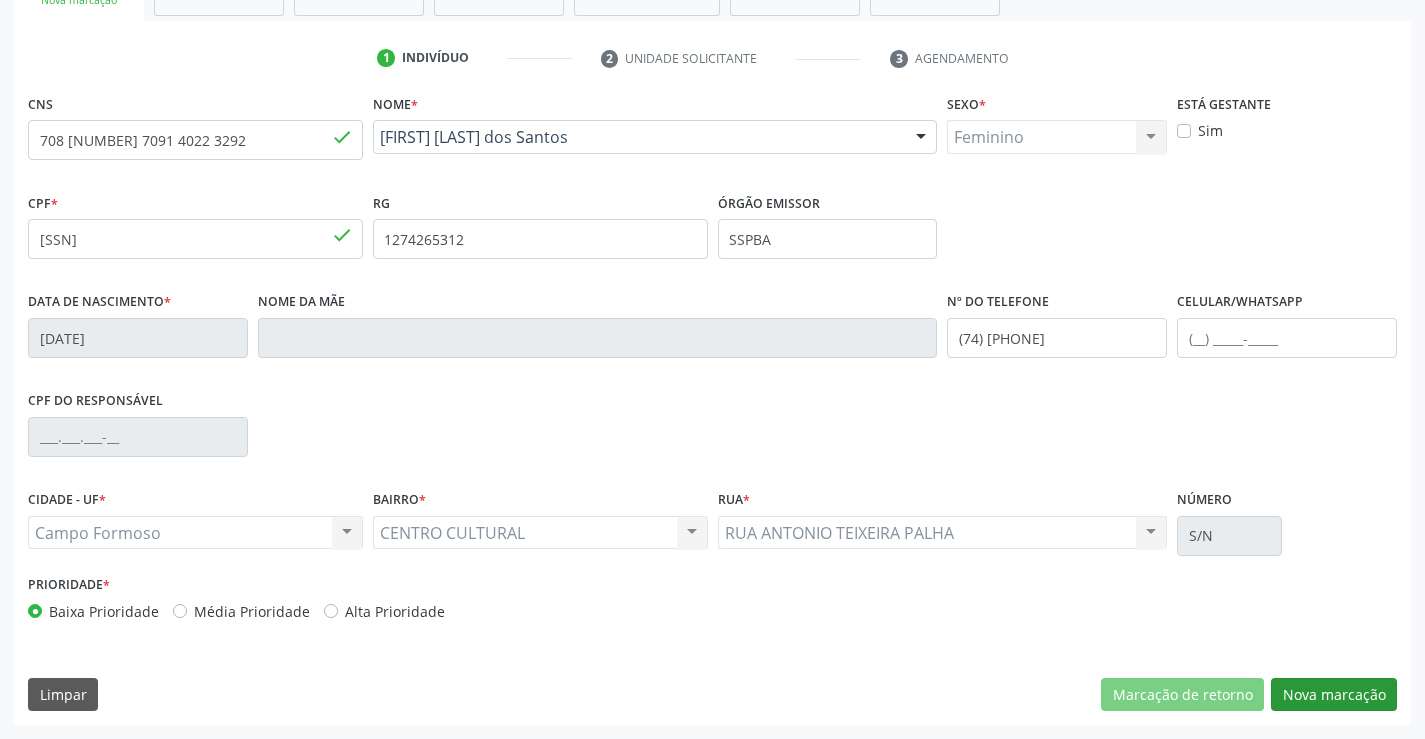 scroll, scrollTop: 167, scrollLeft: 0, axis: vertical 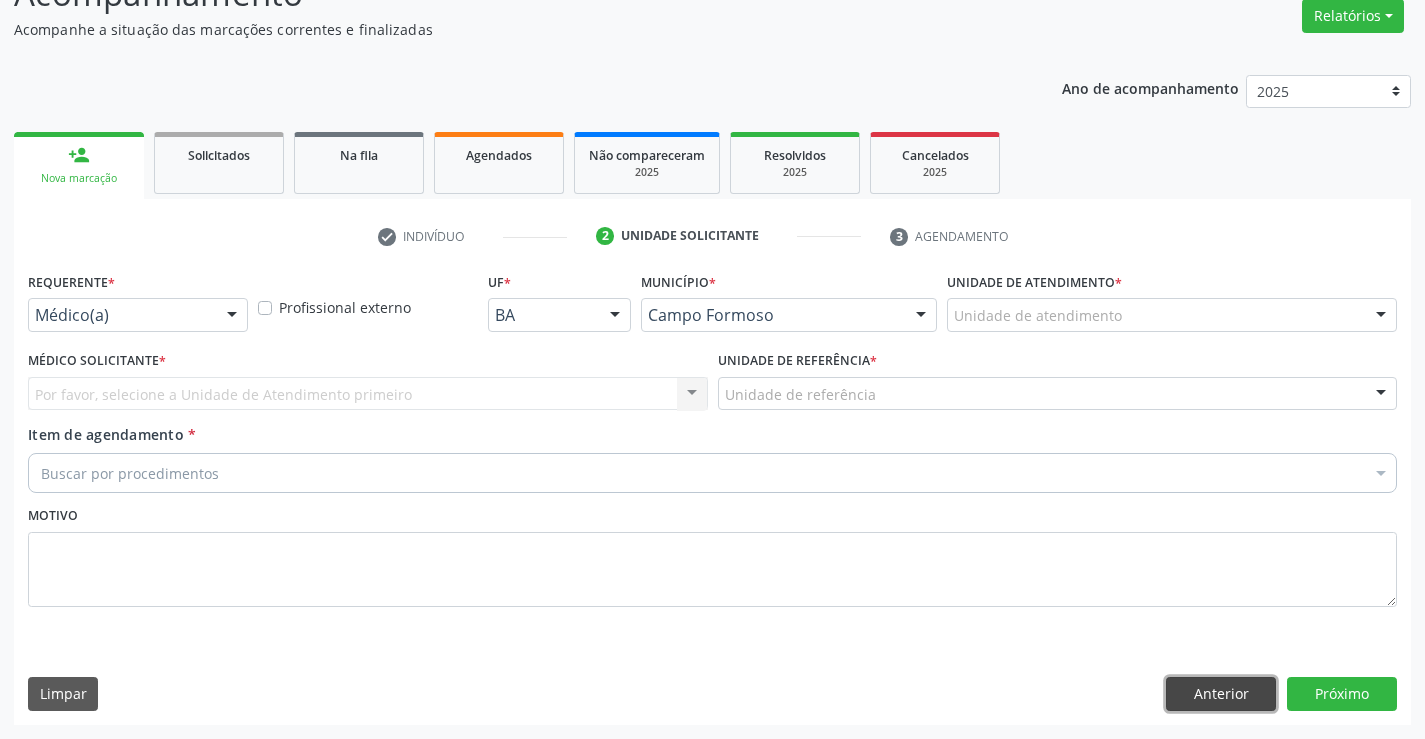 click on "Anterior" at bounding box center [1221, 694] 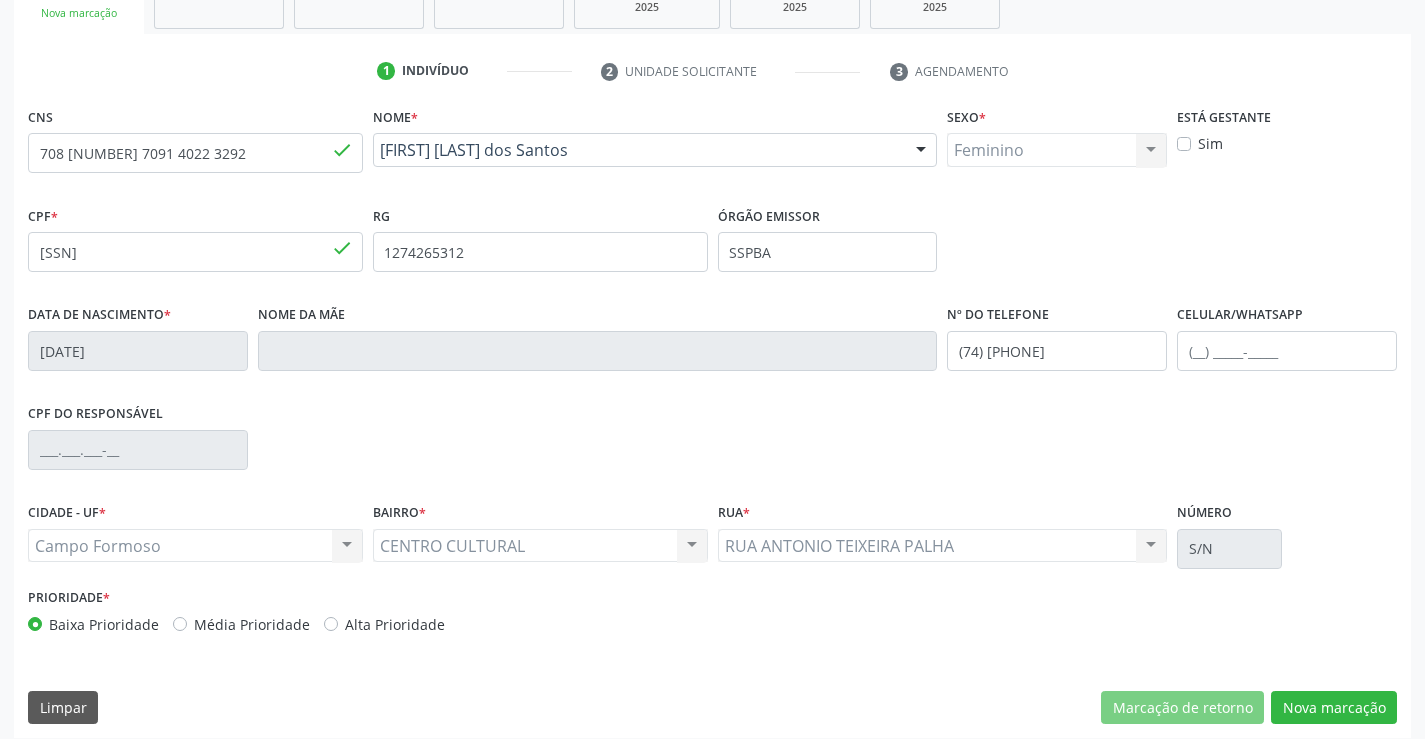 scroll, scrollTop: 345, scrollLeft: 0, axis: vertical 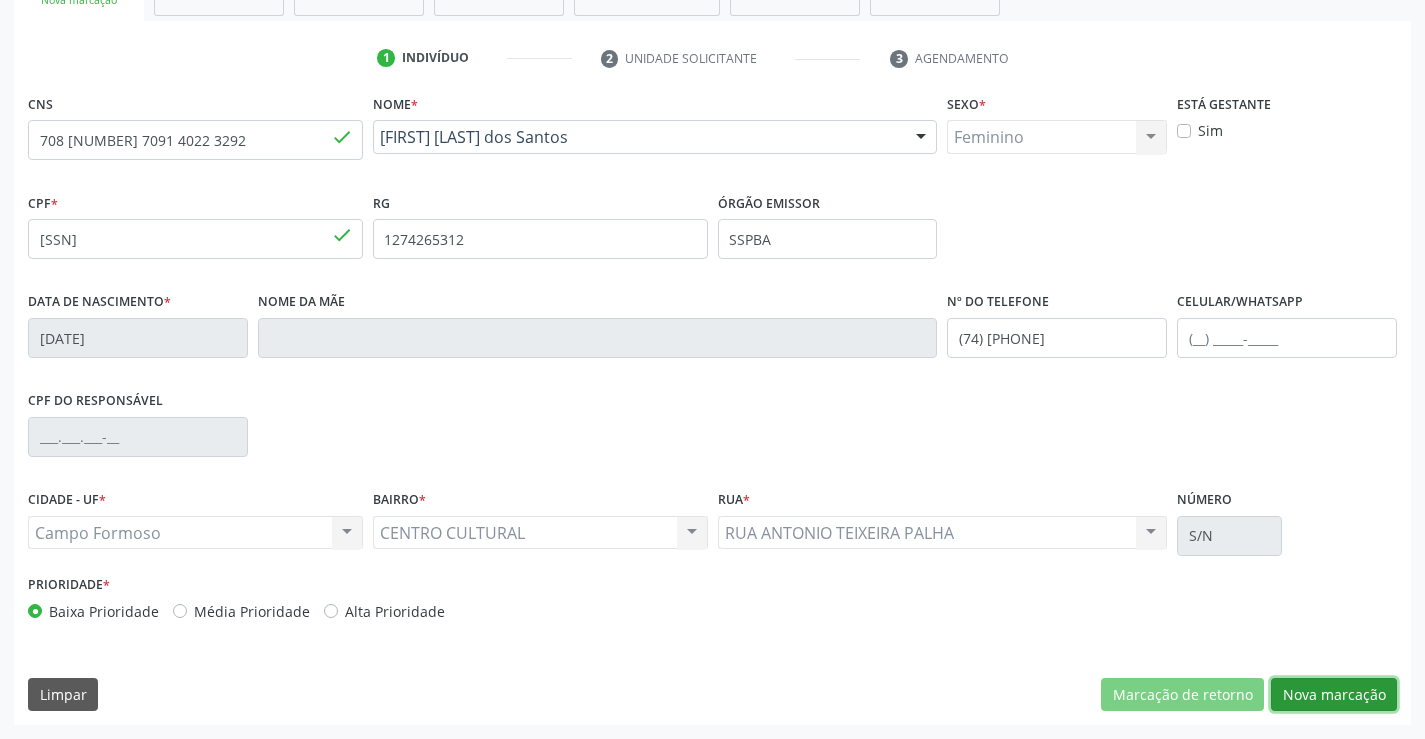 click on "Nova marcação" at bounding box center (1334, 695) 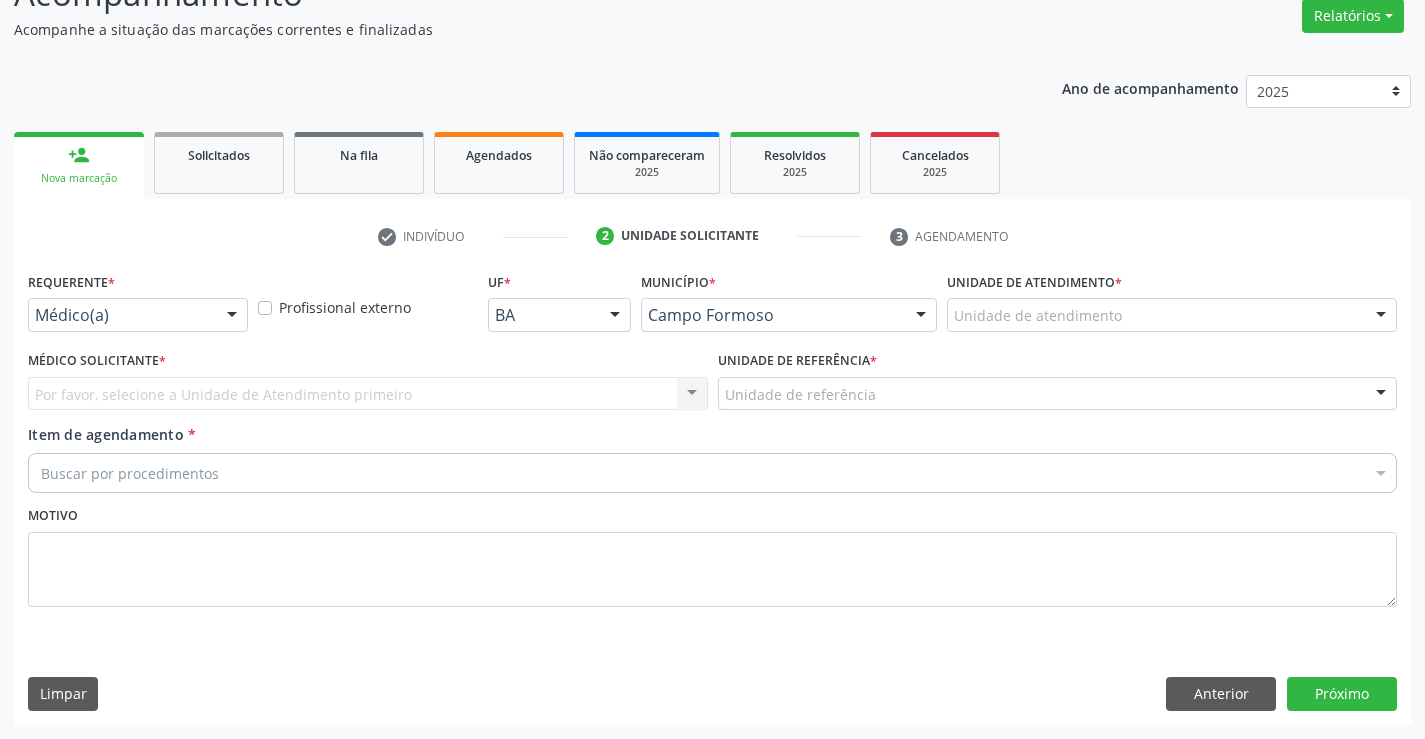 scroll, scrollTop: 167, scrollLeft: 0, axis: vertical 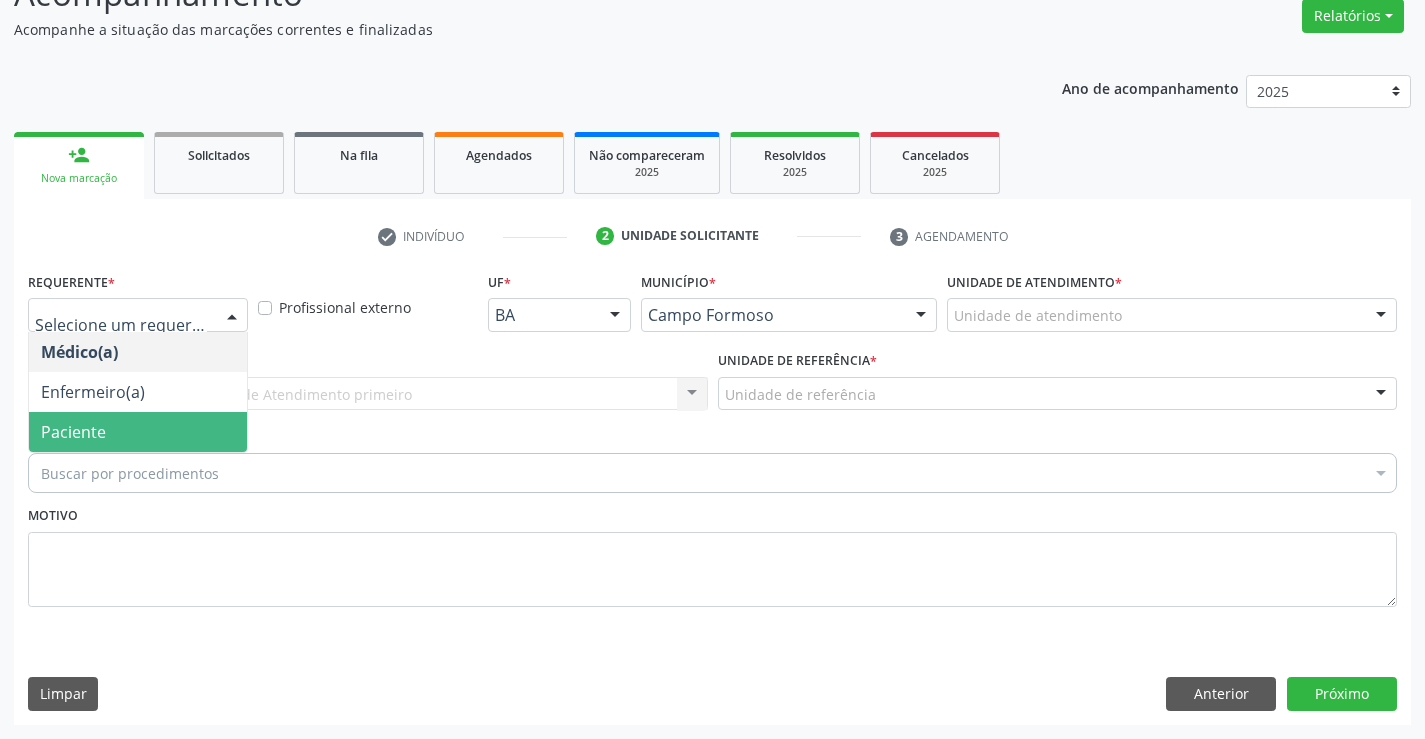 click on "Paciente" at bounding box center [138, 432] 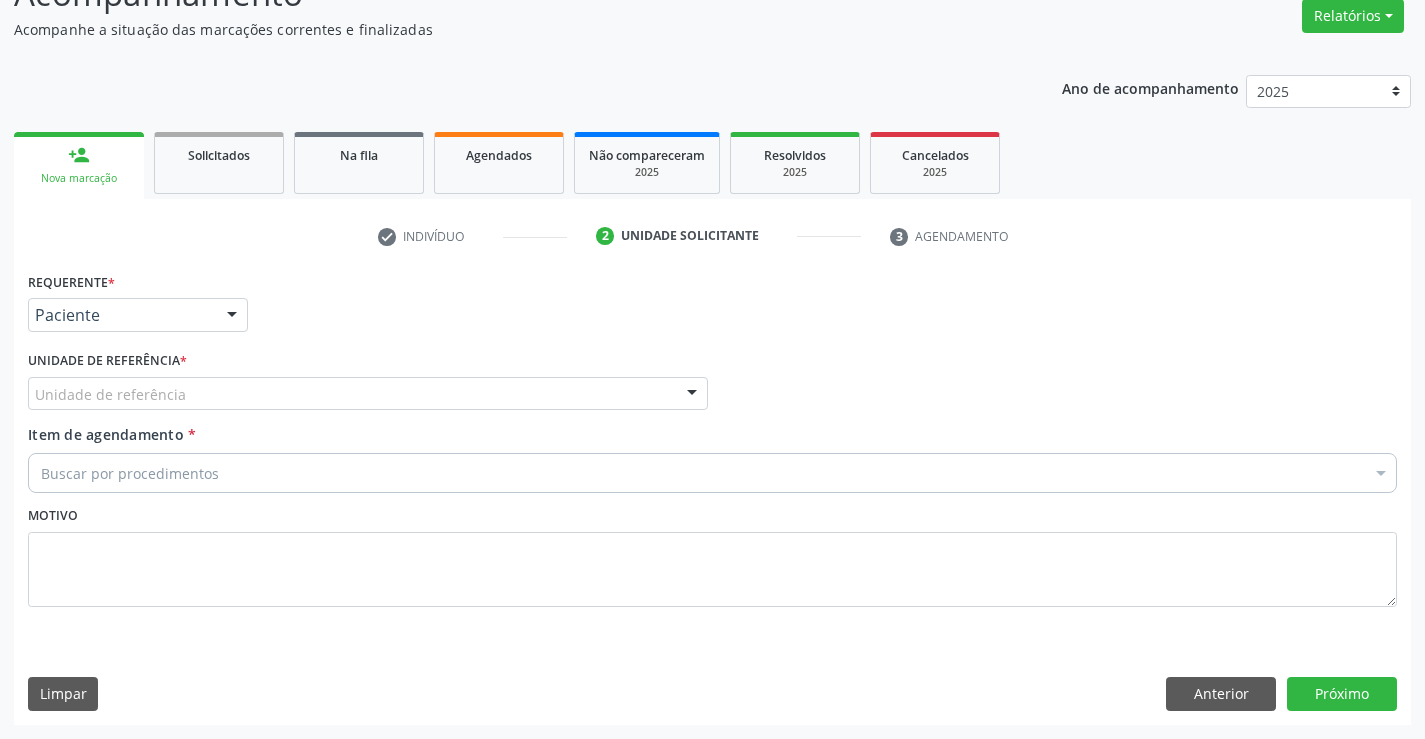 click on "Unidade de referência" at bounding box center [368, 394] 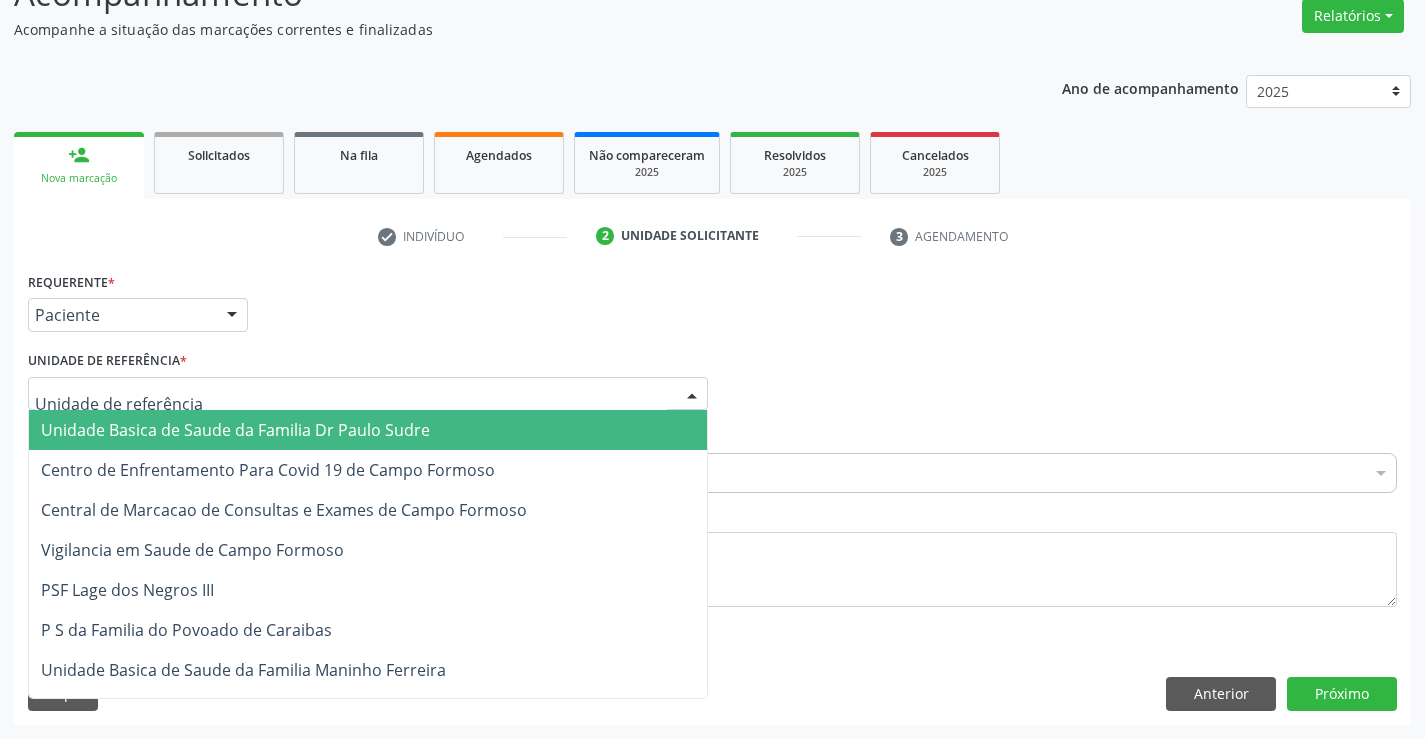 click on "Unidade Basica de Saude da Familia Dr Paulo Sudre" at bounding box center [235, 430] 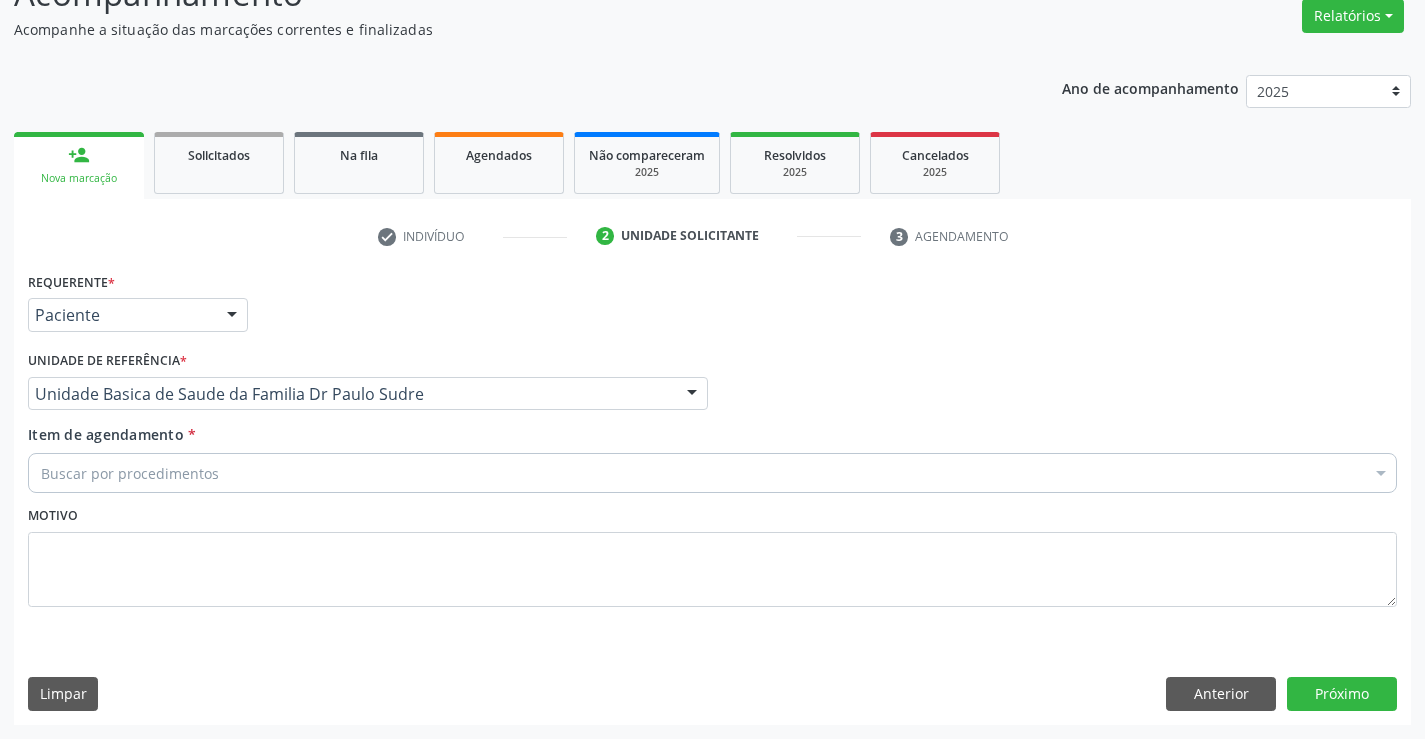 click on "Buscar por procedimentos" at bounding box center (712, 473) 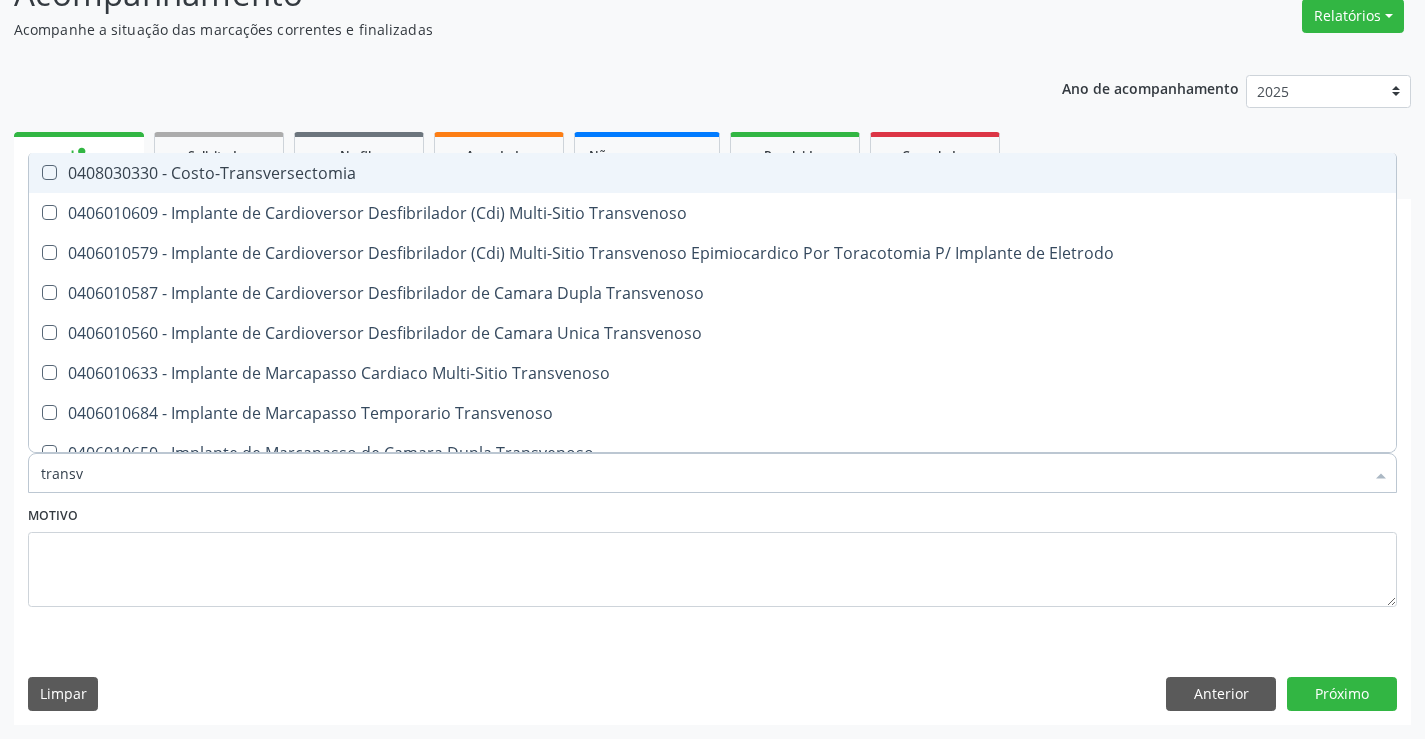 type on "transva" 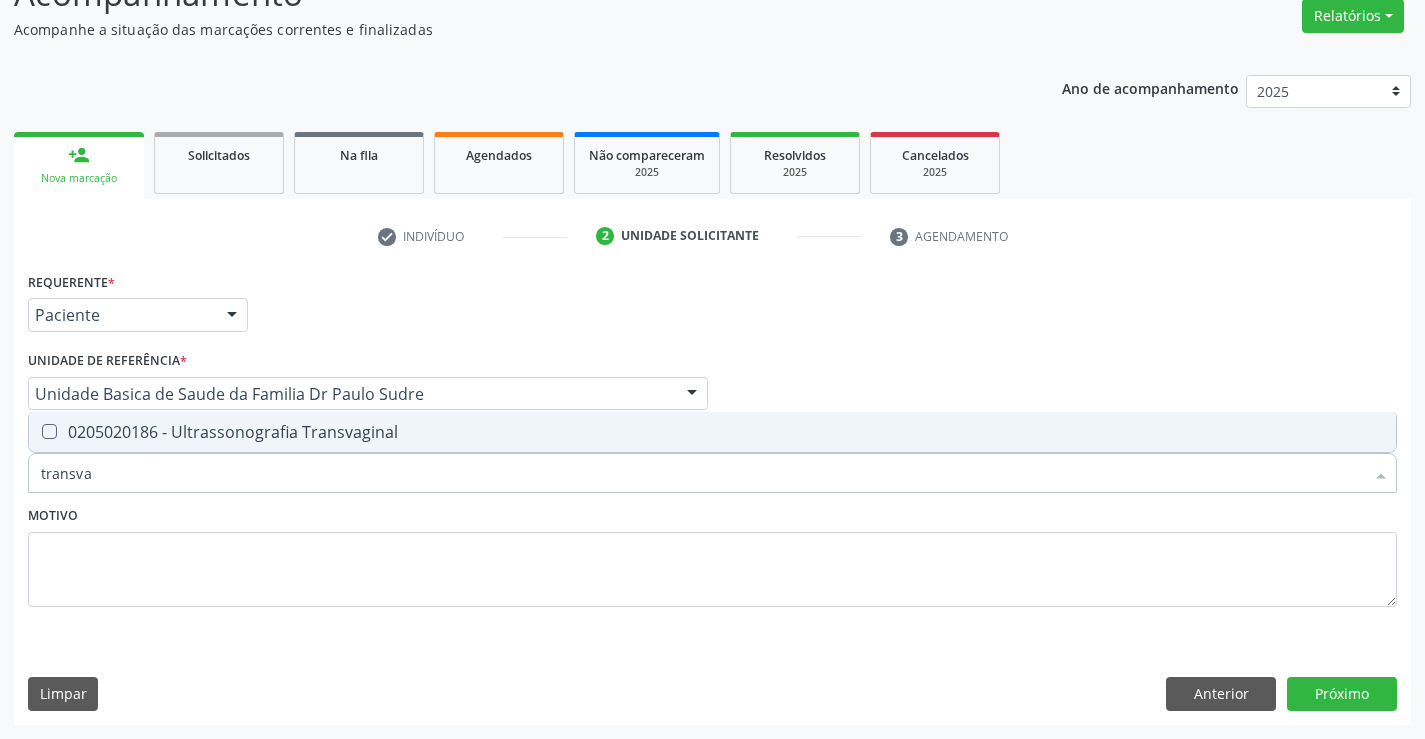 click on "0205020186 - Ultrassonografia Transvaginal" at bounding box center (712, 432) 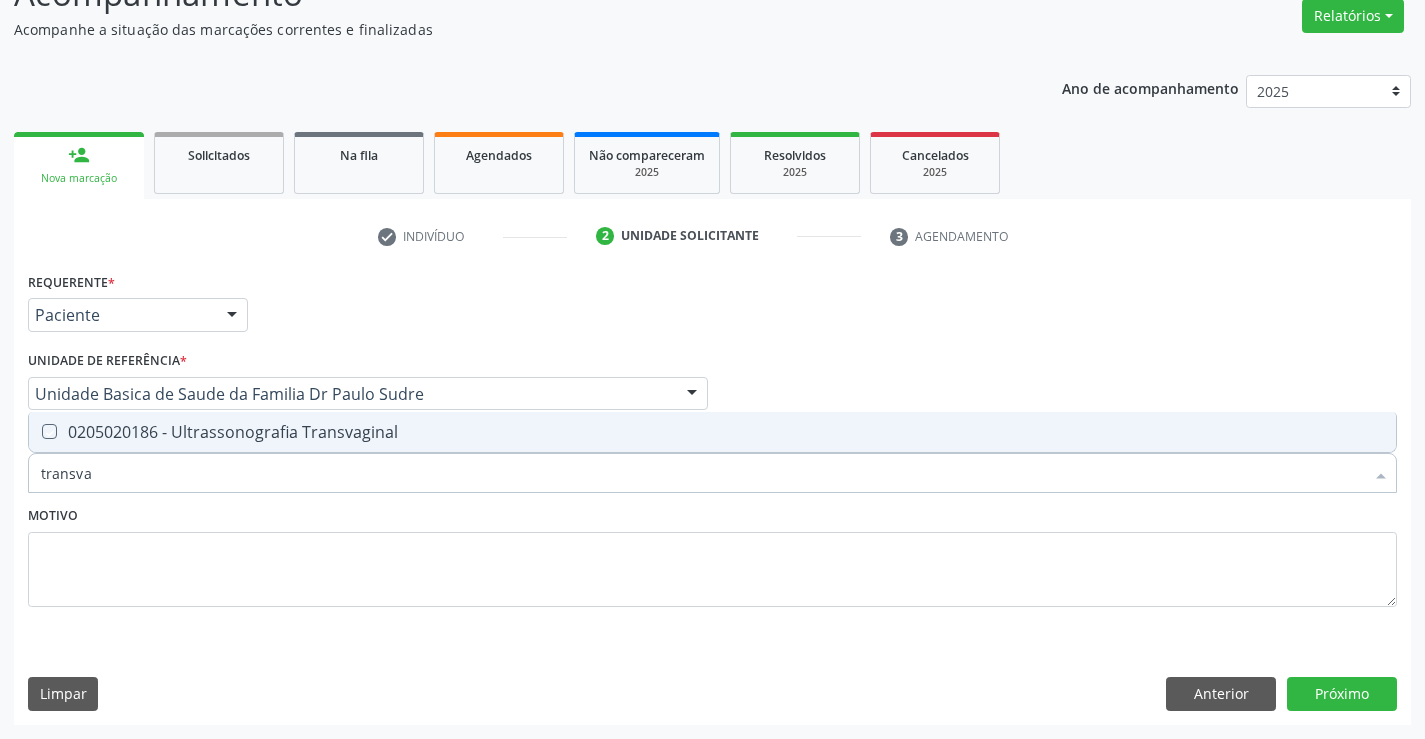 checkbox on "true" 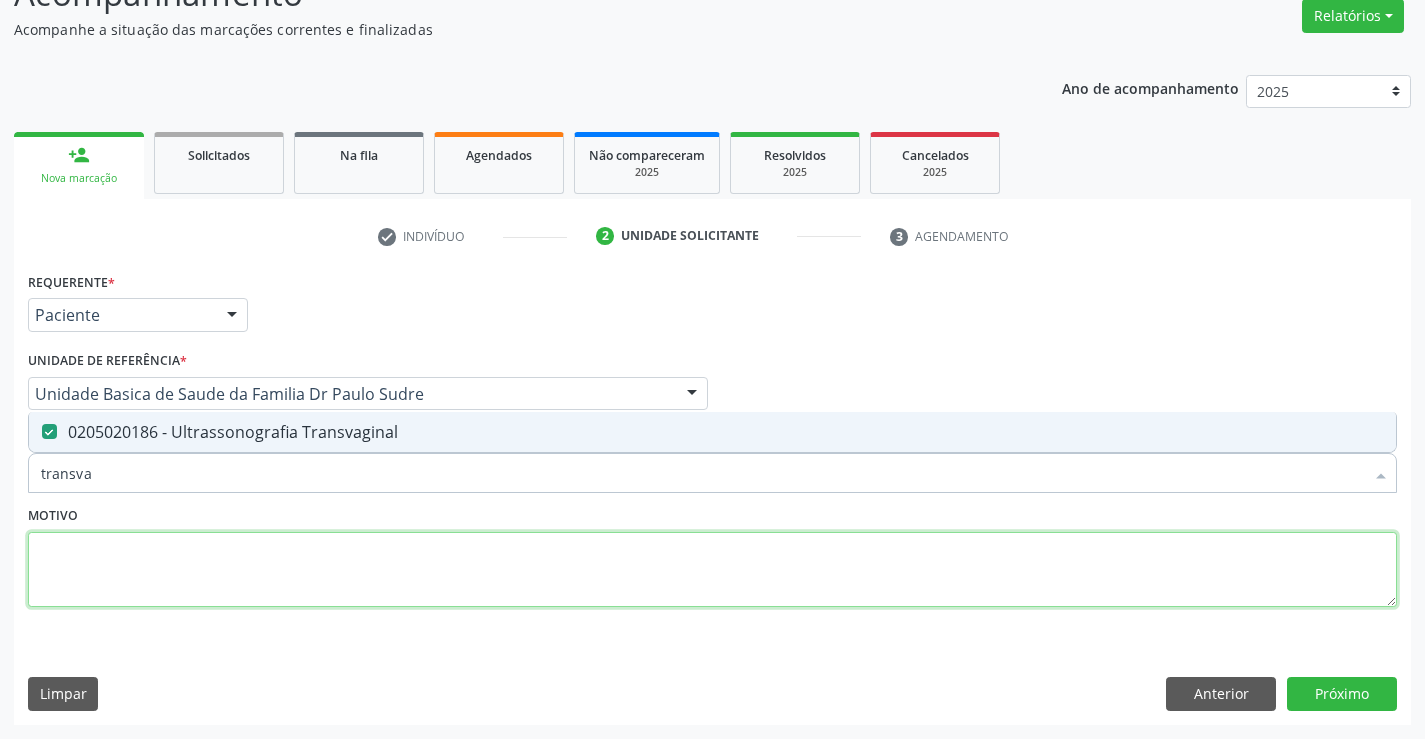 click at bounding box center [712, 570] 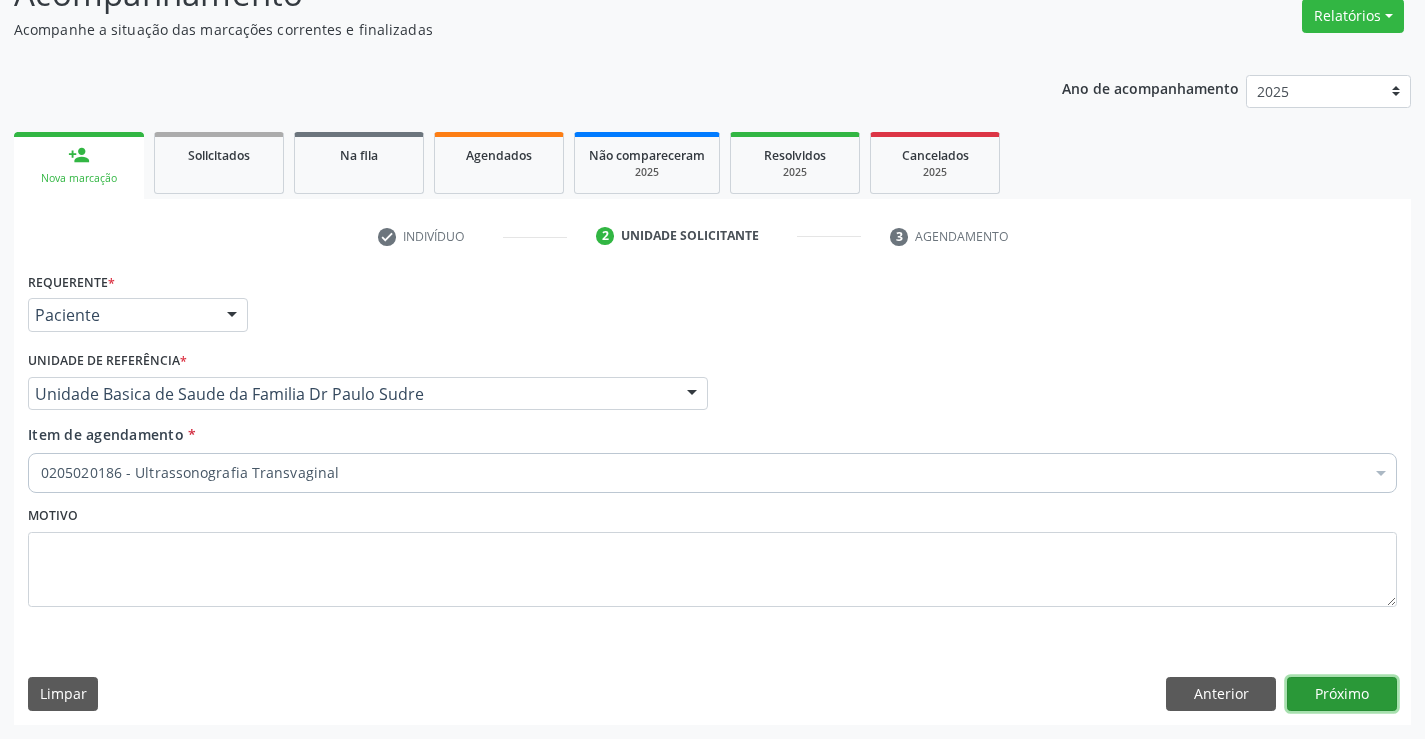 click on "Próximo" at bounding box center [1342, 694] 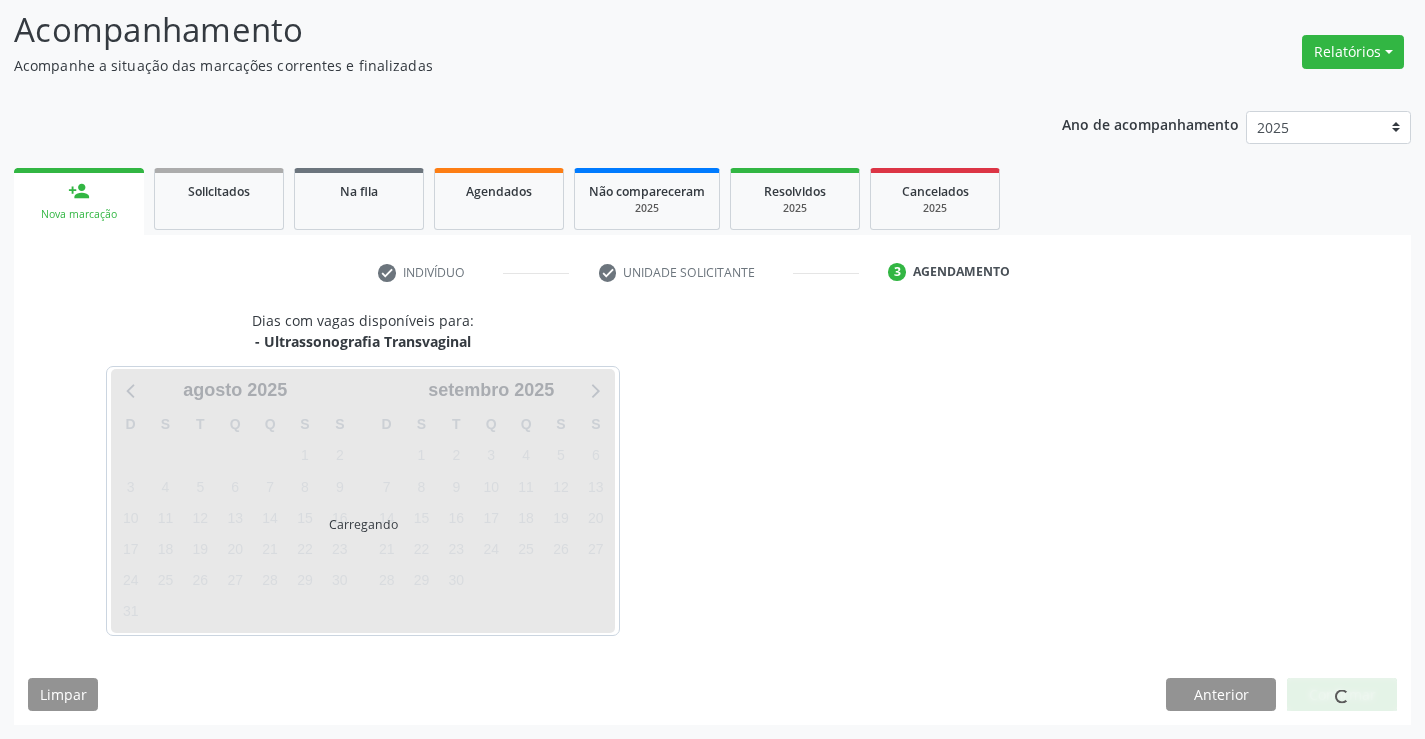 scroll, scrollTop: 131, scrollLeft: 0, axis: vertical 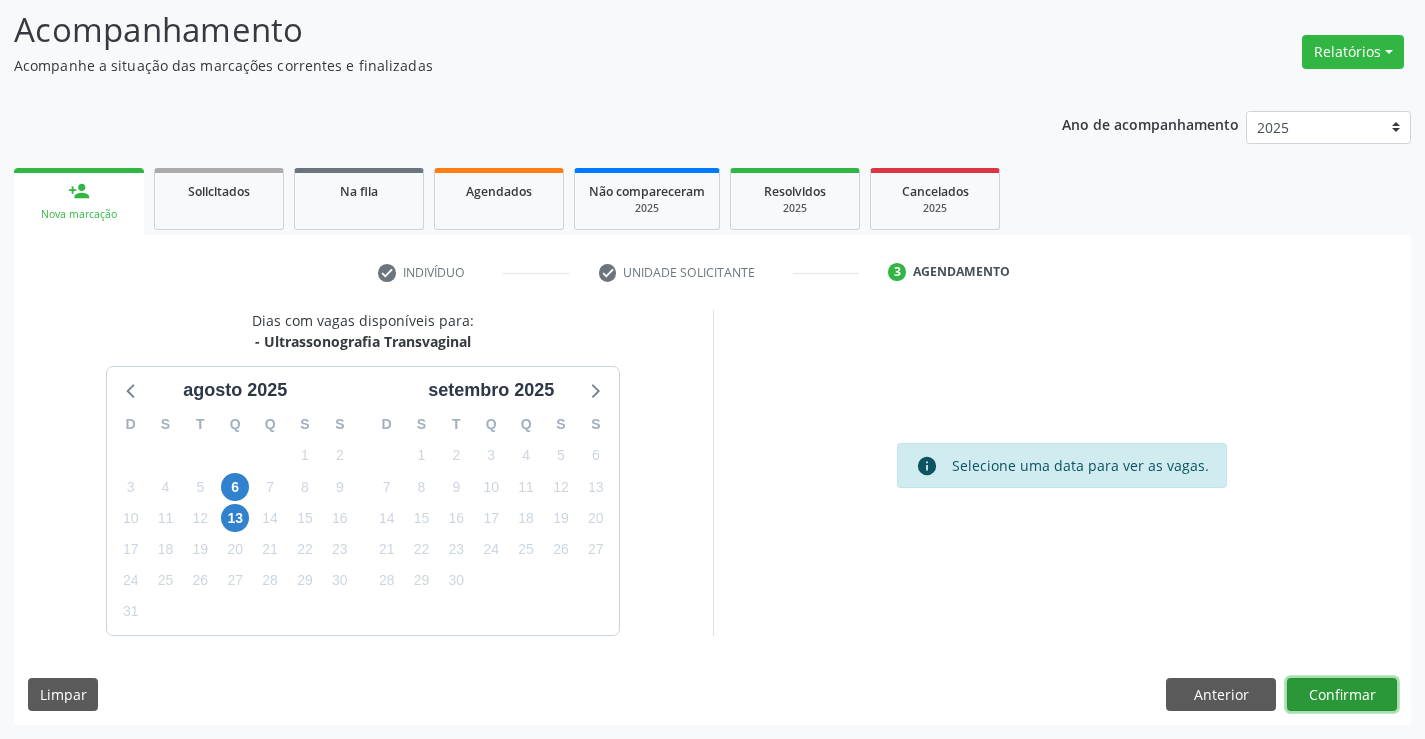 click on "Confirmar" at bounding box center [1342, 695] 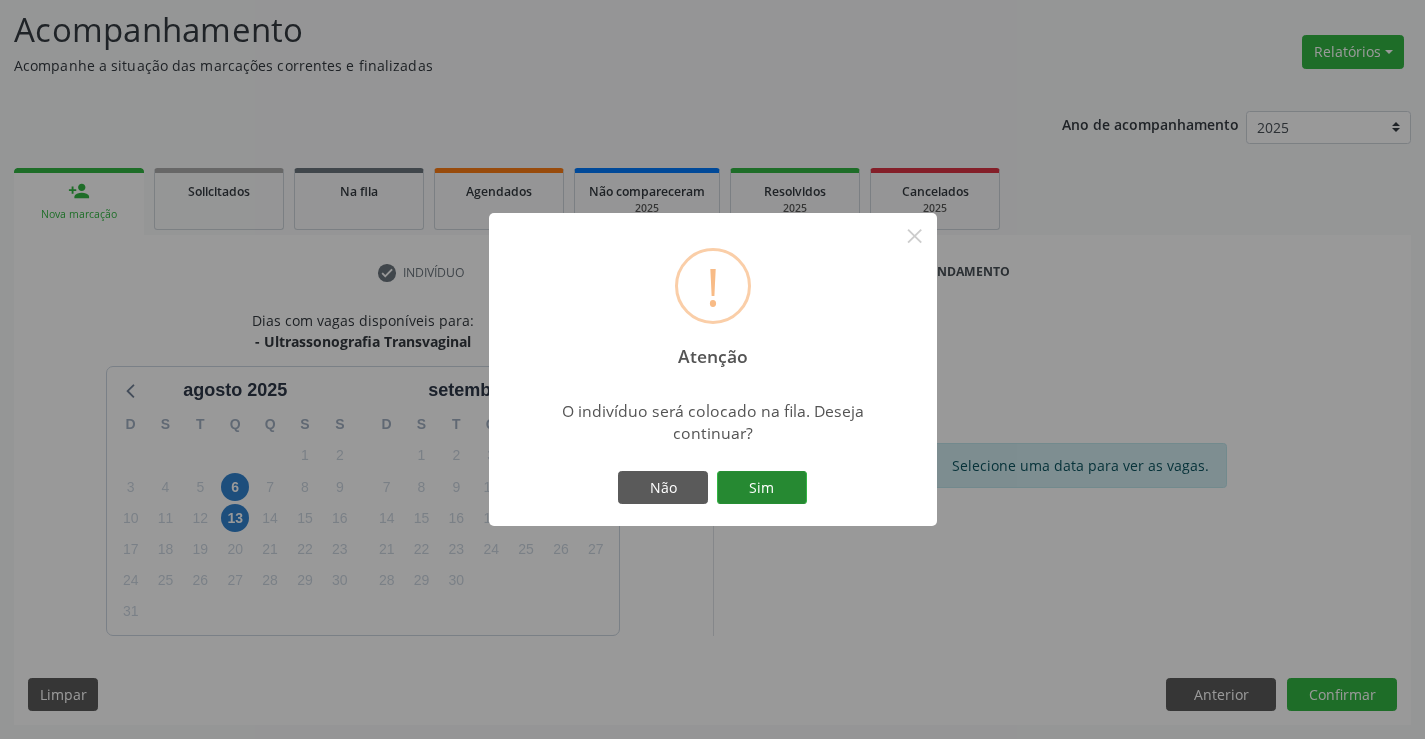 click on "Sim" at bounding box center [762, 488] 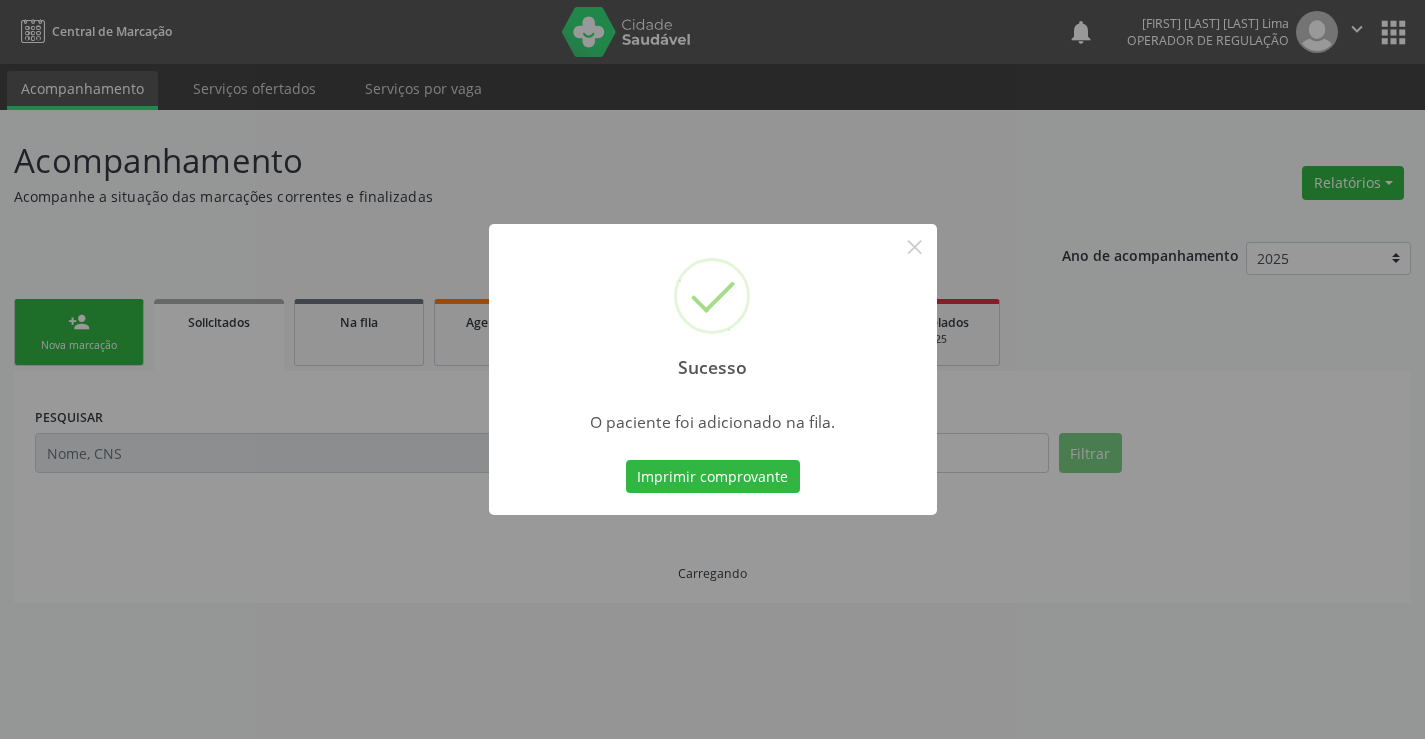 scroll, scrollTop: 0, scrollLeft: 0, axis: both 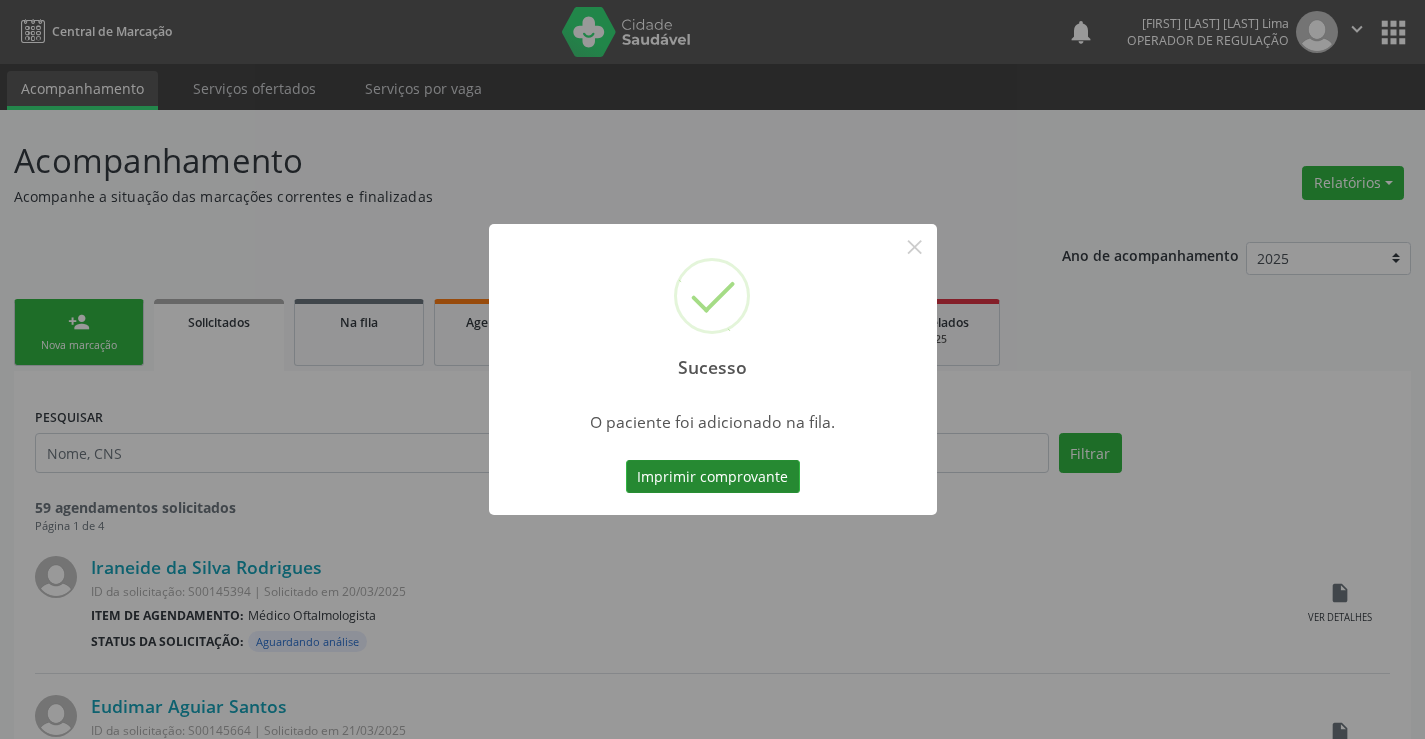 click on "Imprimir comprovante" at bounding box center (713, 477) 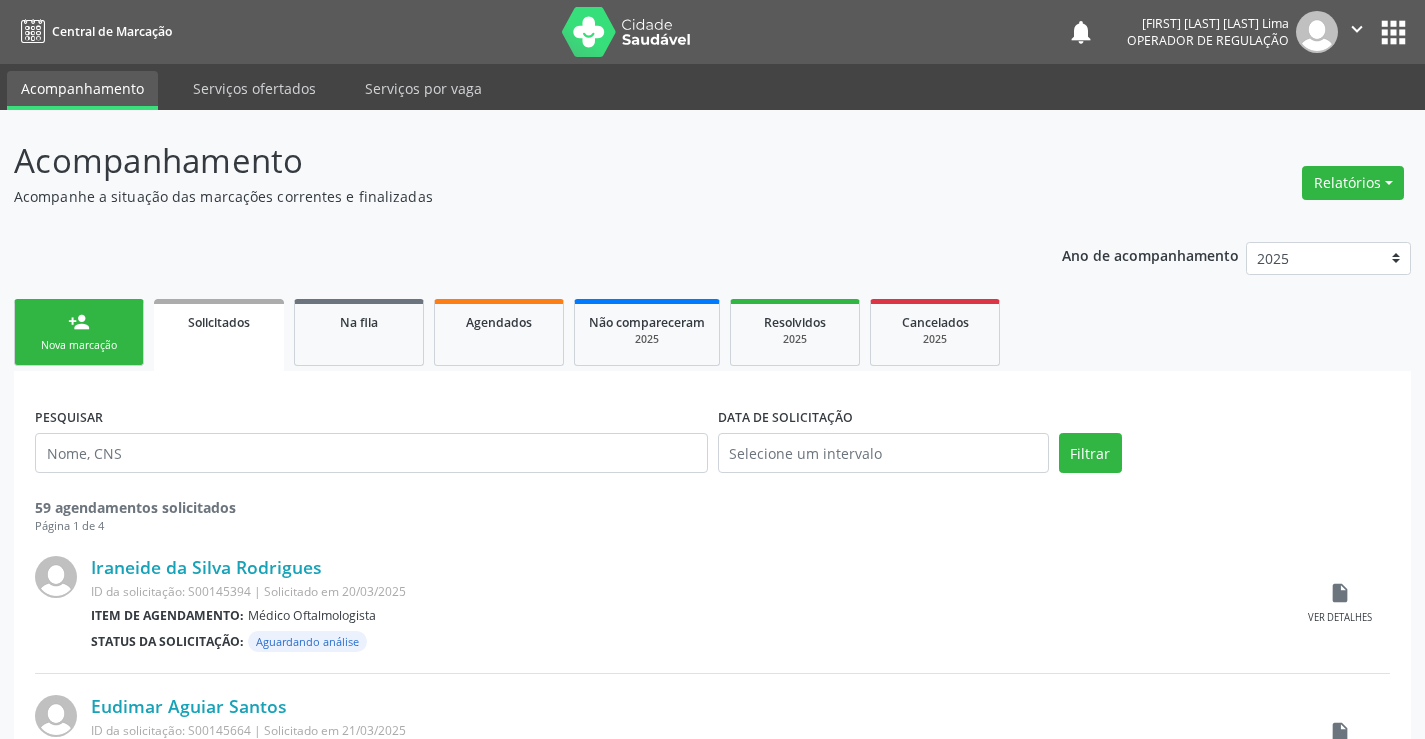 click on "Nova marcação" at bounding box center (79, 345) 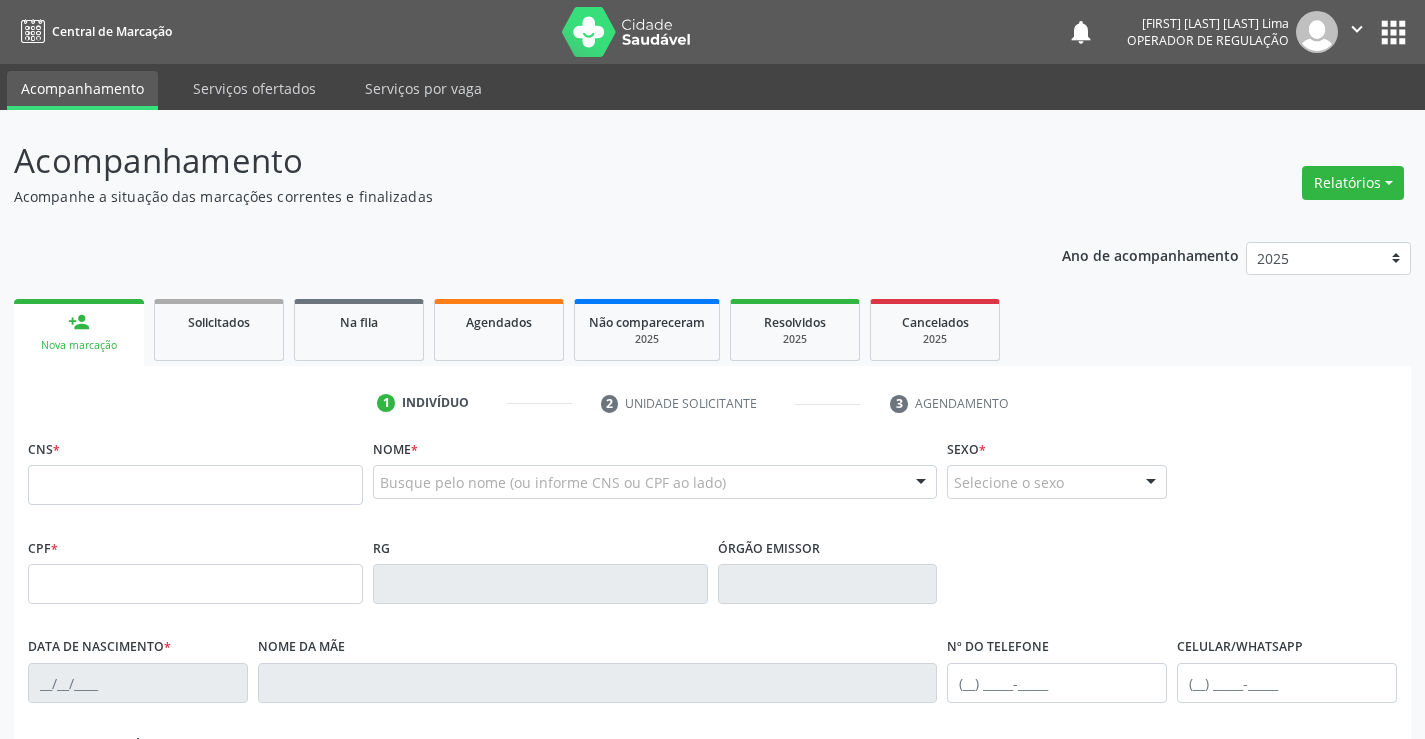 scroll, scrollTop: 100, scrollLeft: 0, axis: vertical 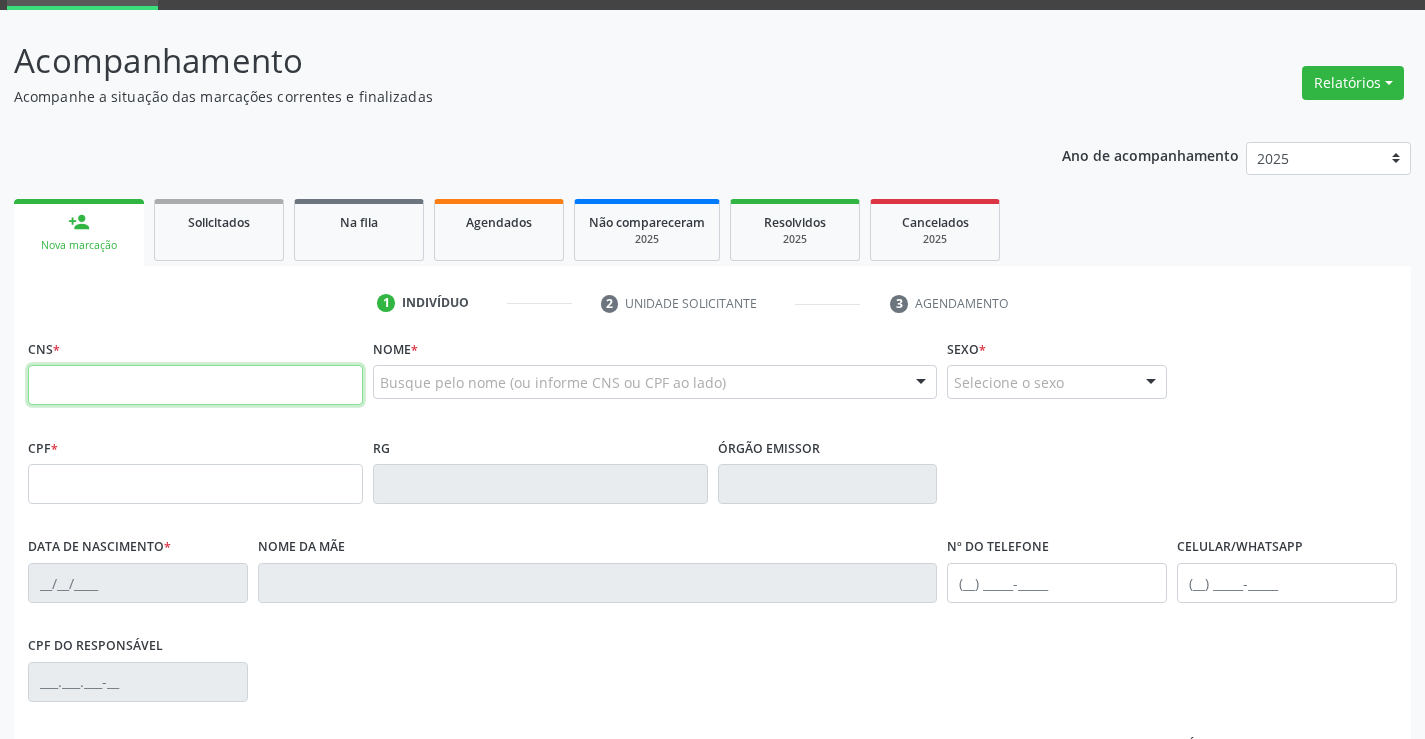 click at bounding box center (195, 385) 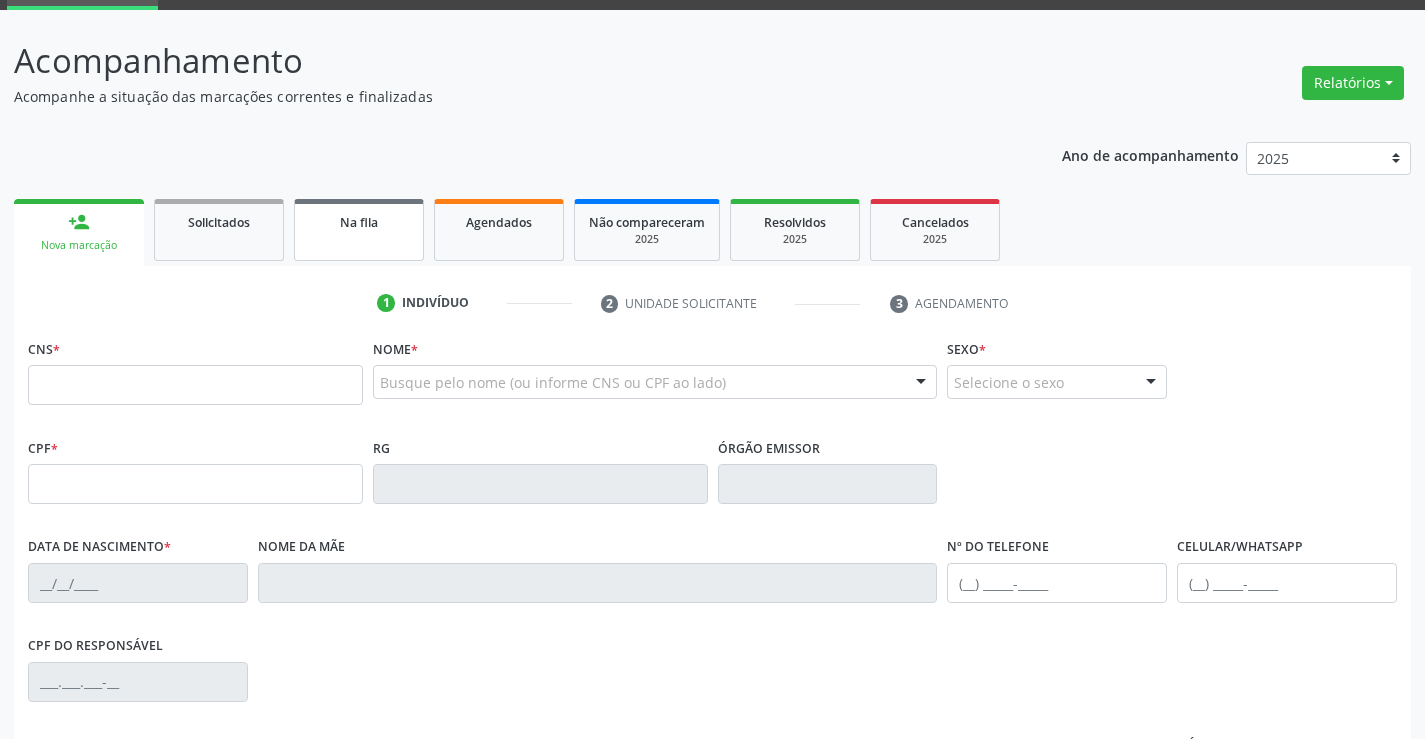 click on "Na fila" at bounding box center [359, 230] 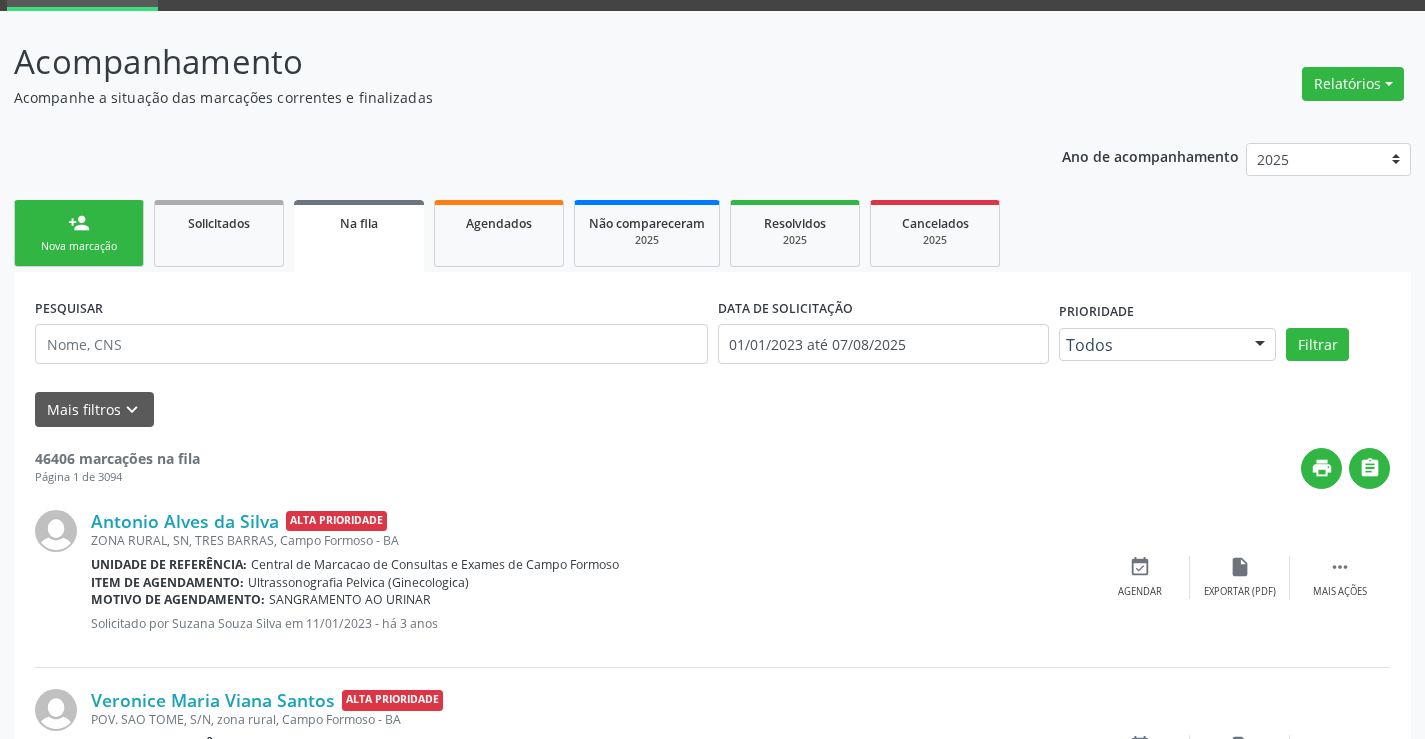 scroll, scrollTop: 100, scrollLeft: 0, axis: vertical 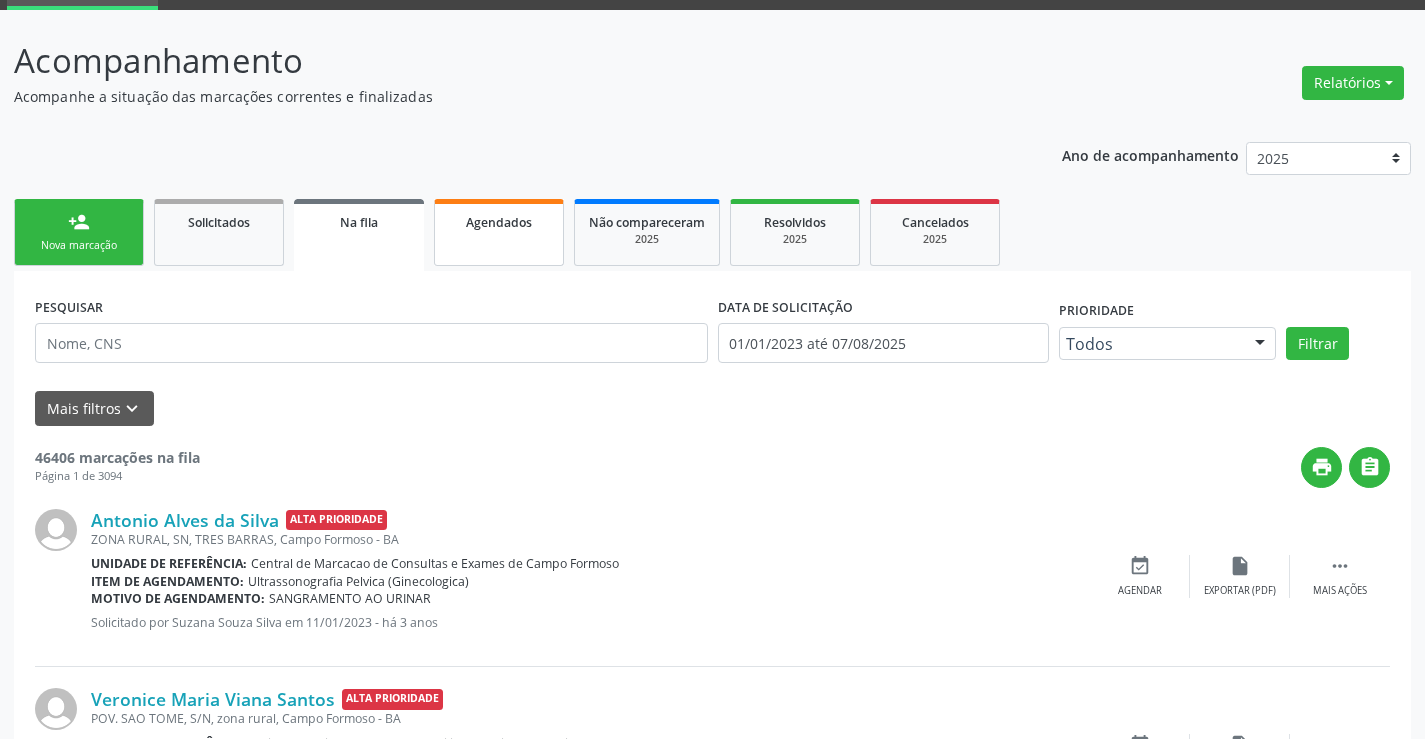 click on "Agendados" at bounding box center [499, 232] 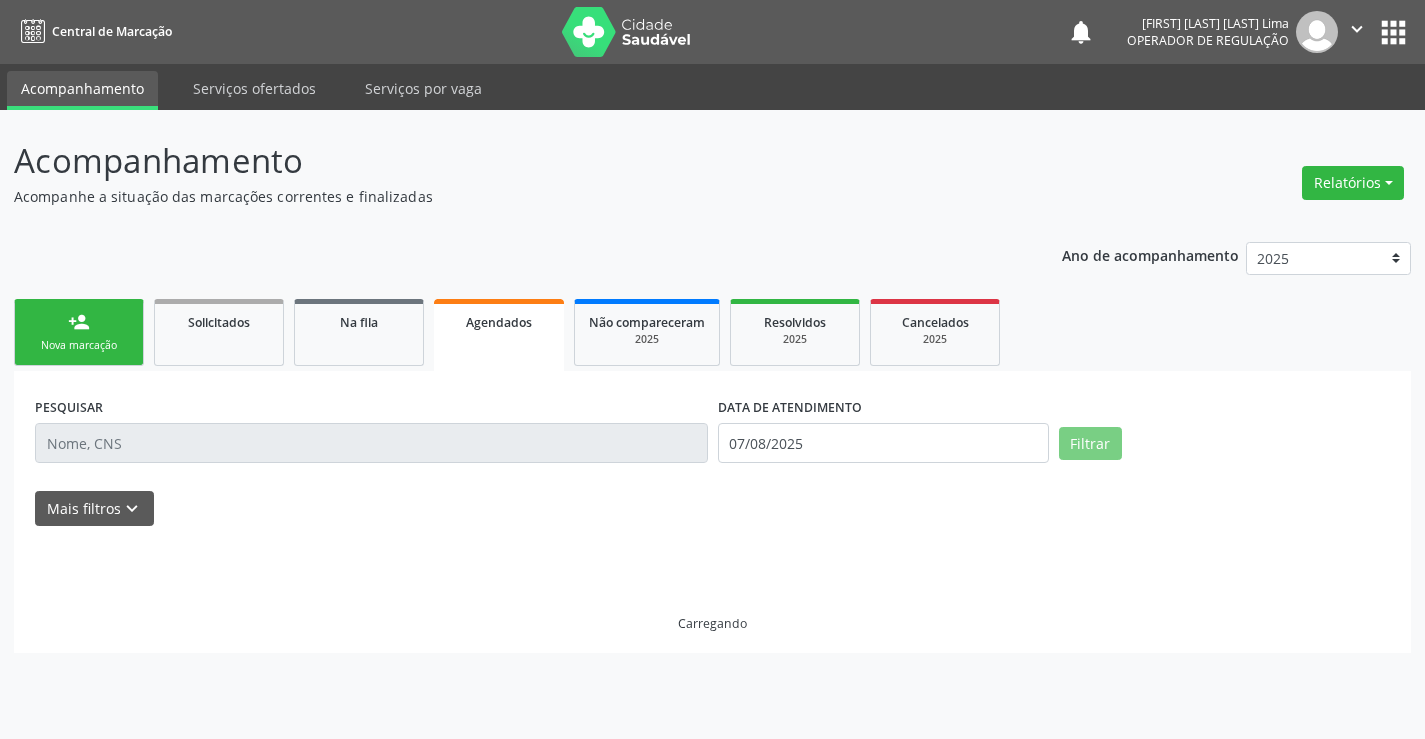 scroll, scrollTop: 0, scrollLeft: 0, axis: both 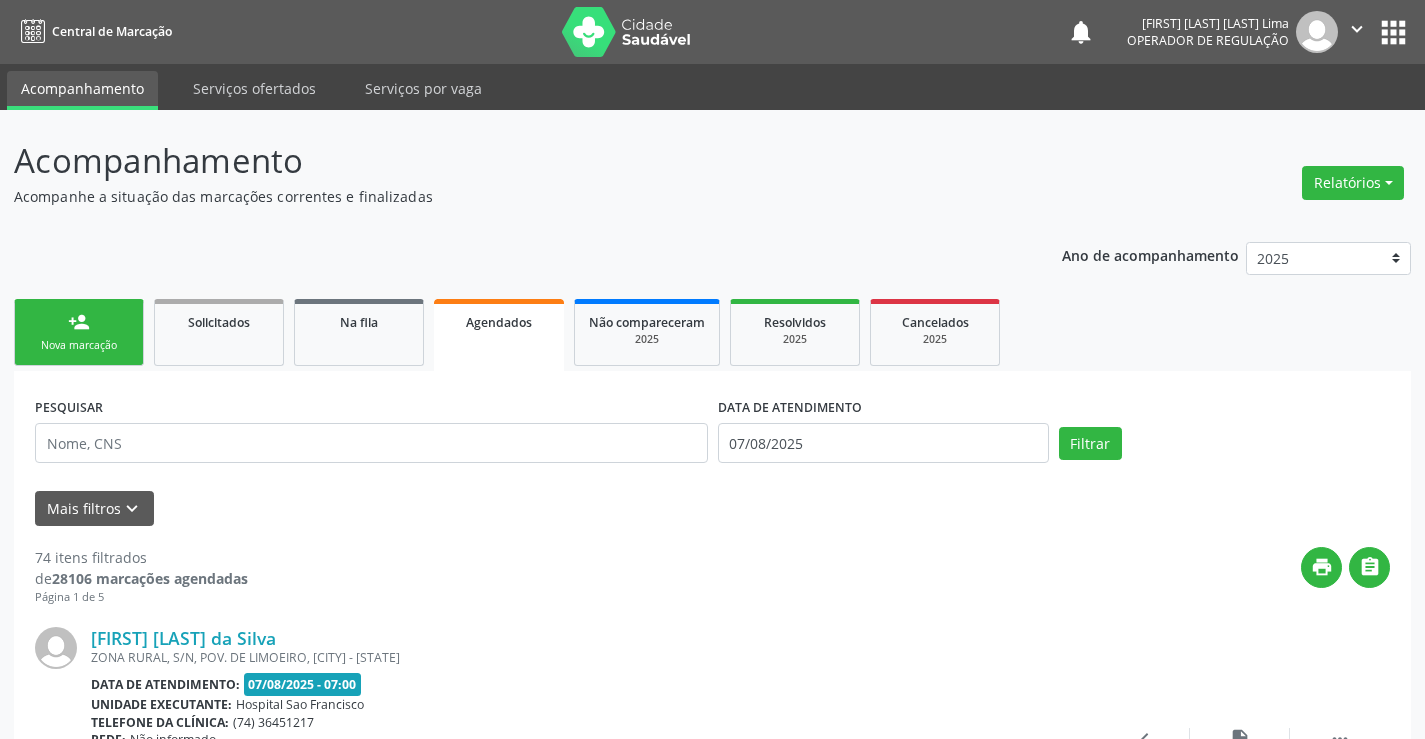 click on "Nova marcação" at bounding box center [79, 345] 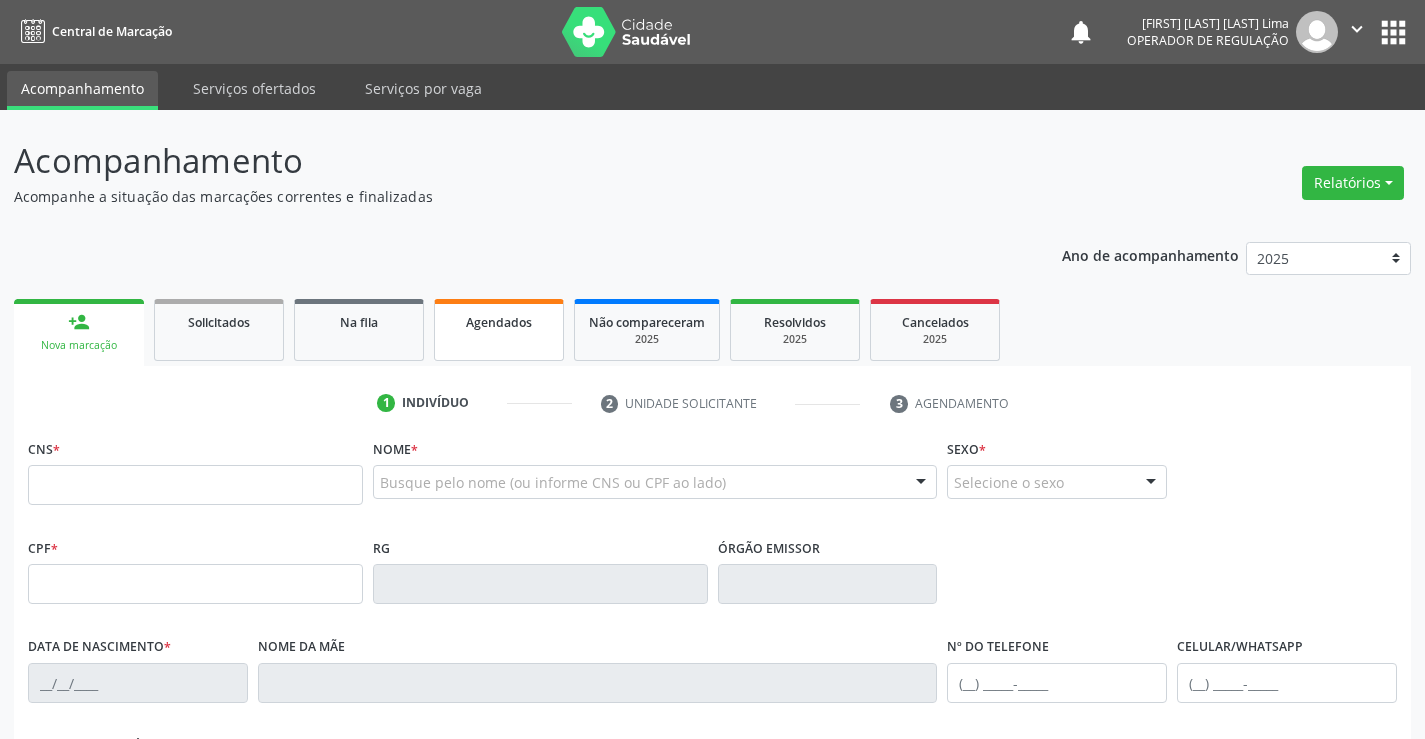 click on "Agendados" at bounding box center (499, 330) 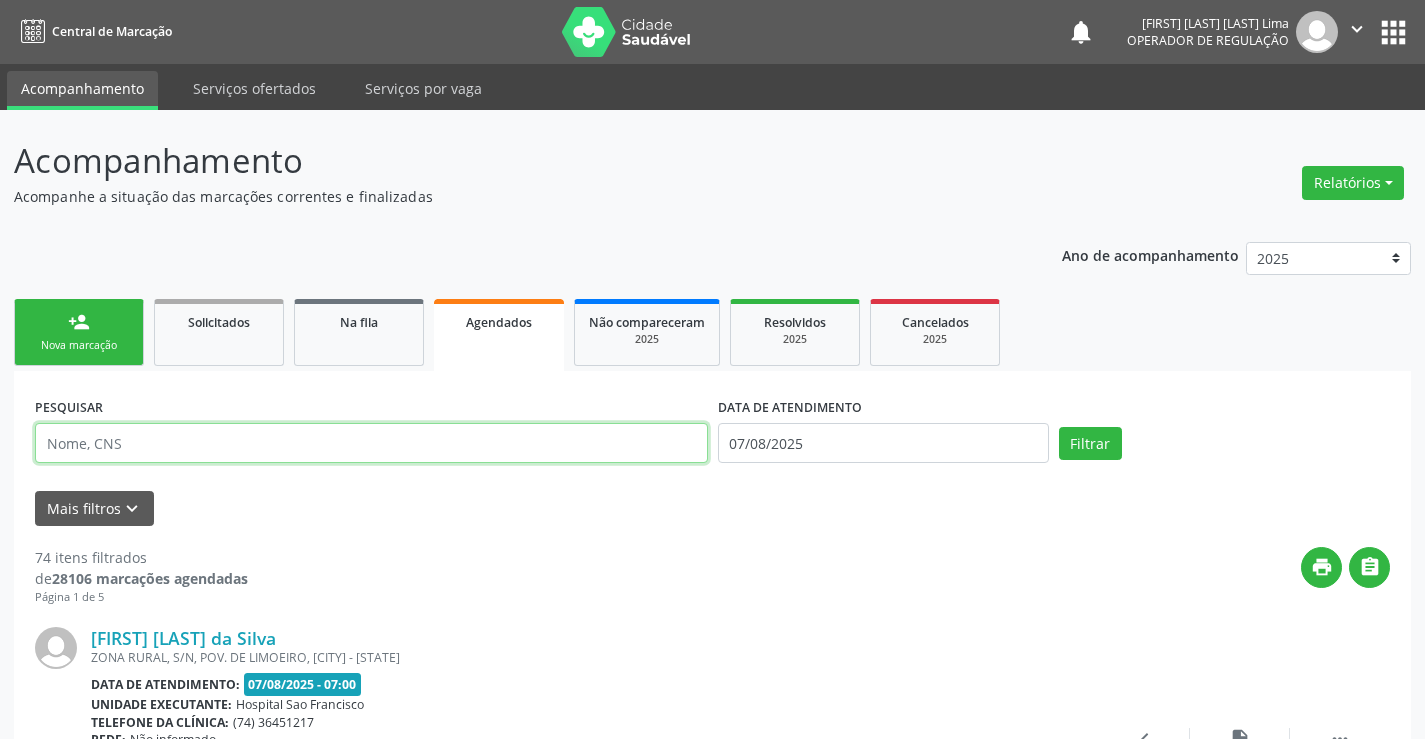 click at bounding box center (371, 443) 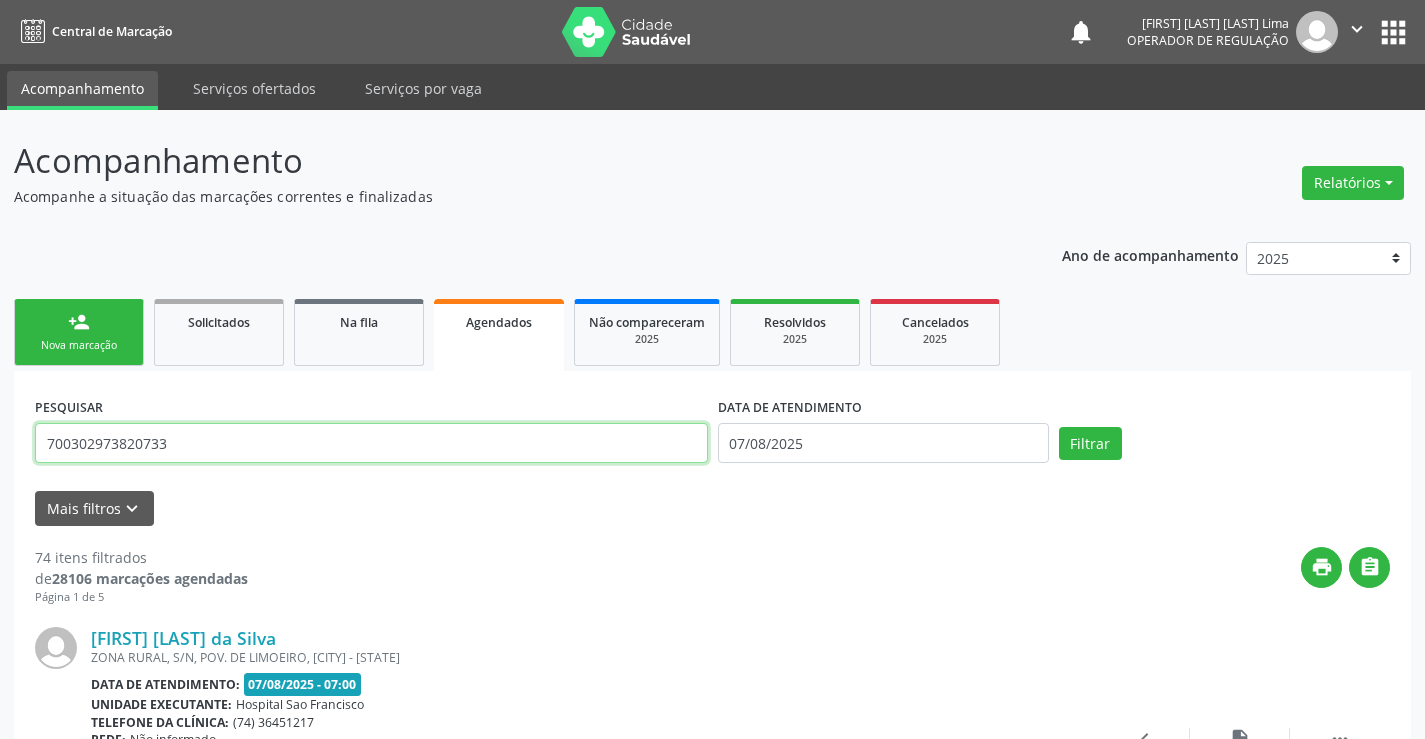 type on "700302973820733" 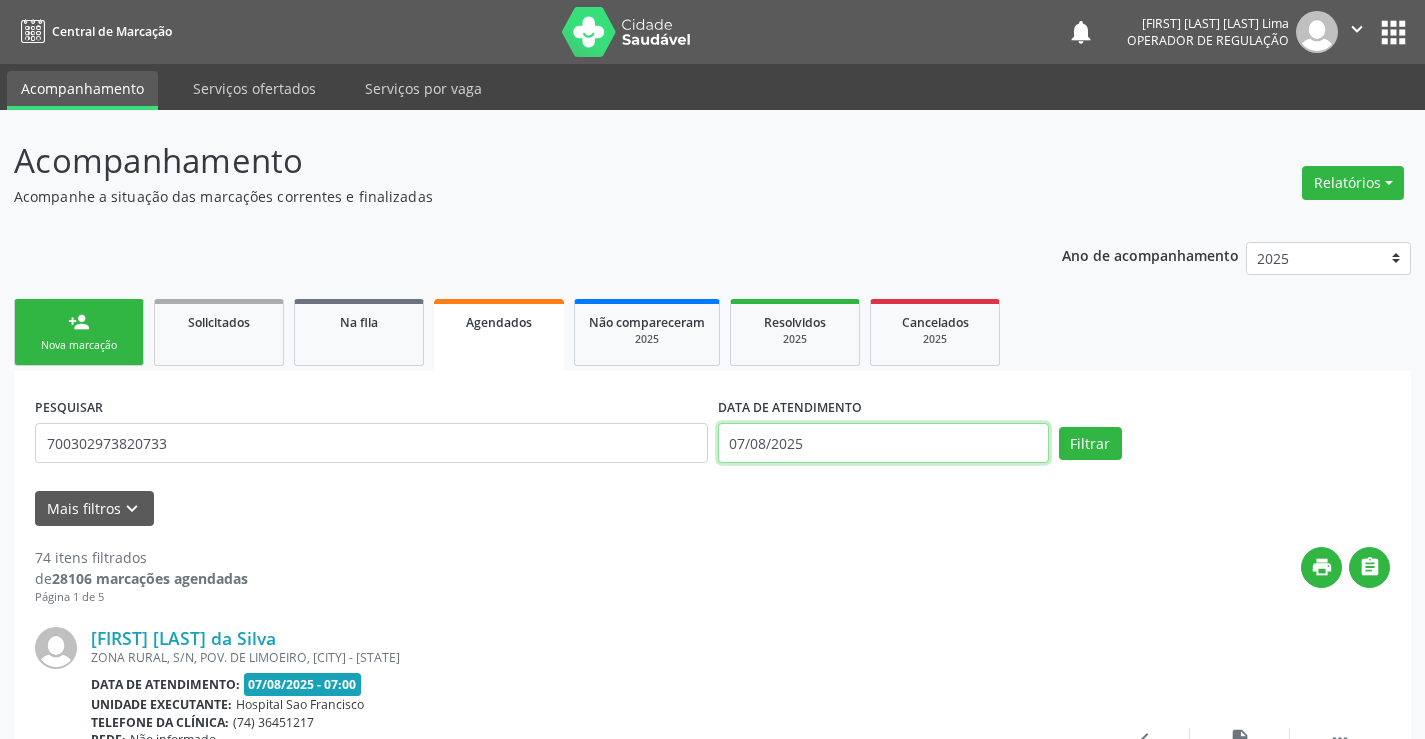 click on "07/08/2025" at bounding box center [883, 443] 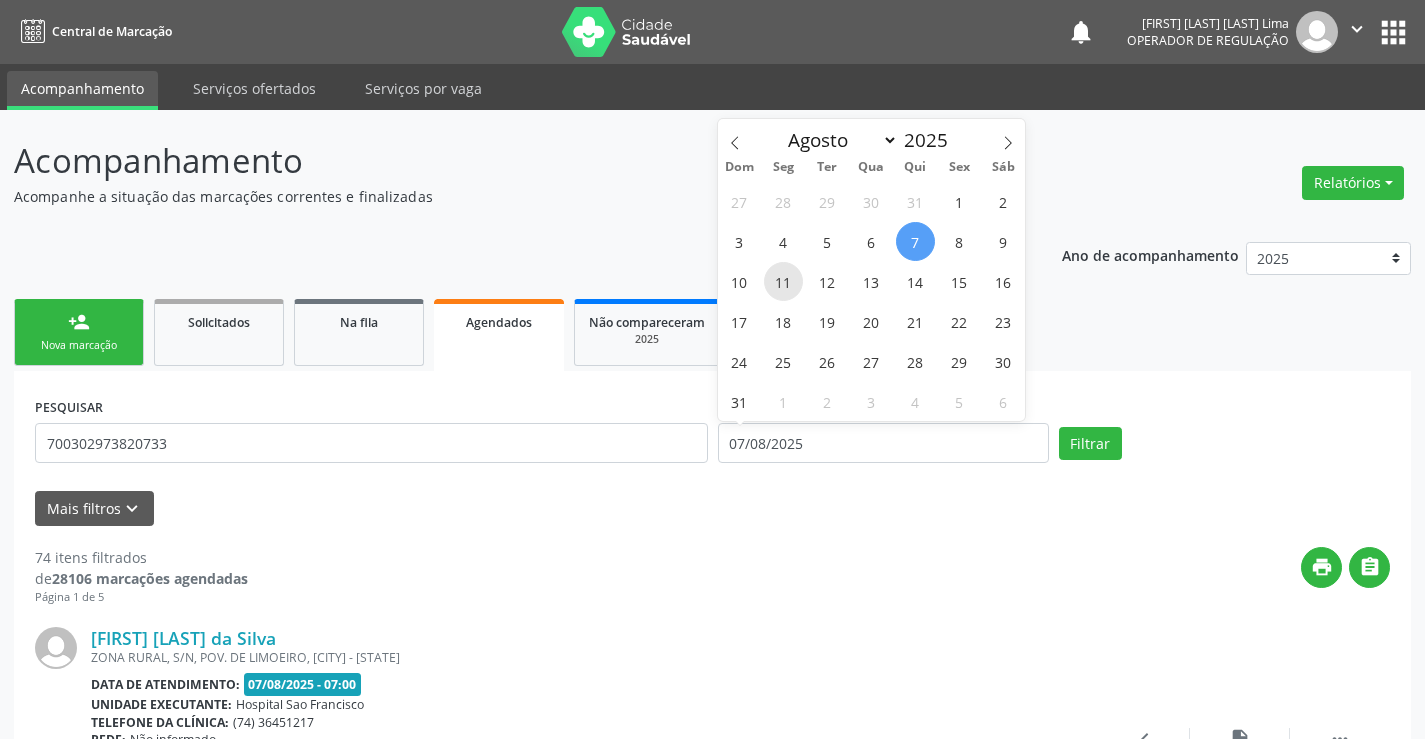 click on "11" at bounding box center [783, 281] 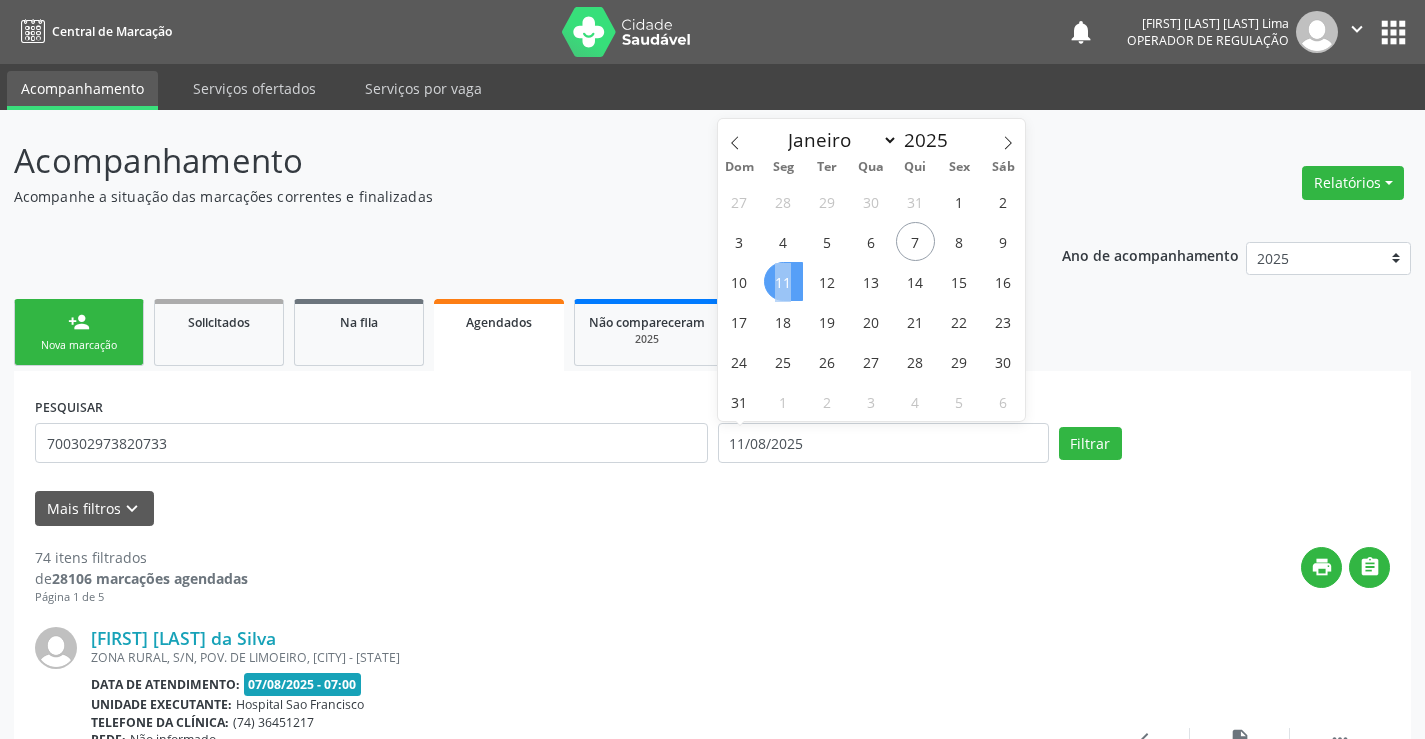 click on "11" at bounding box center [783, 281] 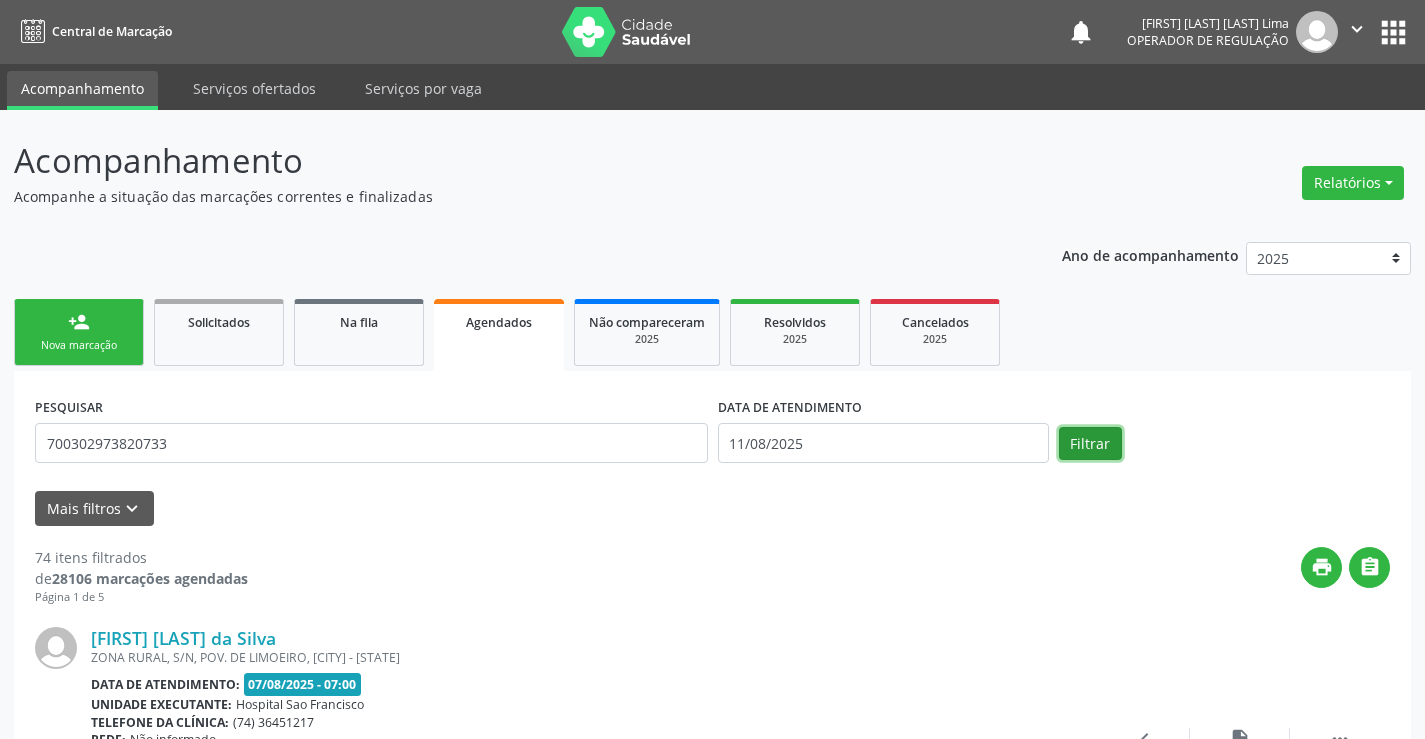 click on "Filtrar" at bounding box center [1090, 444] 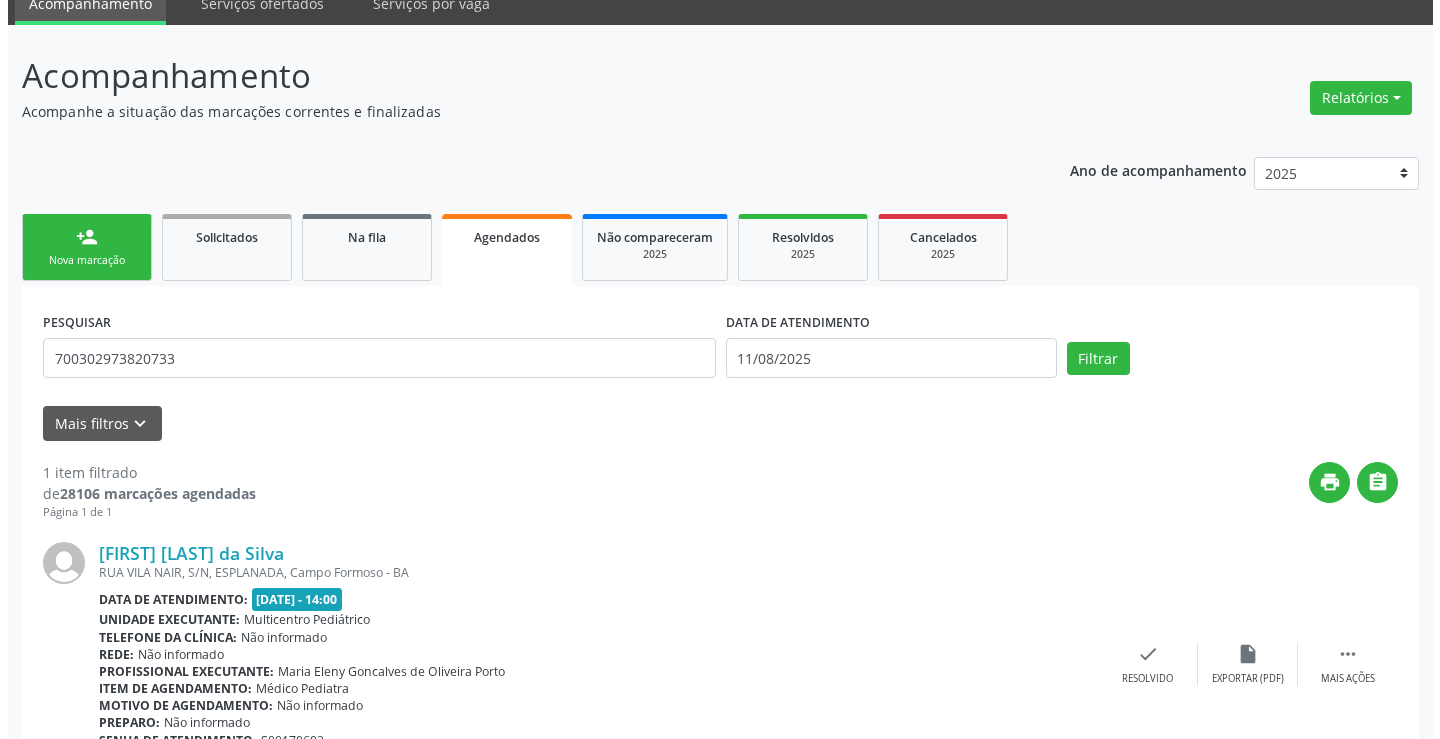 scroll, scrollTop: 189, scrollLeft: 0, axis: vertical 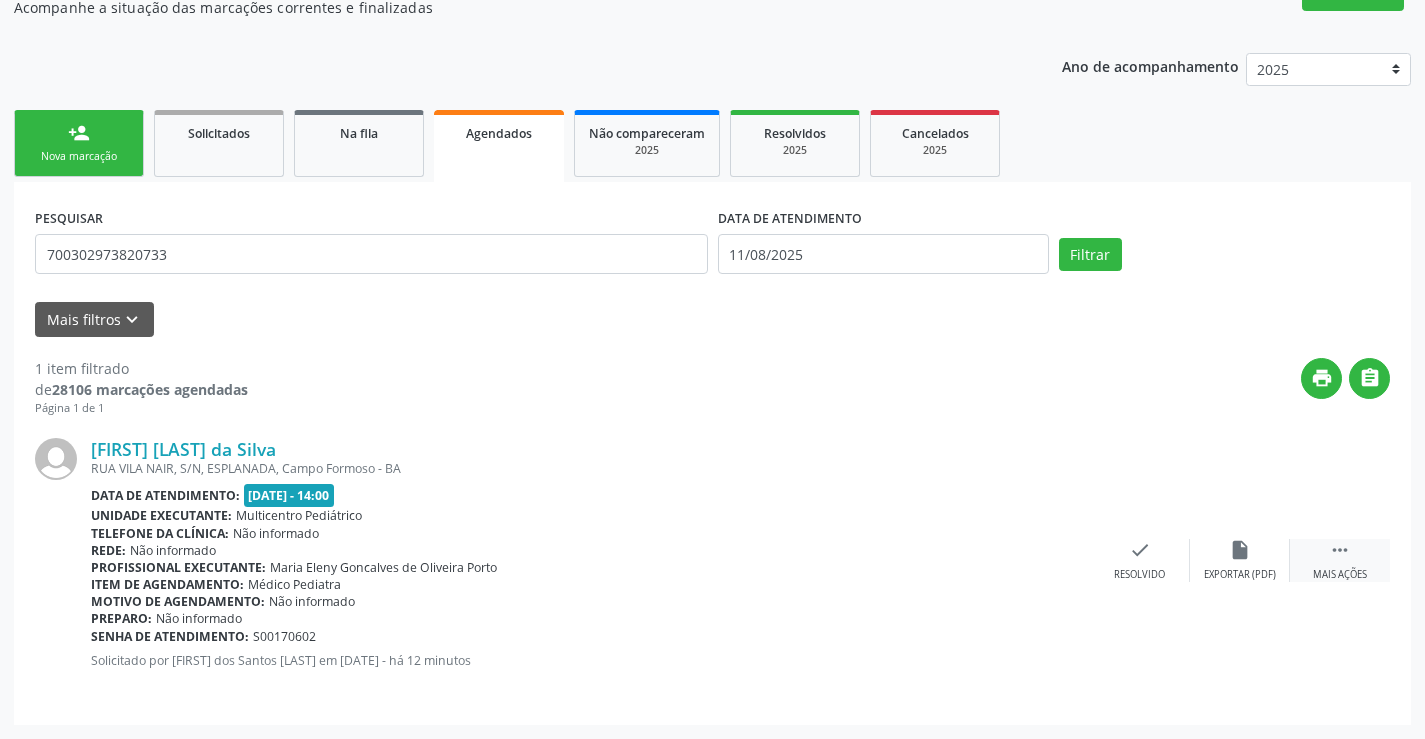click on "" at bounding box center (1340, 550) 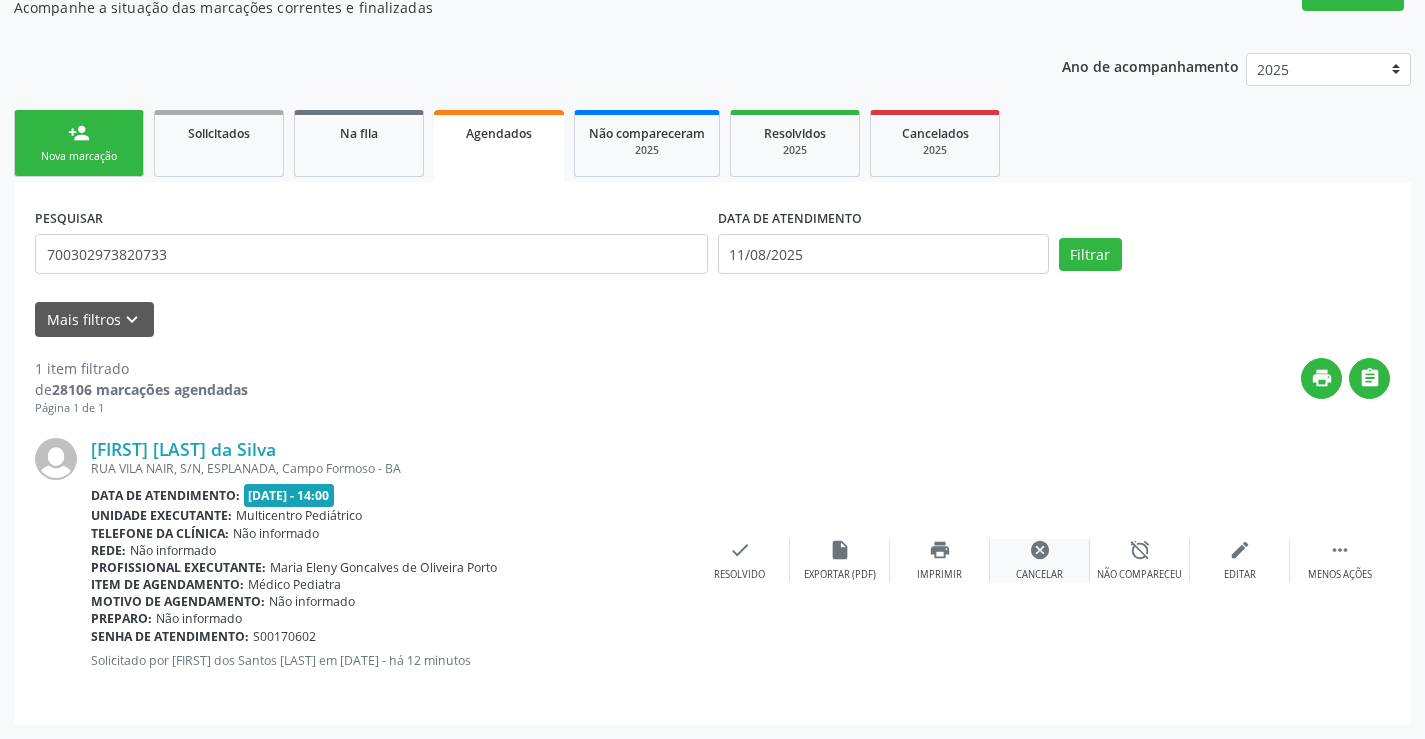 click on "cancel" at bounding box center [1040, 550] 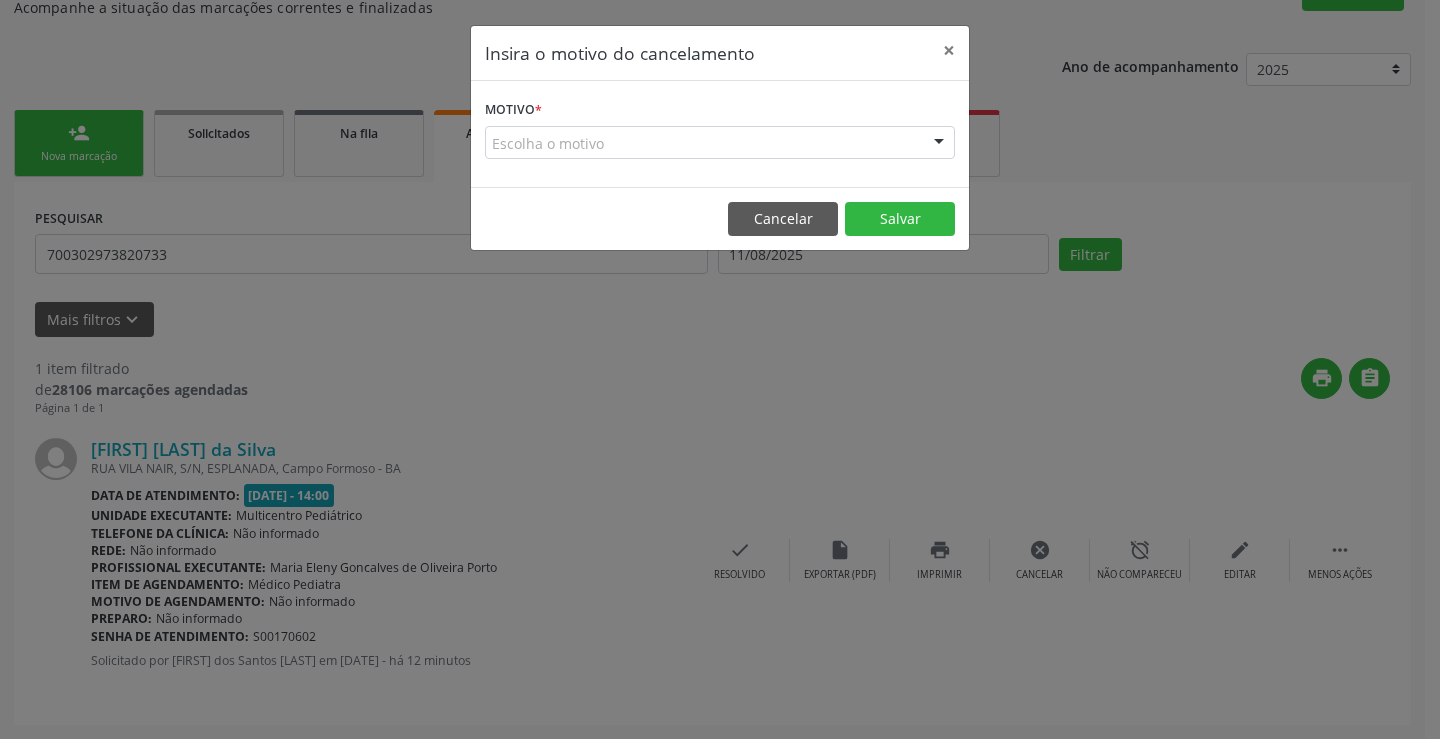 click on "Escolha o motivo" at bounding box center (720, 143) 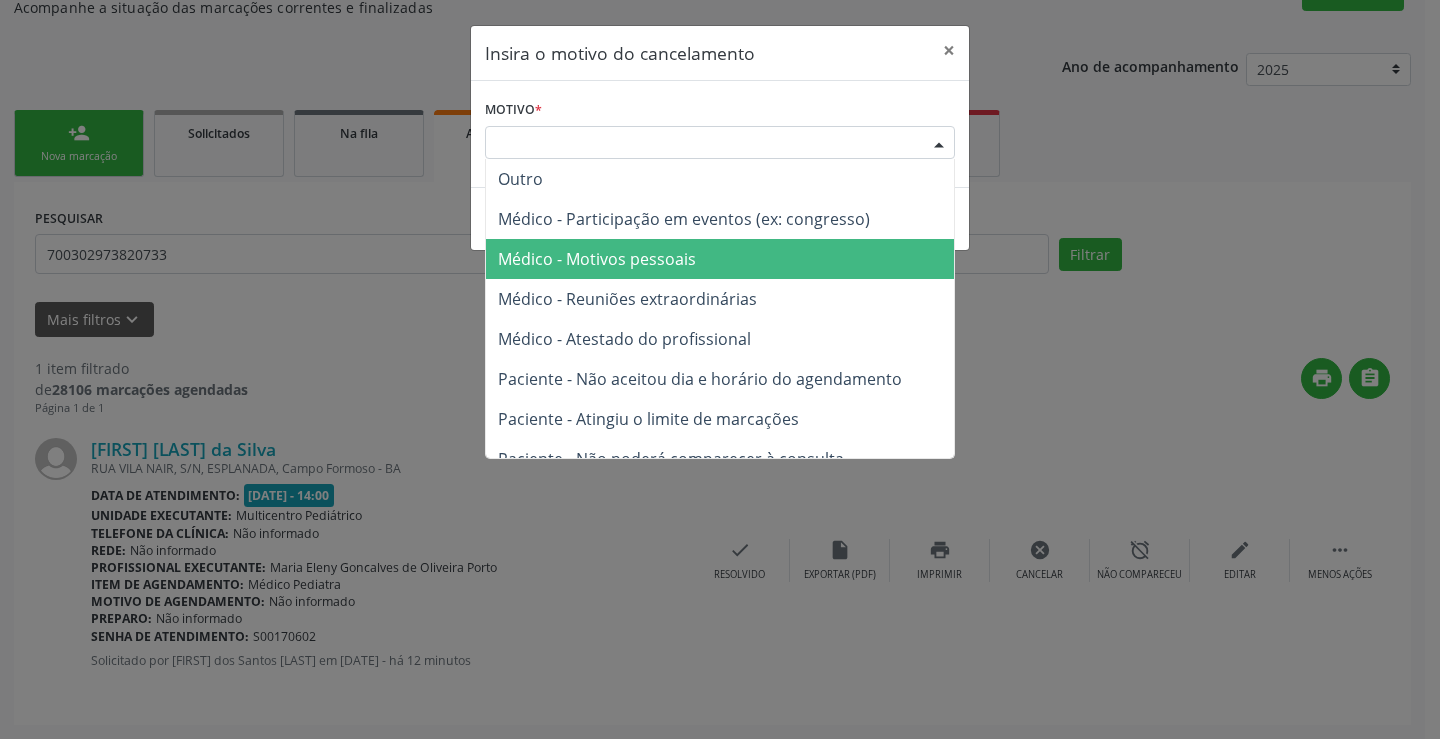 click on "Médico - Motivos pessoais" at bounding box center [720, 259] 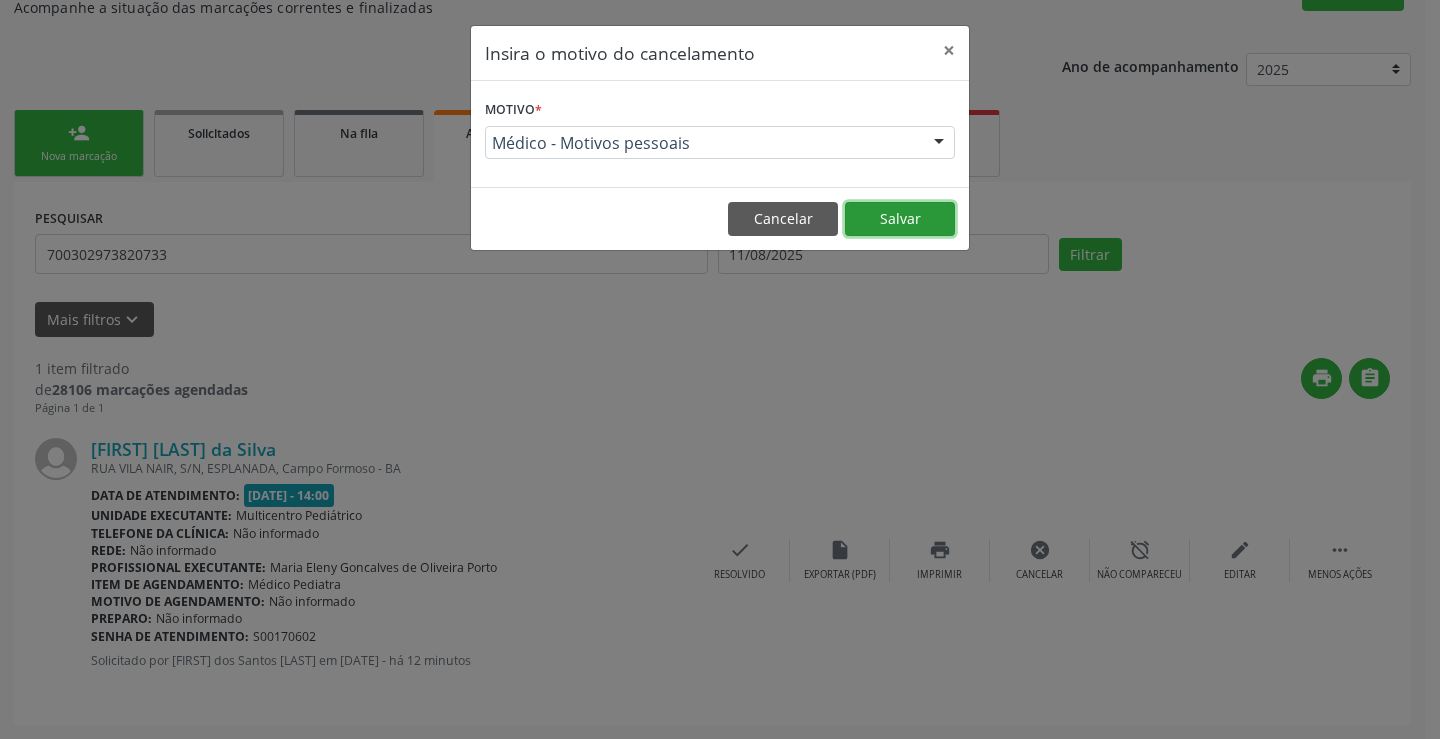 click on "Salvar" at bounding box center [900, 219] 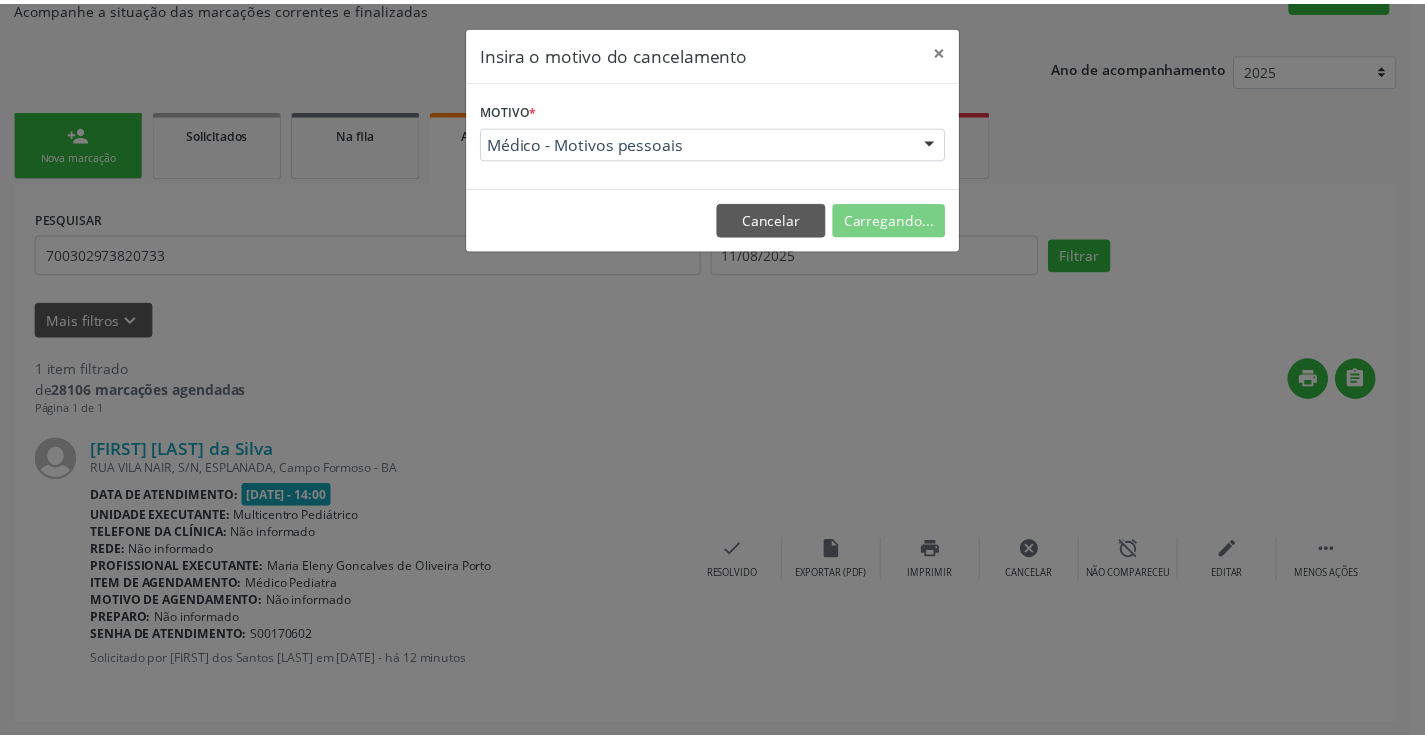 scroll, scrollTop: 0, scrollLeft: 0, axis: both 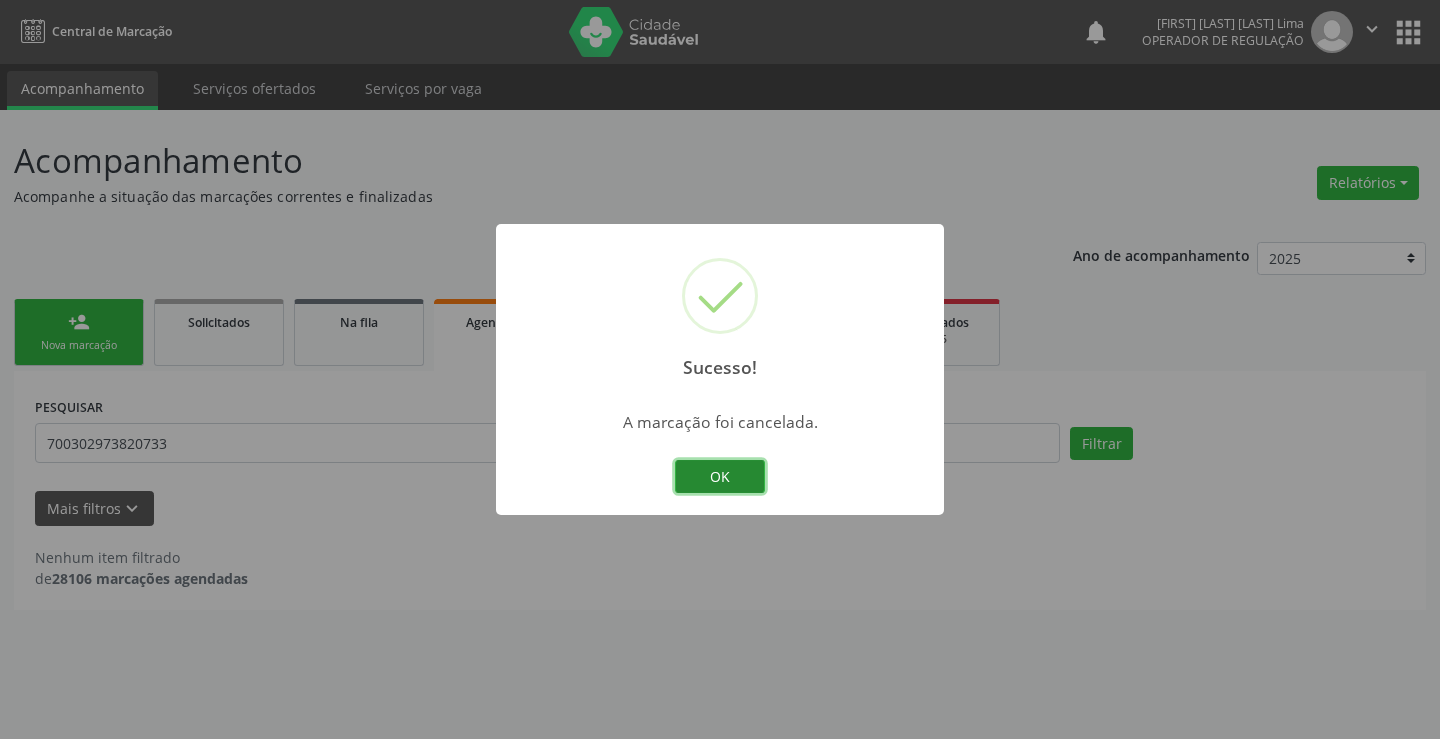 click on "OK" at bounding box center [720, 477] 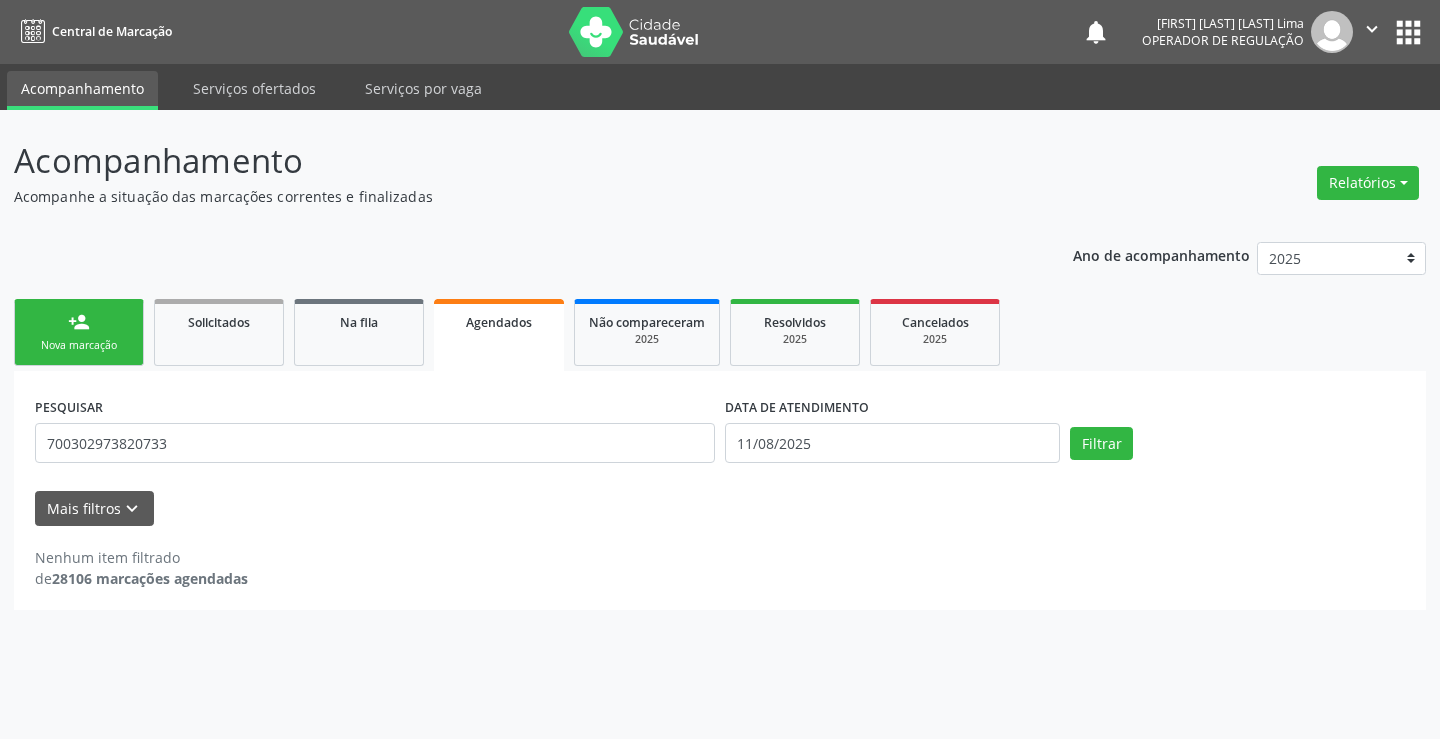 click on "person_add
Nova marcação" at bounding box center (79, 332) 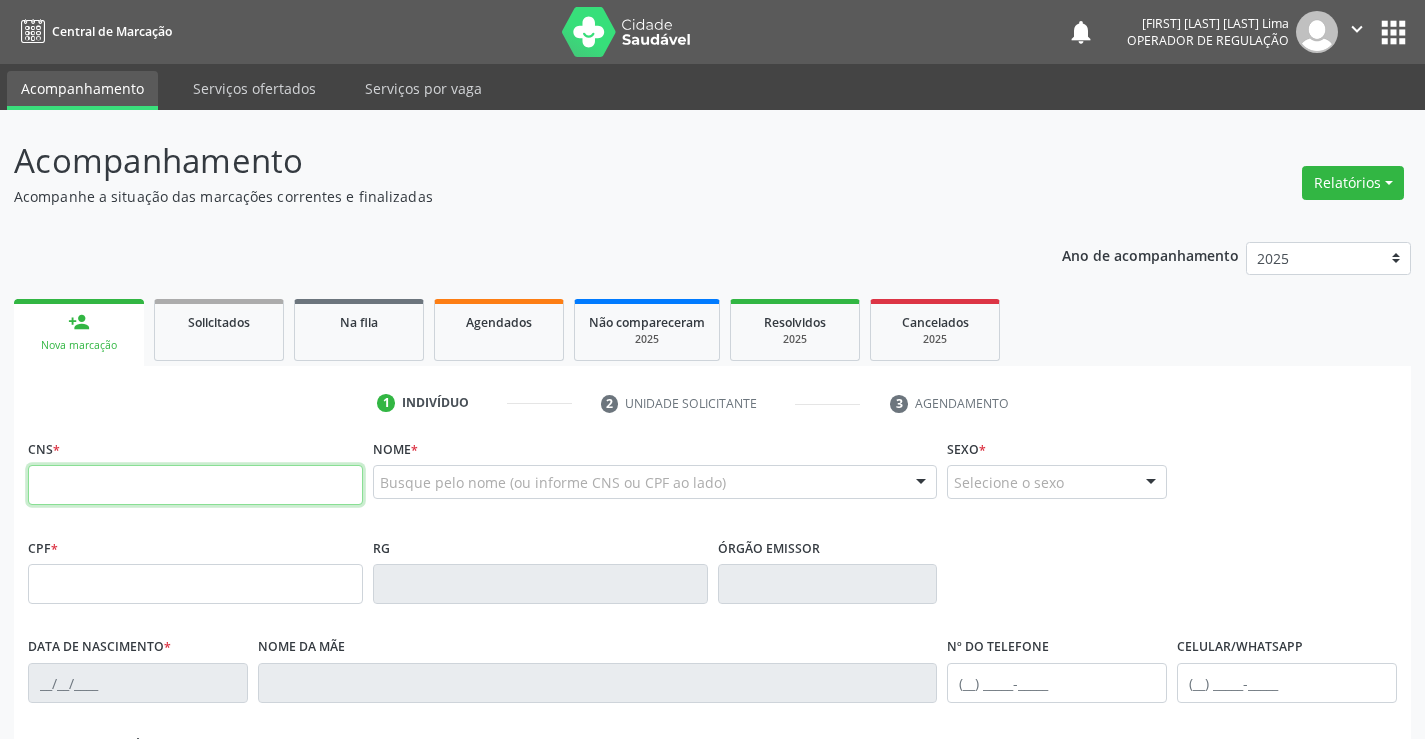 click at bounding box center (195, 485) 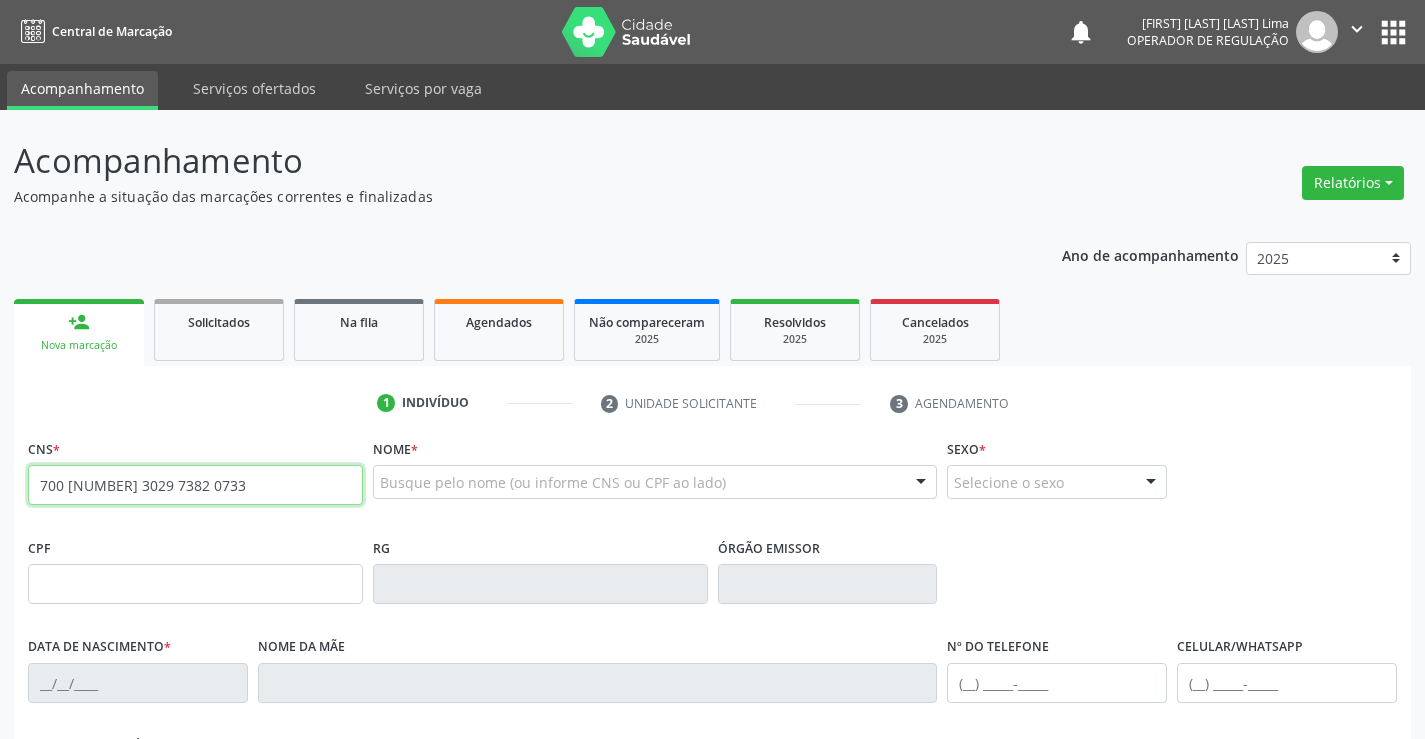 type on "700 [NUMBER] 3029 7382 0733" 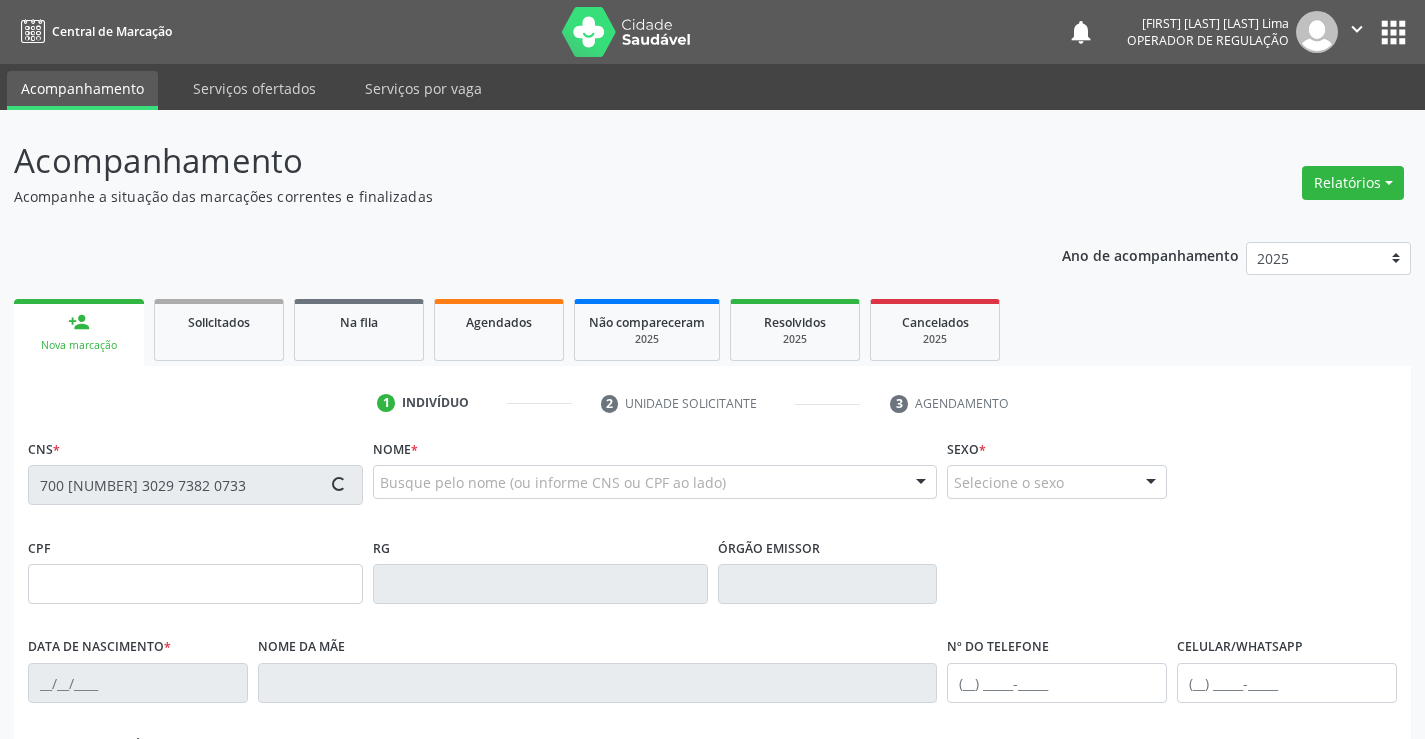 type on "[SSN]" 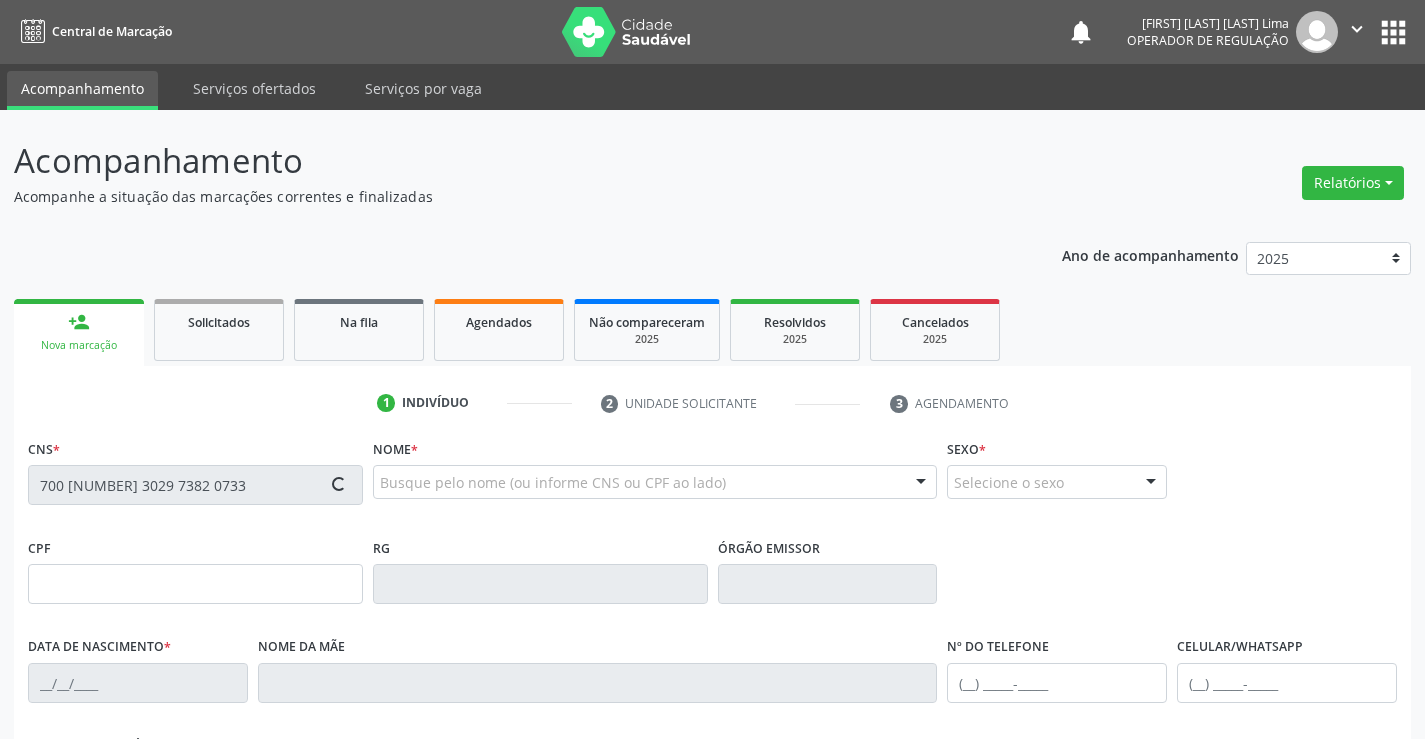 type on "[DATE]" 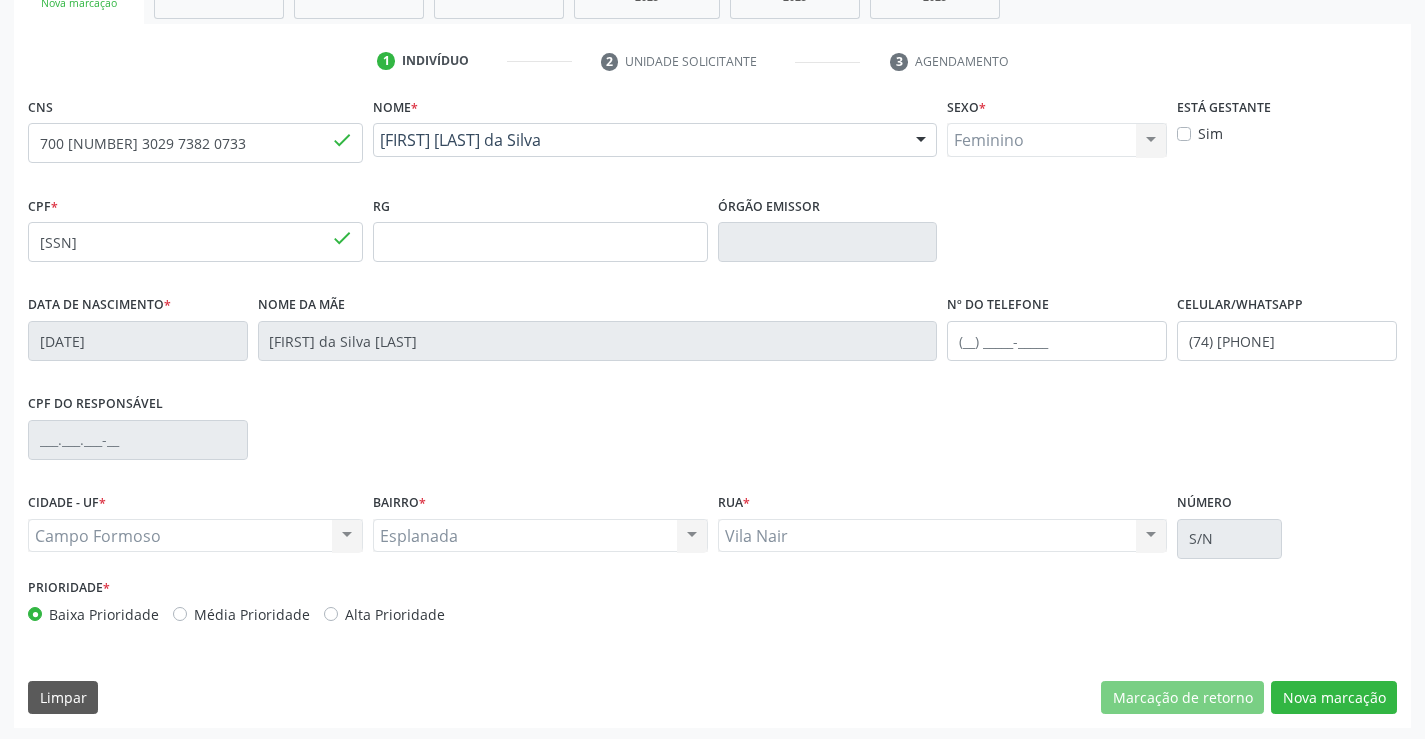 scroll, scrollTop: 345, scrollLeft: 0, axis: vertical 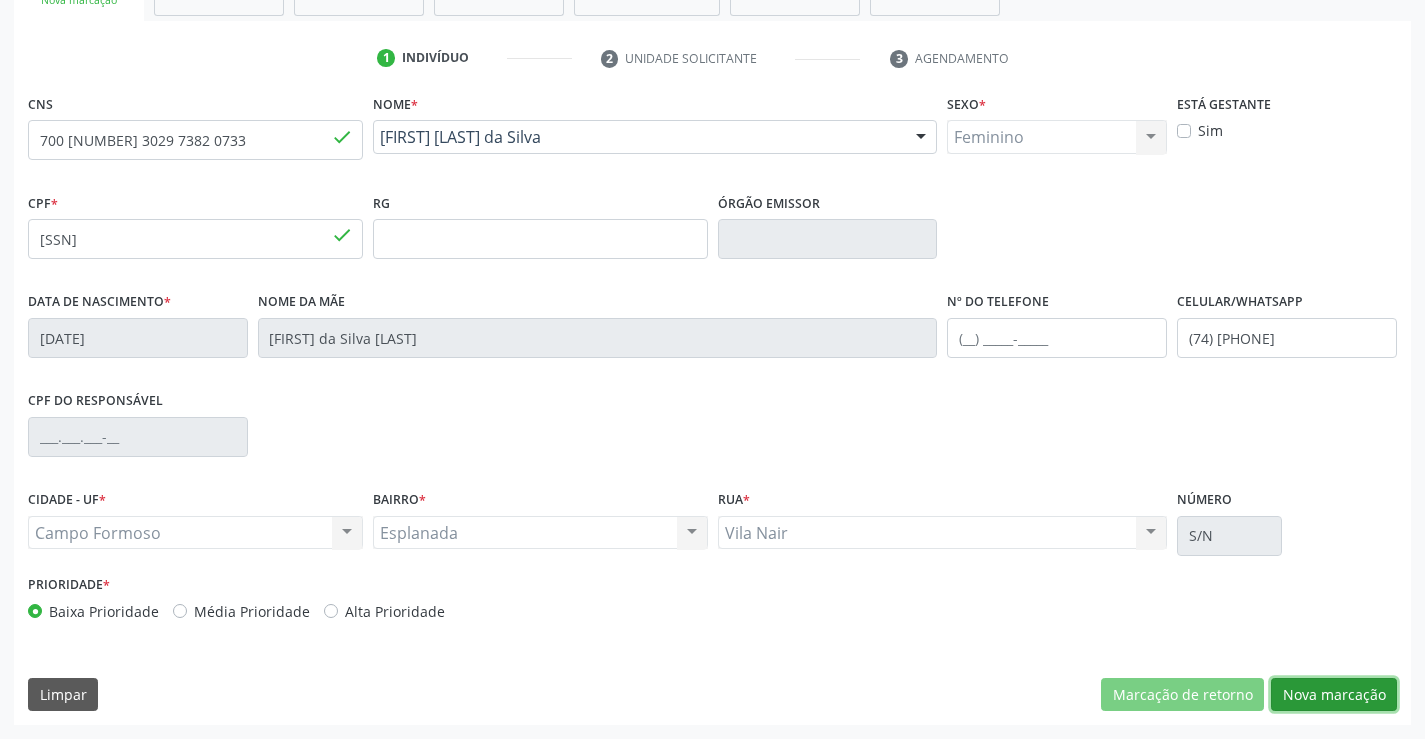 click on "Nova marcação" at bounding box center [1334, 695] 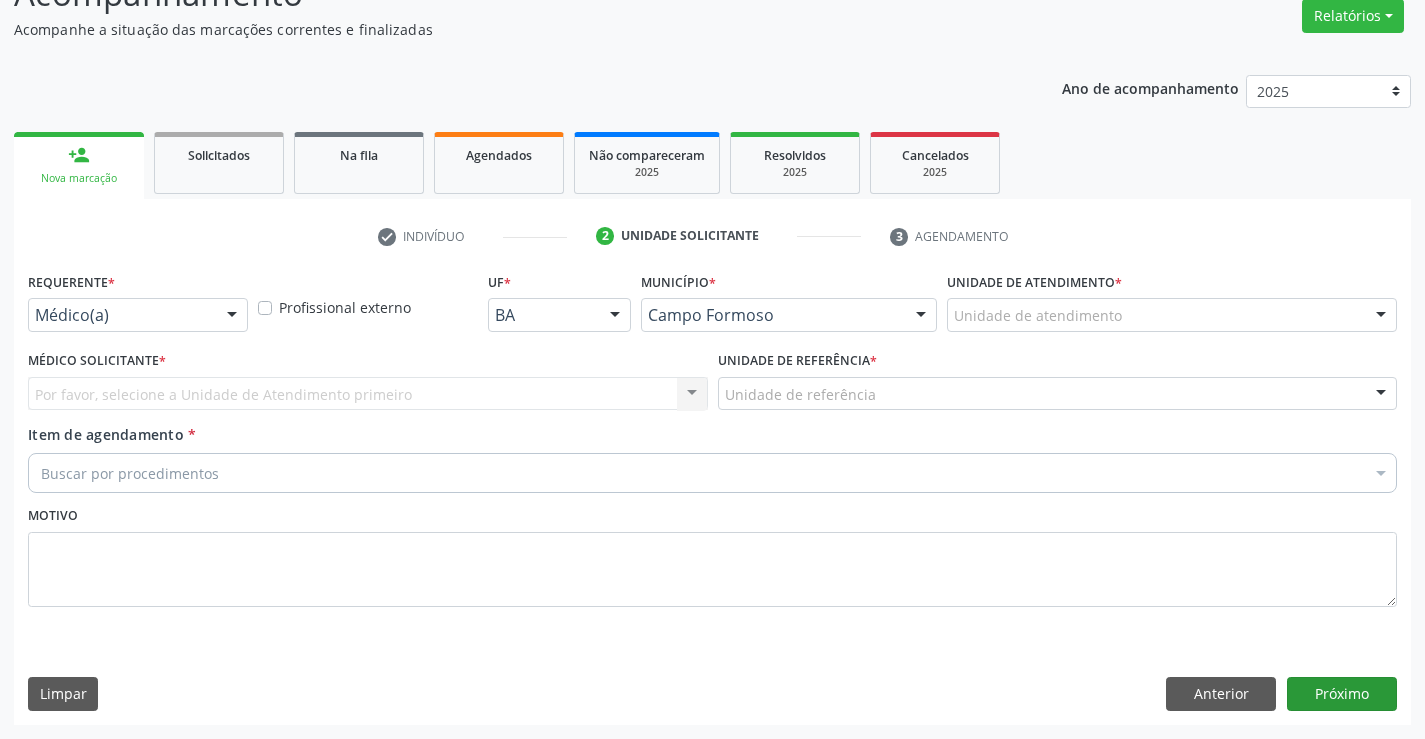 scroll, scrollTop: 167, scrollLeft: 0, axis: vertical 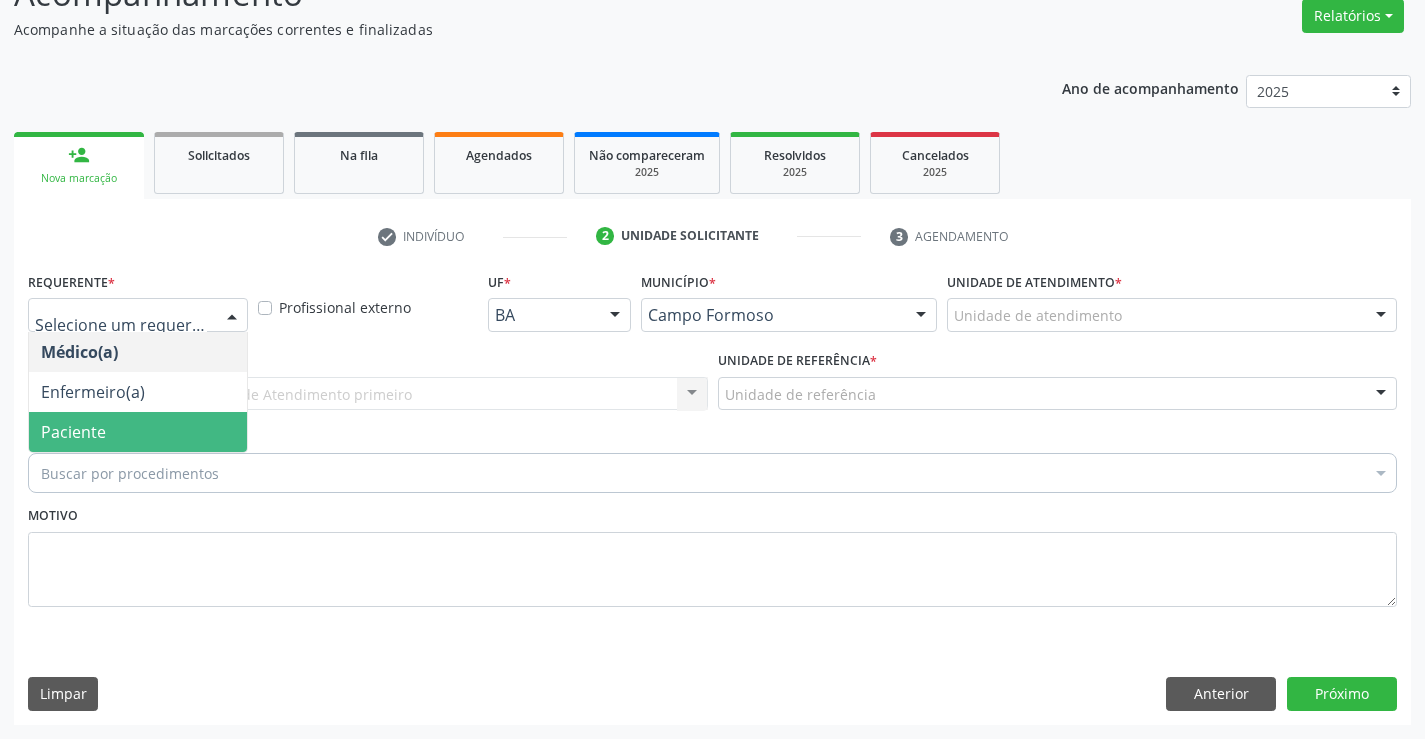 click on "Paciente" at bounding box center [138, 432] 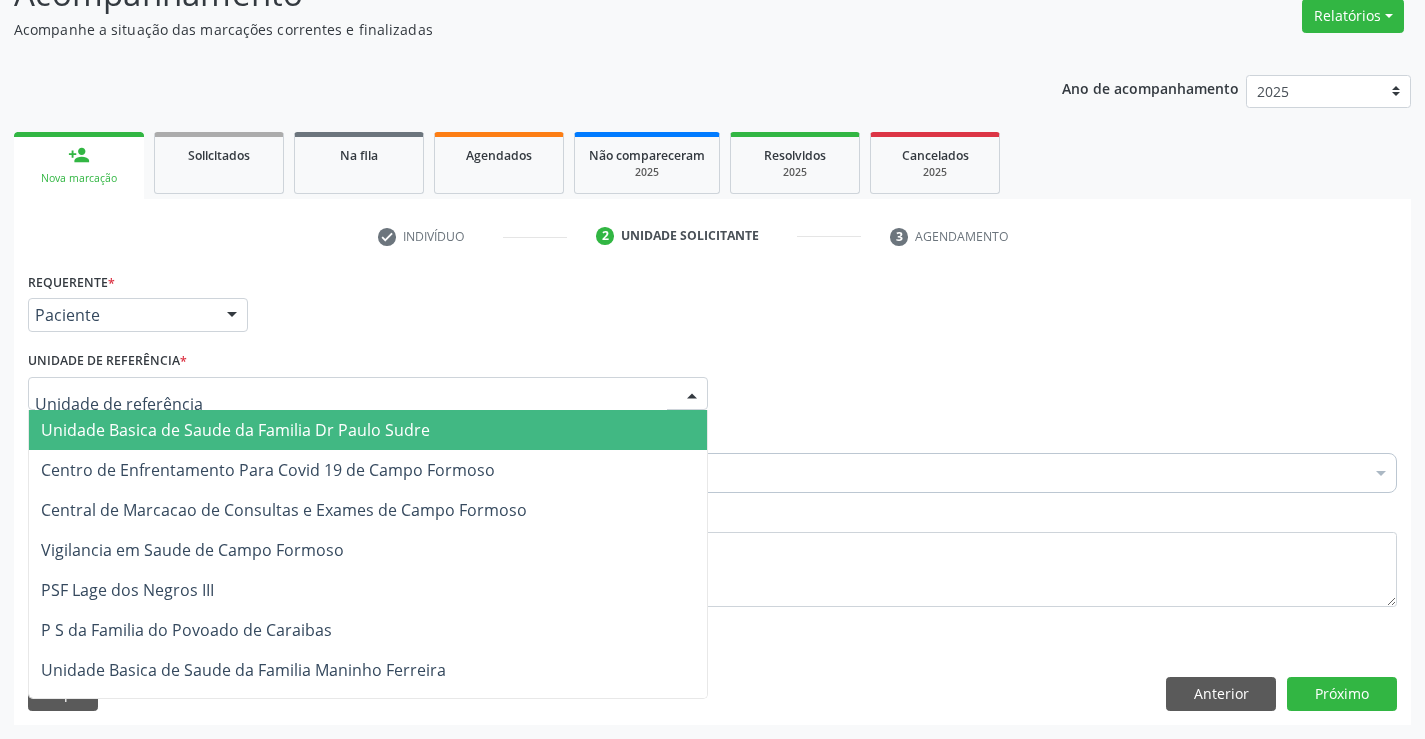 click at bounding box center [368, 394] 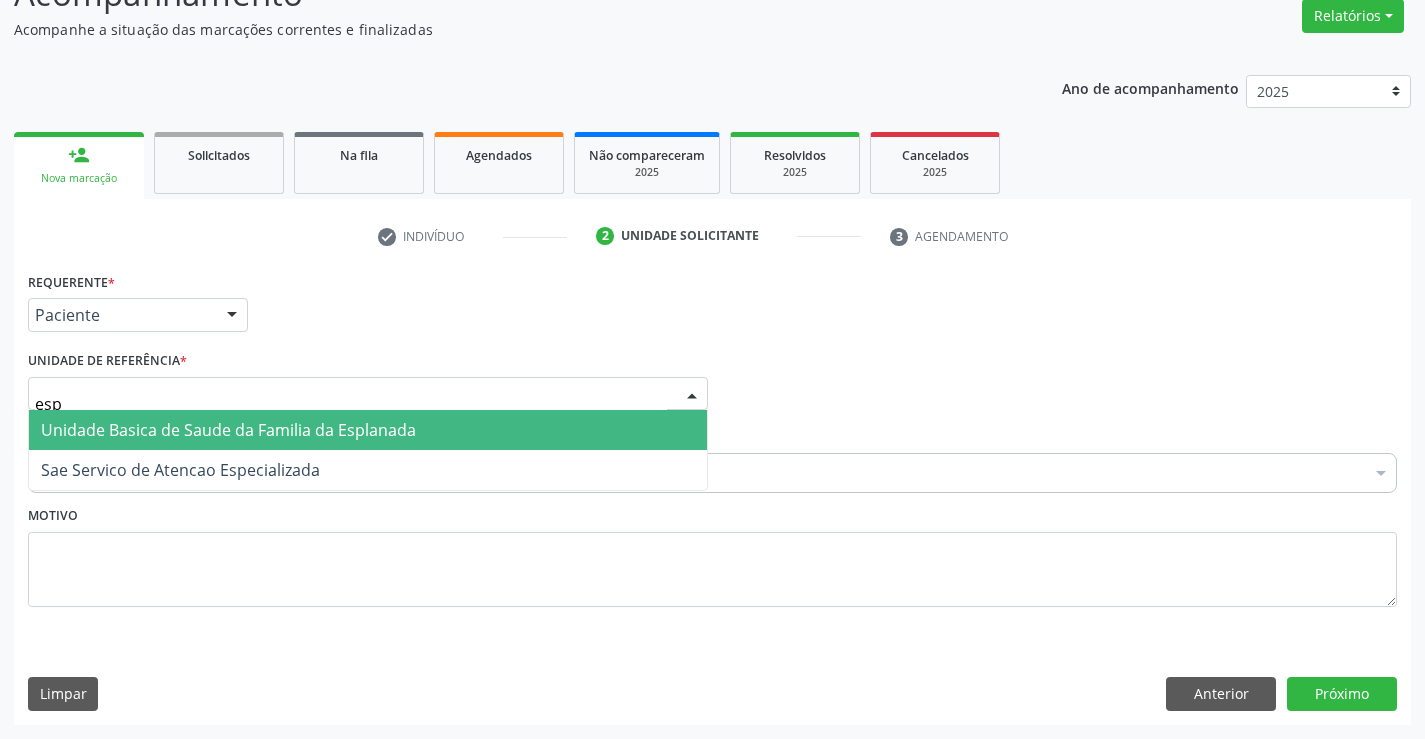 type on "espl" 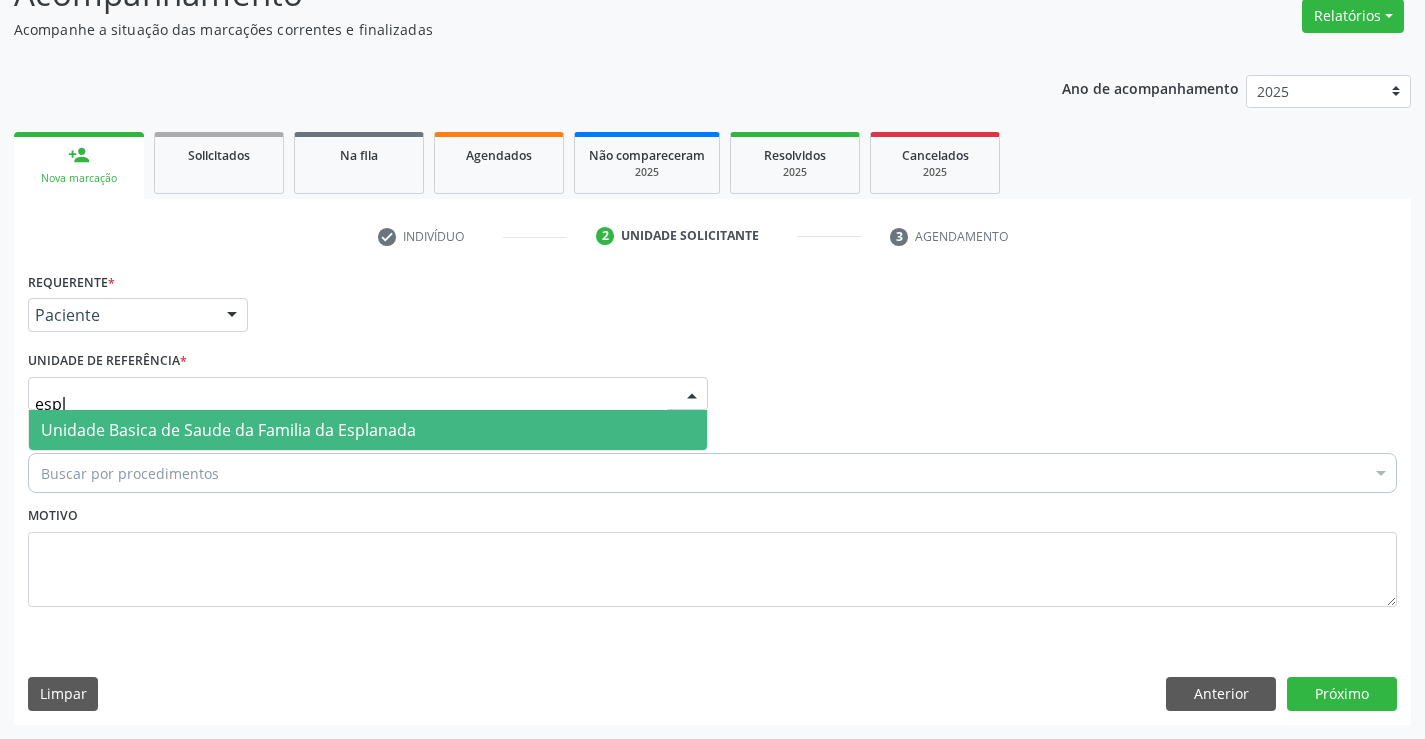 click on "Unidade Basica de Saude da Familia da Esplanada" at bounding box center (228, 430) 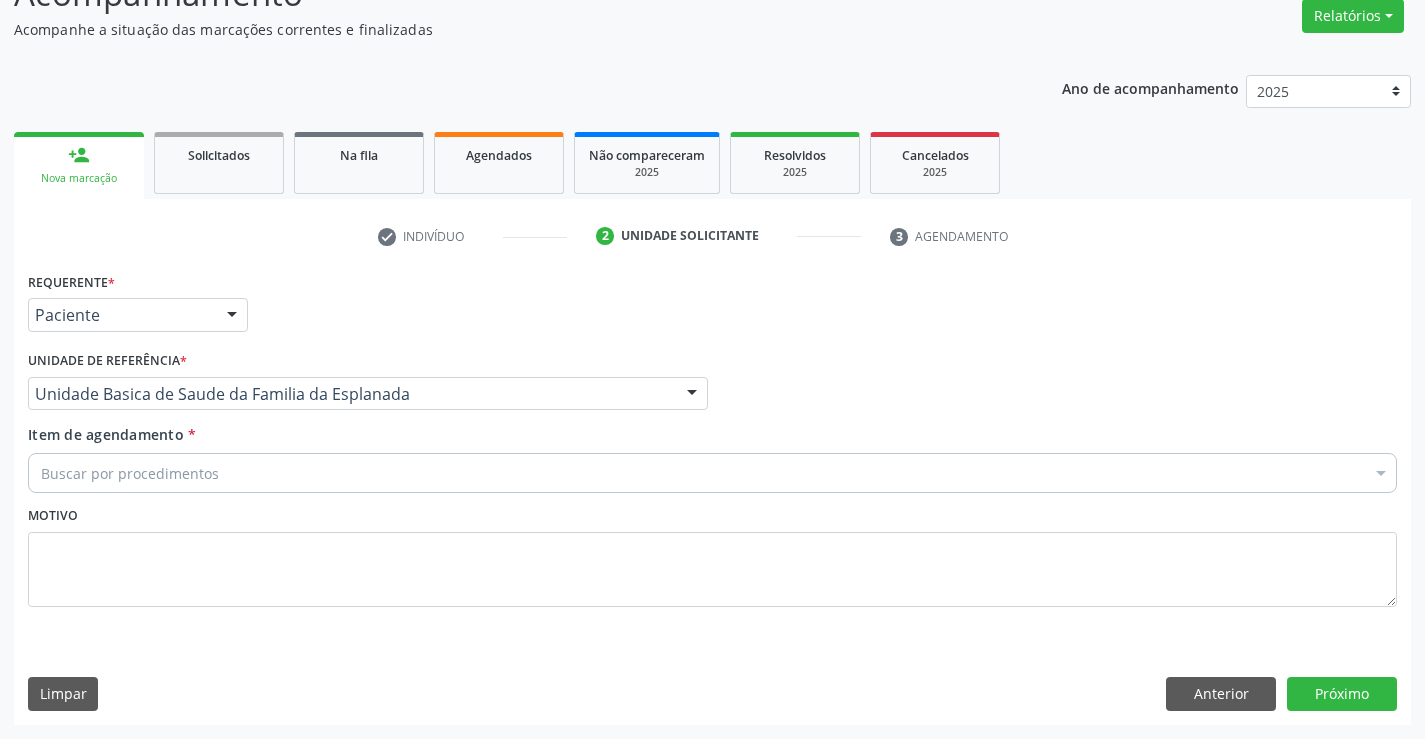 click on "Buscar por procedimentos" at bounding box center (712, 473) 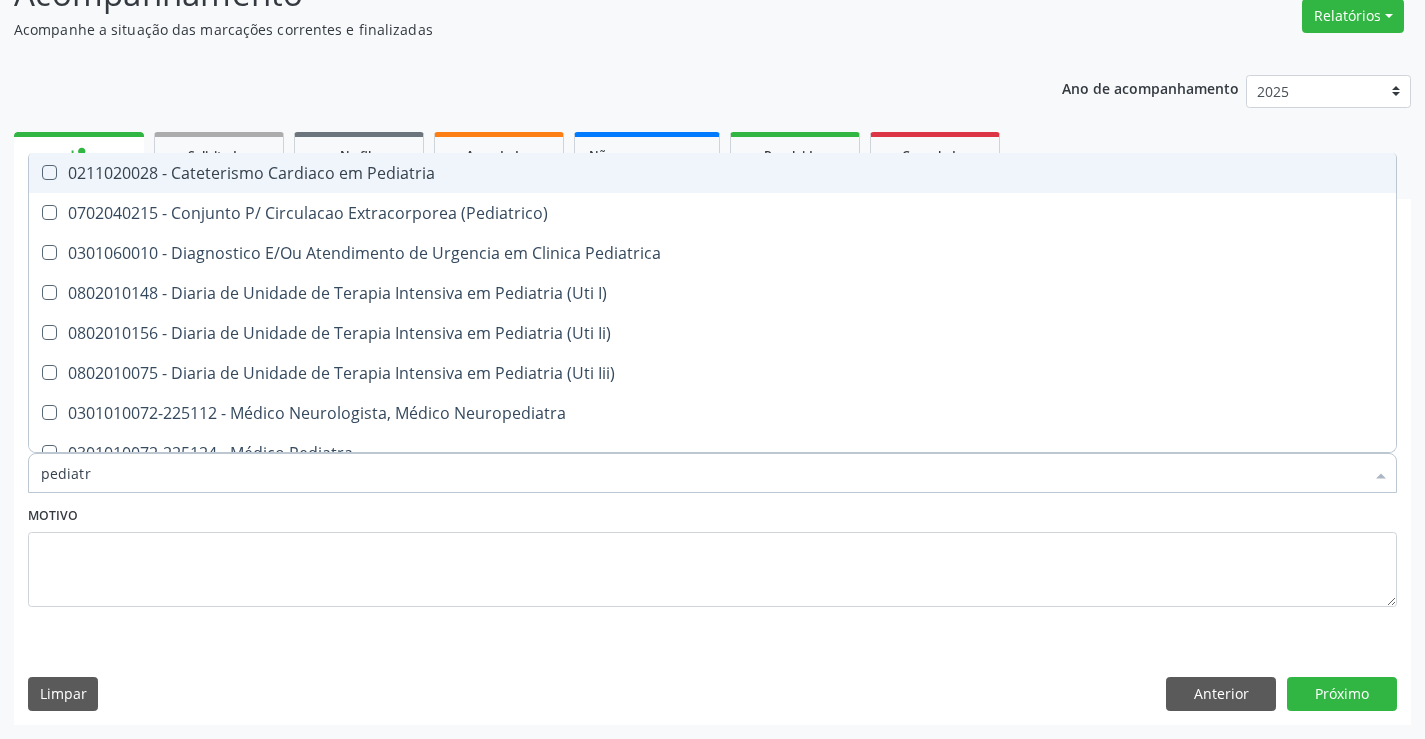 type on "pediatra" 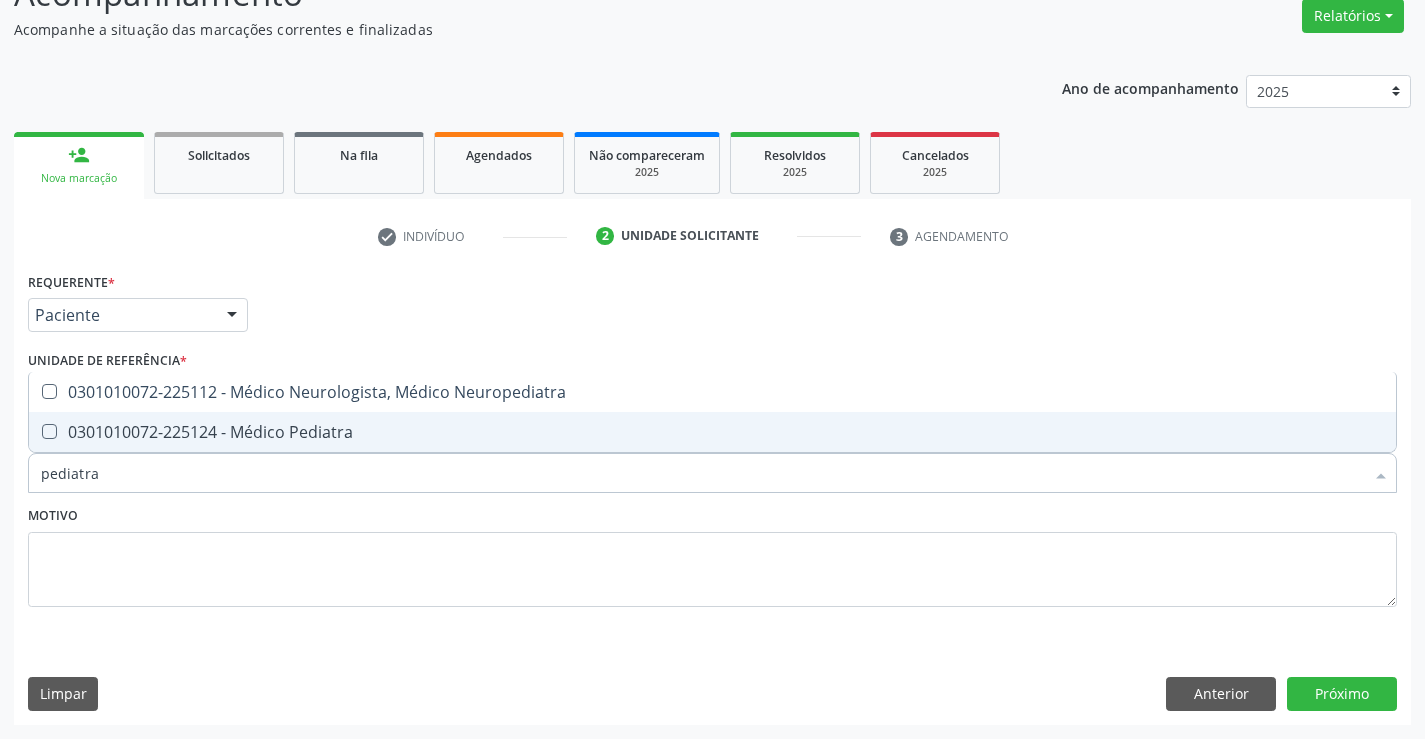 click on "0301010072-225124 - Médico Pediatra" at bounding box center (712, 432) 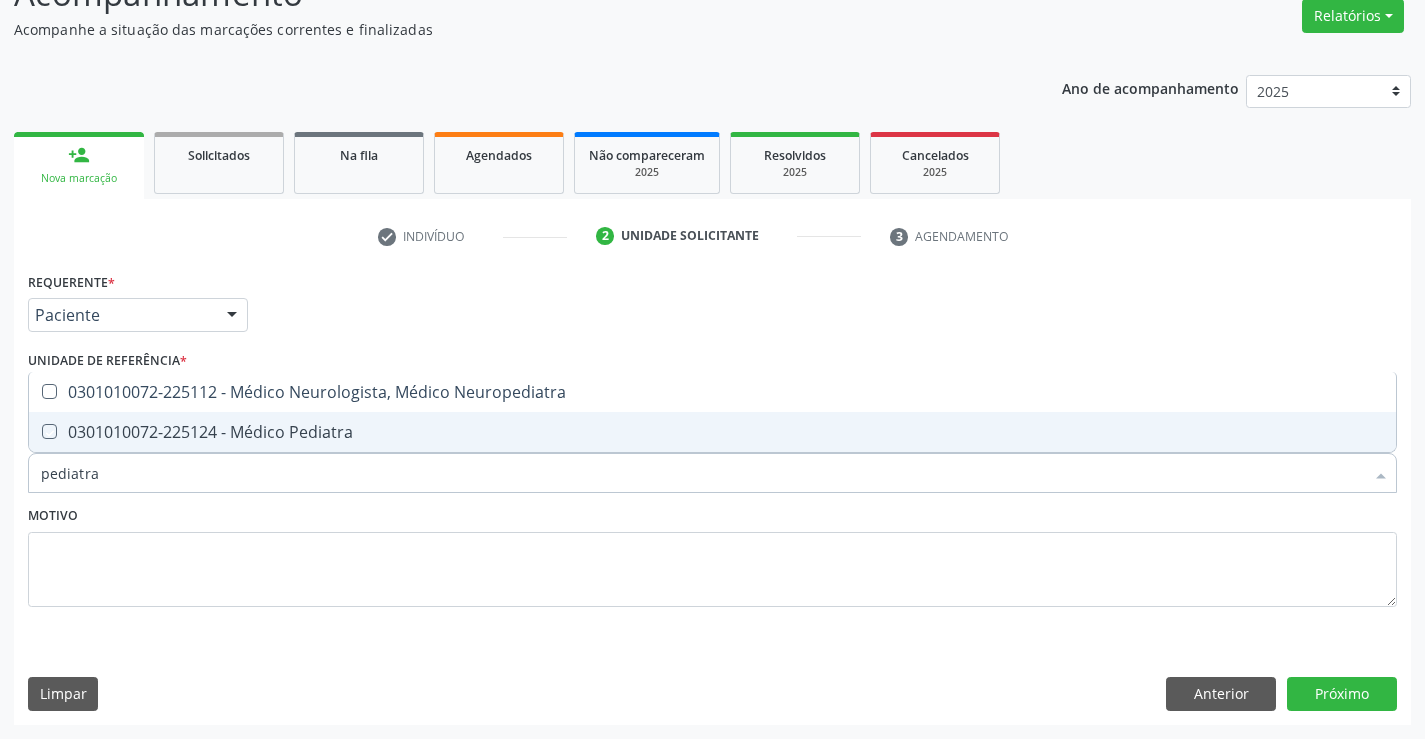 checkbox on "true" 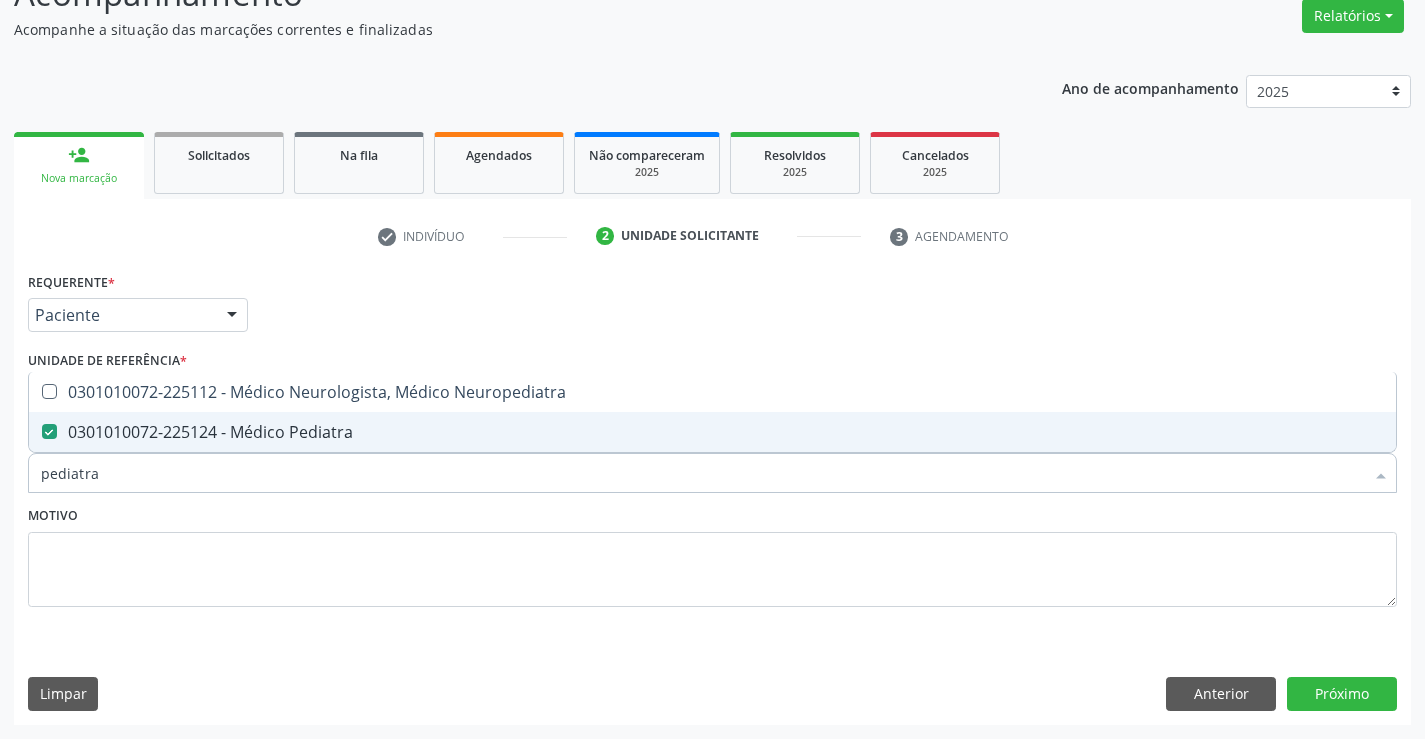 click on "Motivo" at bounding box center (712, 554) 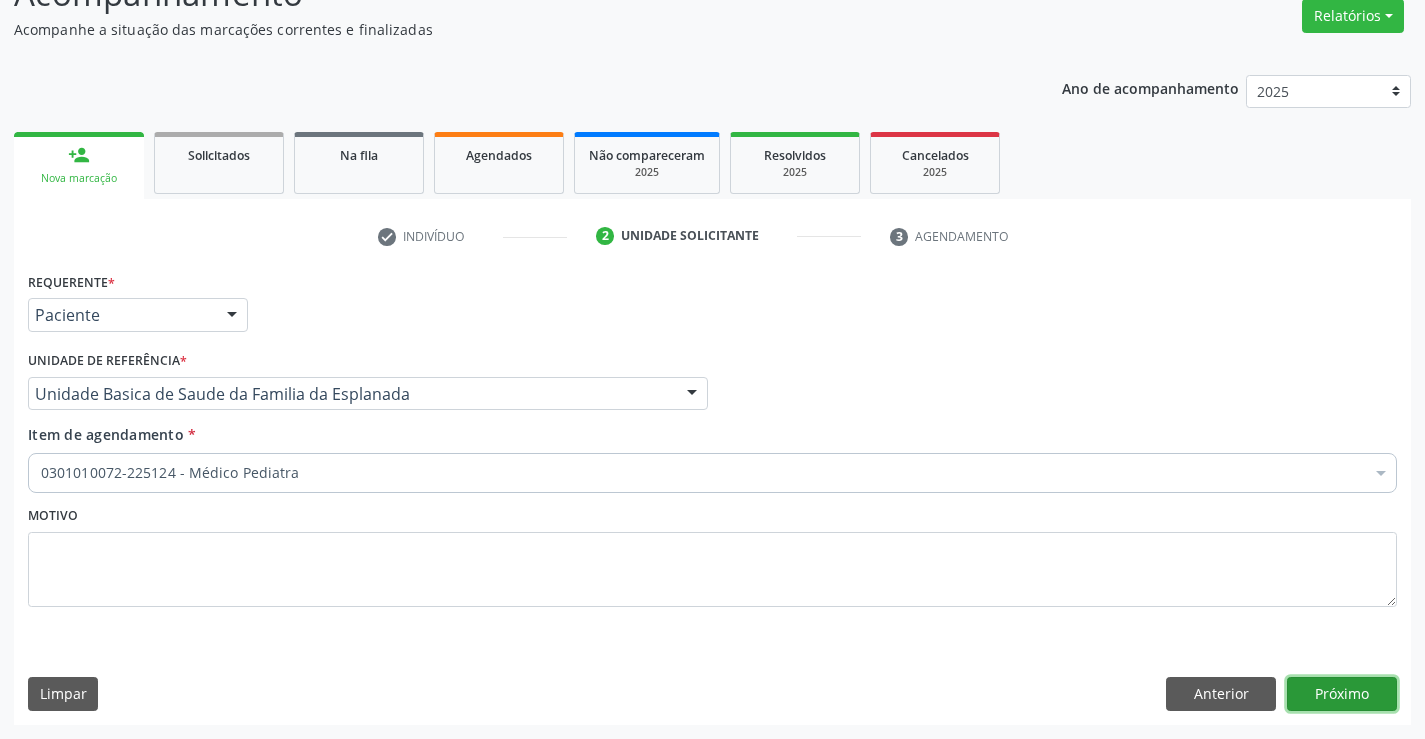 click on "Próximo" at bounding box center (1342, 694) 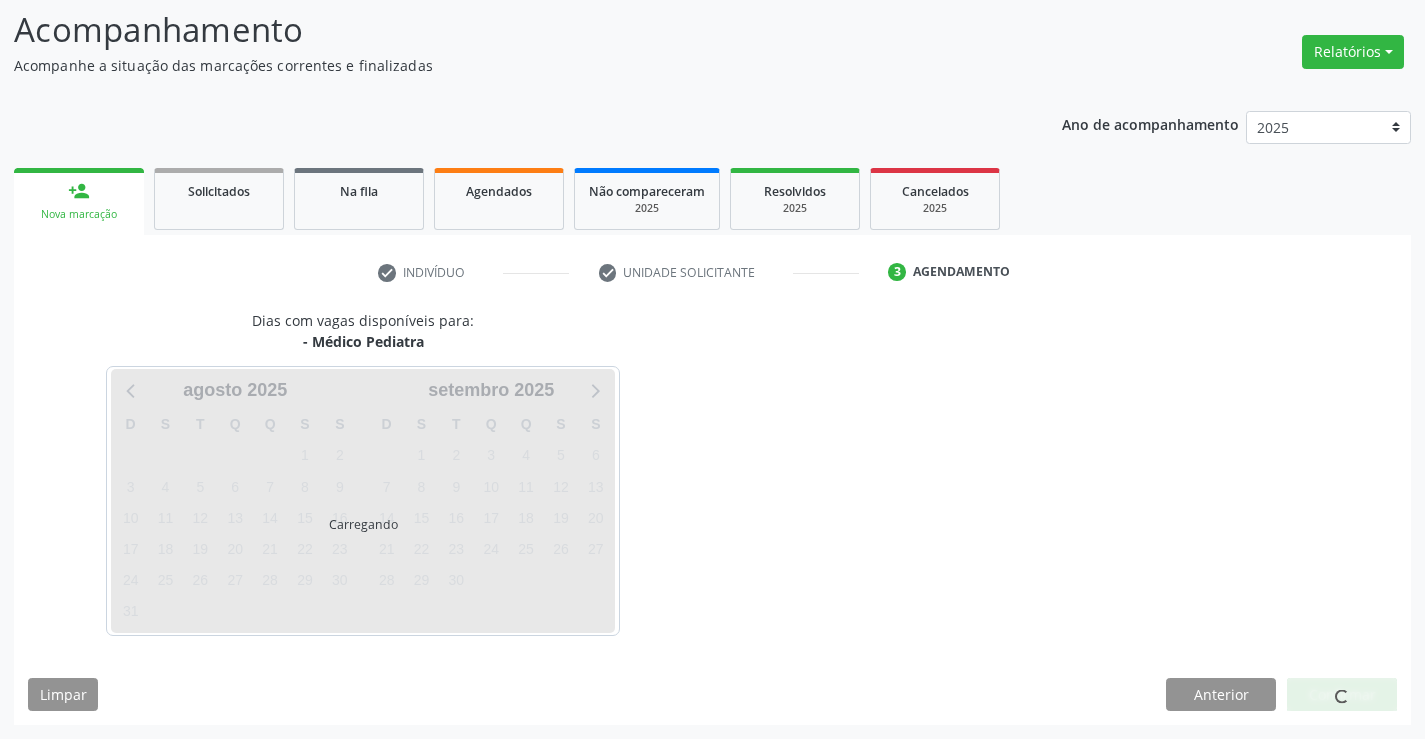 scroll, scrollTop: 131, scrollLeft: 0, axis: vertical 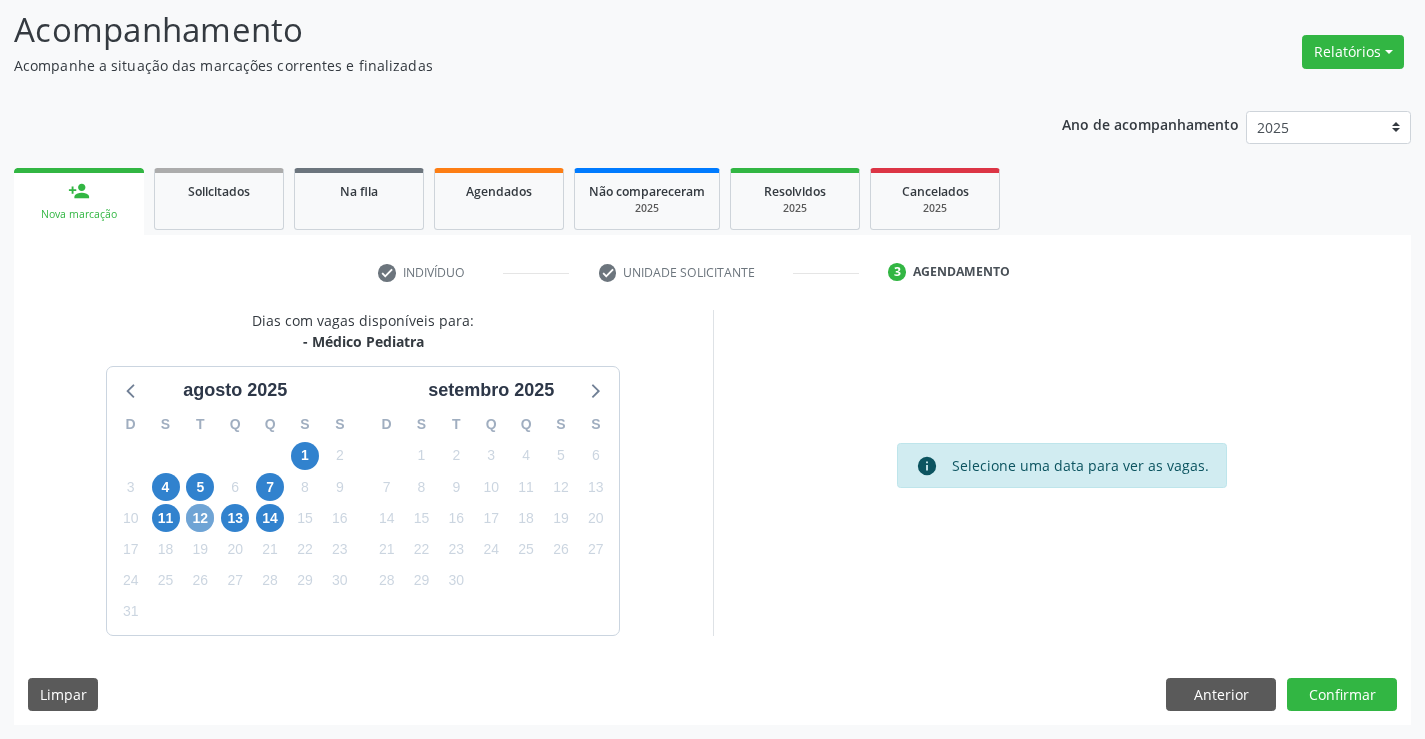 click on "12" at bounding box center (200, 518) 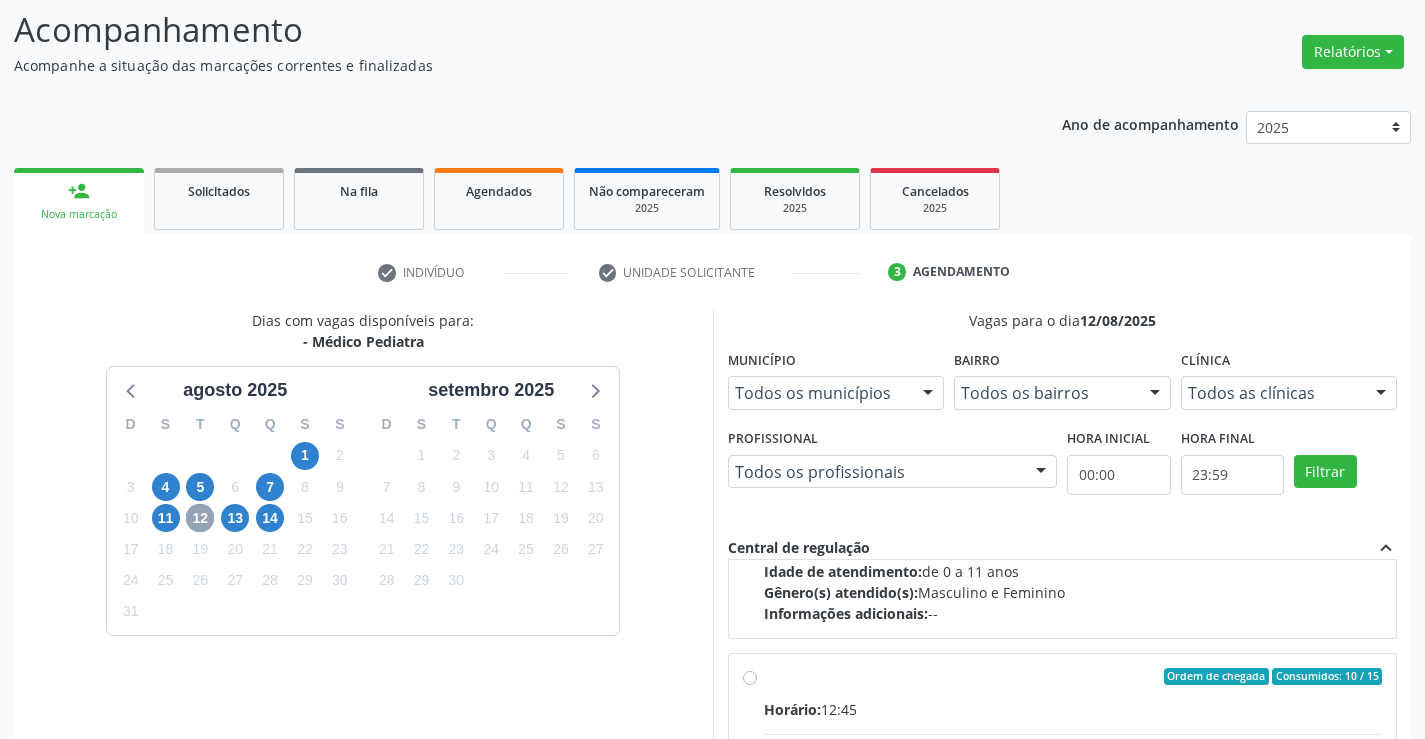 scroll, scrollTop: 300, scrollLeft: 0, axis: vertical 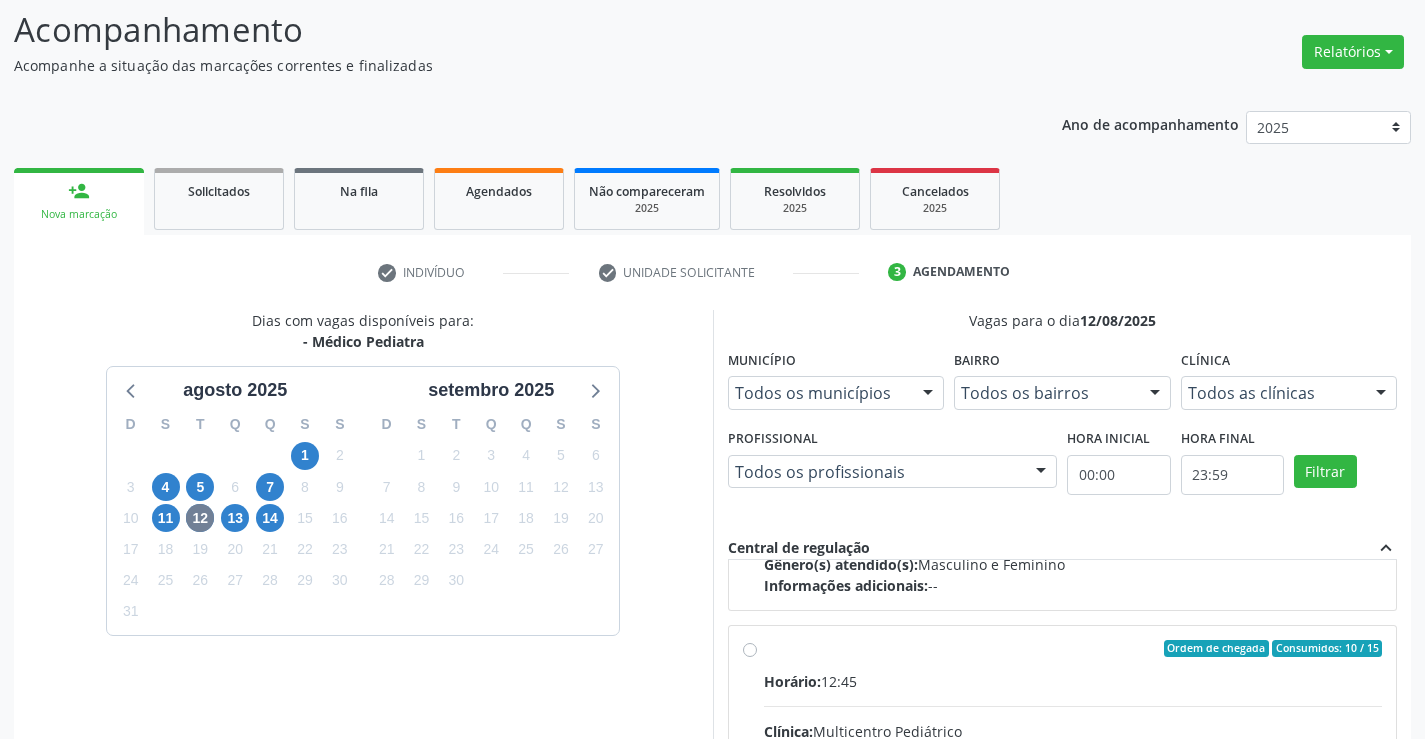 click on "Ordem de chegada
Consumidos: 10 / 15
Horário:   12:45
Clínica:  Multicentro Pediátrico
Rede:
--
Endereço:   Antigo Casa Grande, nº 37, Centro, [CITY] - [STATE]
Telefone:   --
Profissional:
[FIRST] [LAST] [LAST] Sobreira
Informações adicionais sobre o atendimento
Idade de atendimento:
de 0 a 11 anos
Gênero(s) atendido(s):
Masculino e Feminino
Informações adicionais:
--" at bounding box center [1073, 793] 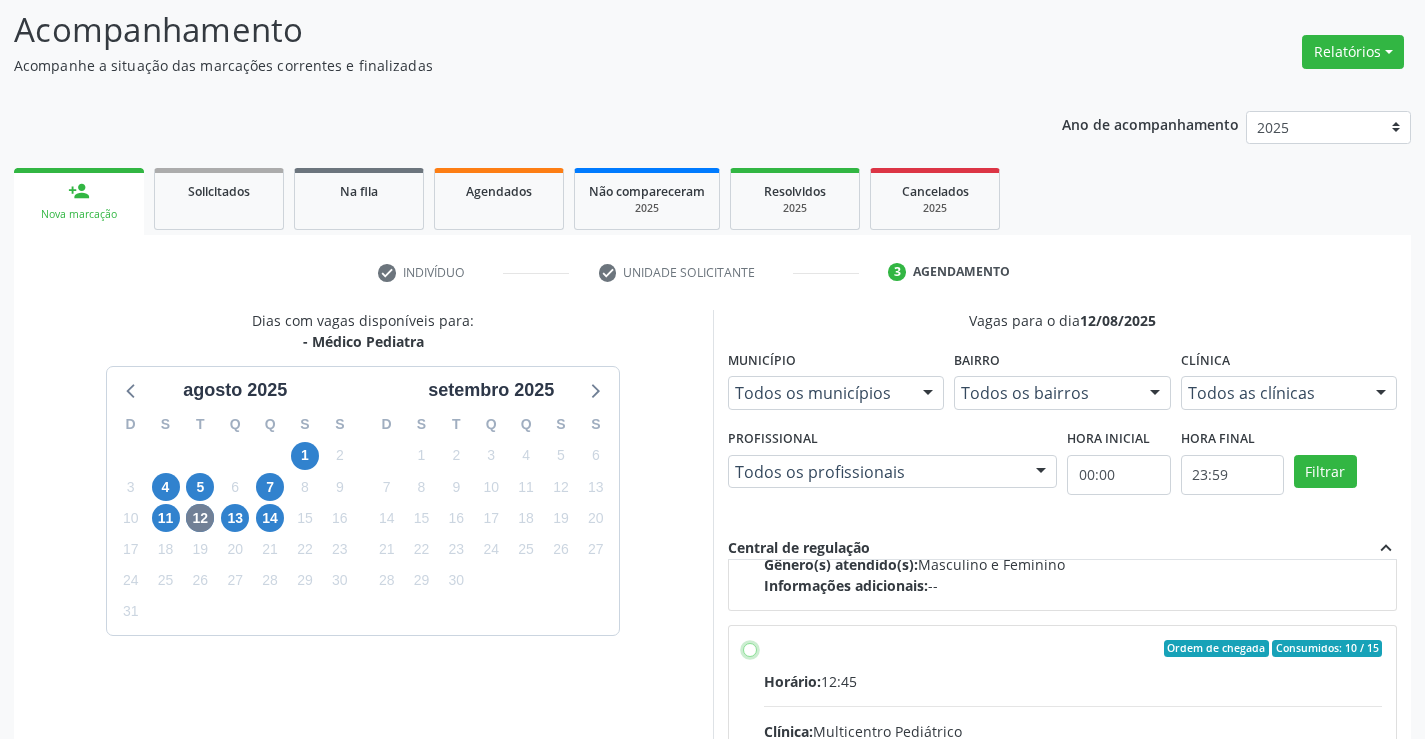 click on "Ordem de chegada
Consumidos: 10 / 15
Horário:   12:45
Clínica:  Multicentro Pediátrico
Rede:
--
Endereço:   Antigo Casa Grande, nº 37, Centro, [CITY] - [STATE]
Telefone:   --
Profissional:
[FIRST] [LAST] [LAST] Sobreira
Informações adicionais sobre o atendimento
Idade de atendimento:
de 0 a 11 anos
Gênero(s) atendido(s):
Masculino e Feminino
Informações adicionais:
--" at bounding box center (750, 649) 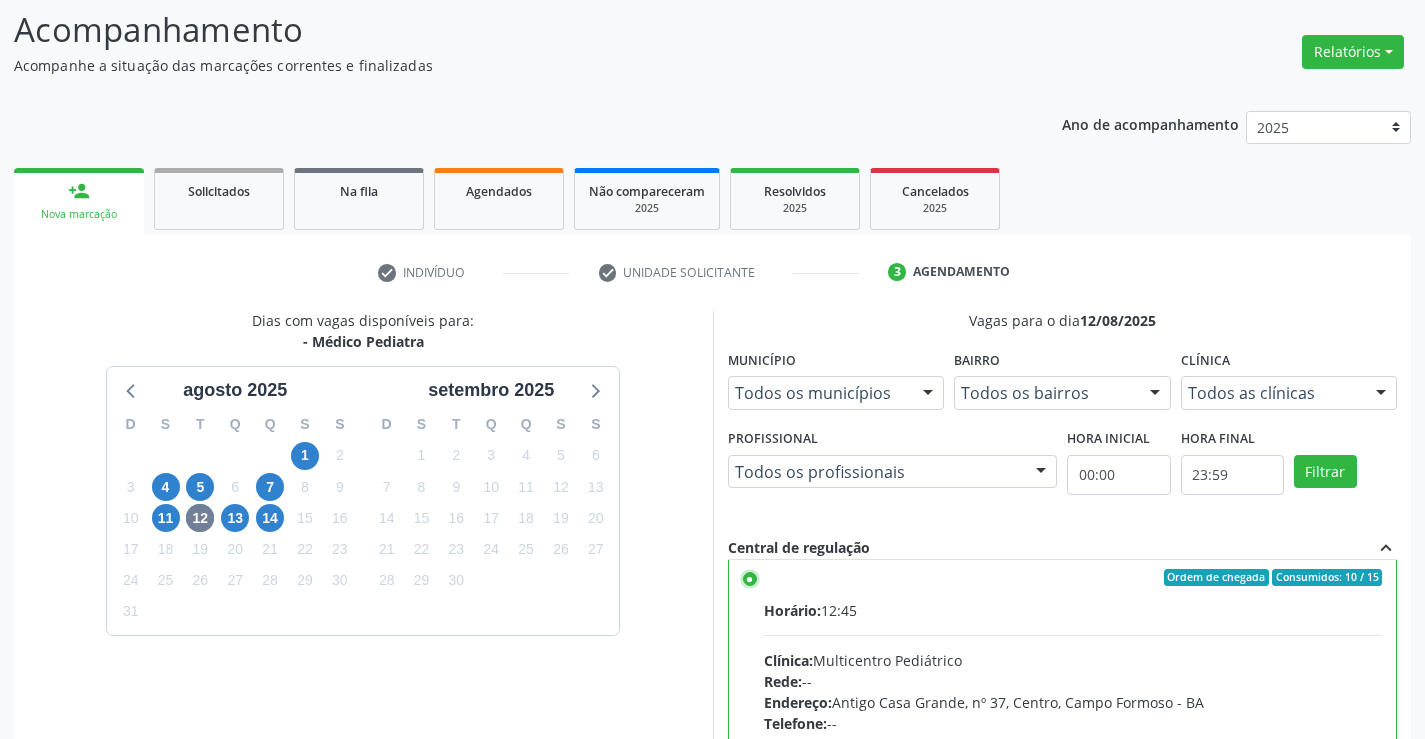 scroll, scrollTop: 450, scrollLeft: 0, axis: vertical 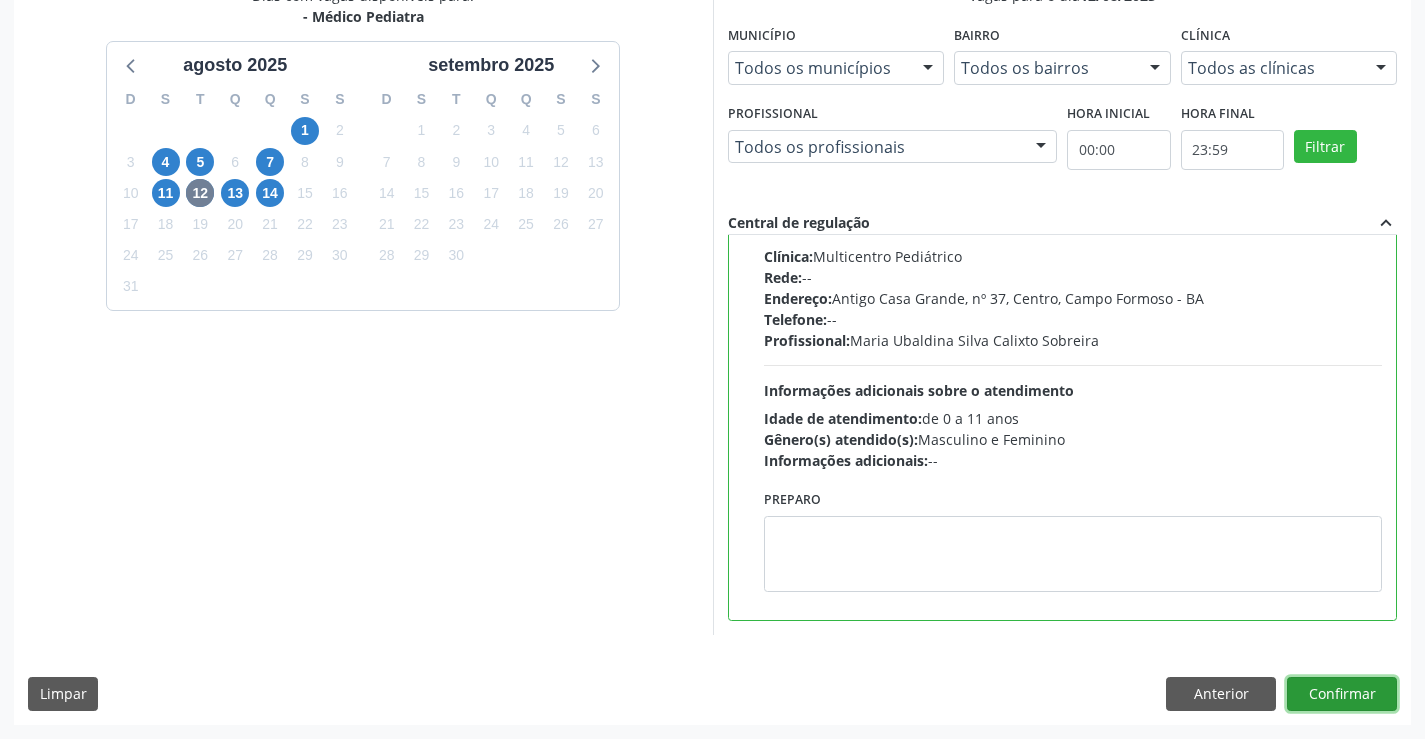 click on "Confirmar" at bounding box center (1342, 694) 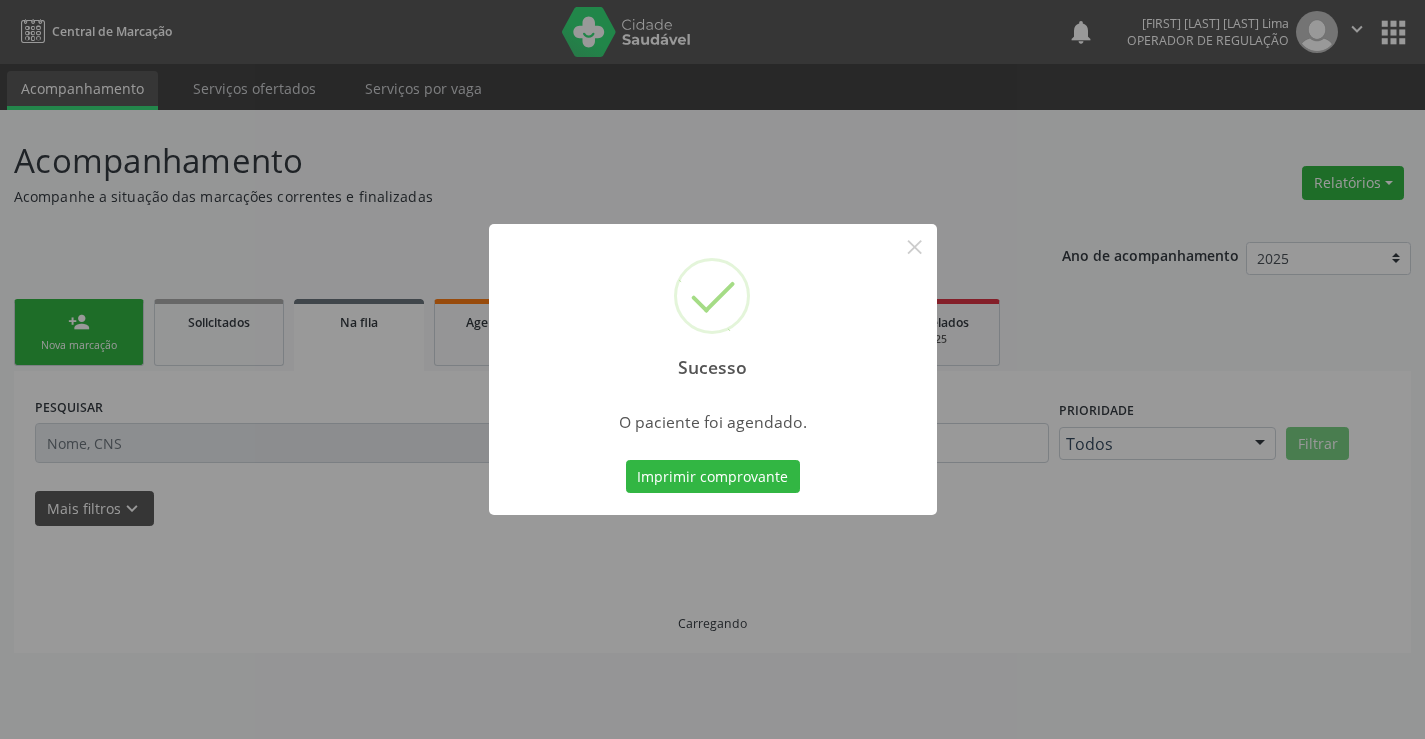 scroll, scrollTop: 0, scrollLeft: 0, axis: both 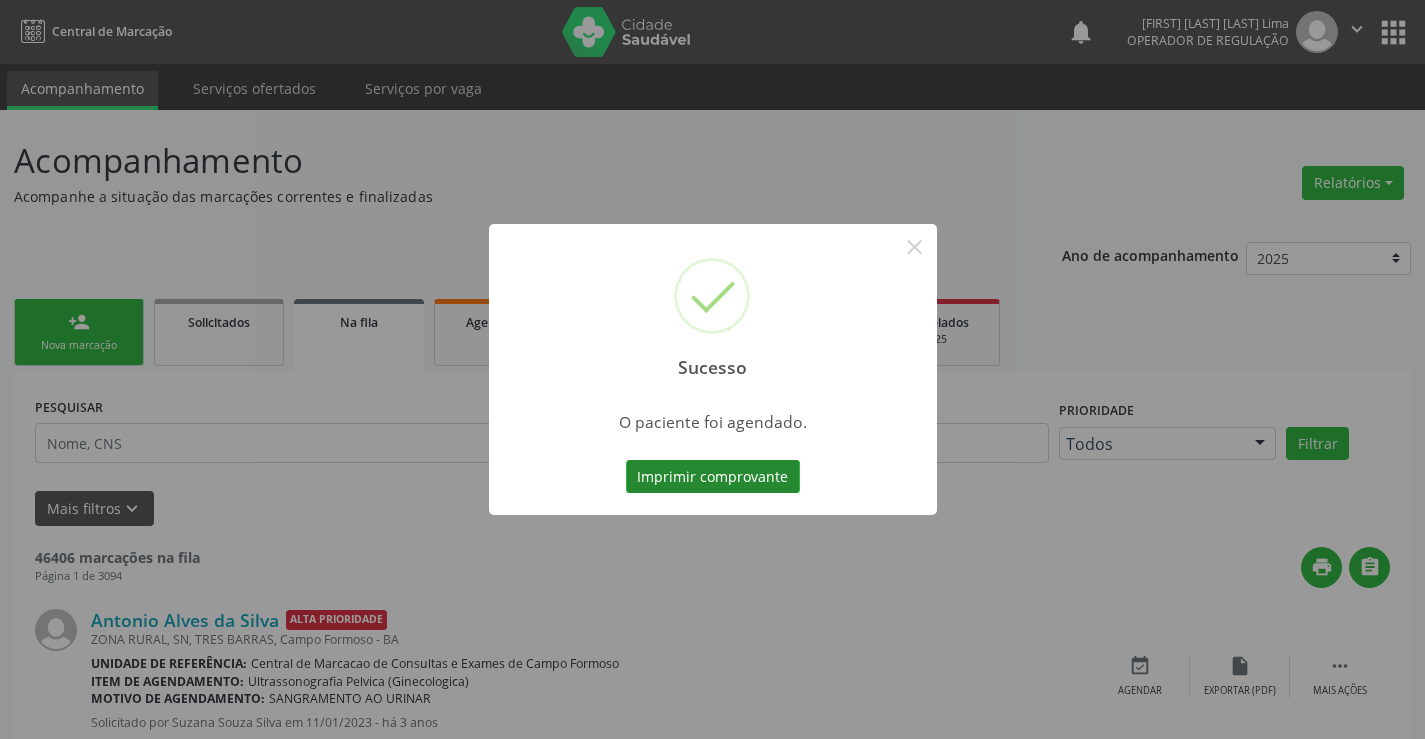 click on "Imprimir comprovante" at bounding box center [713, 477] 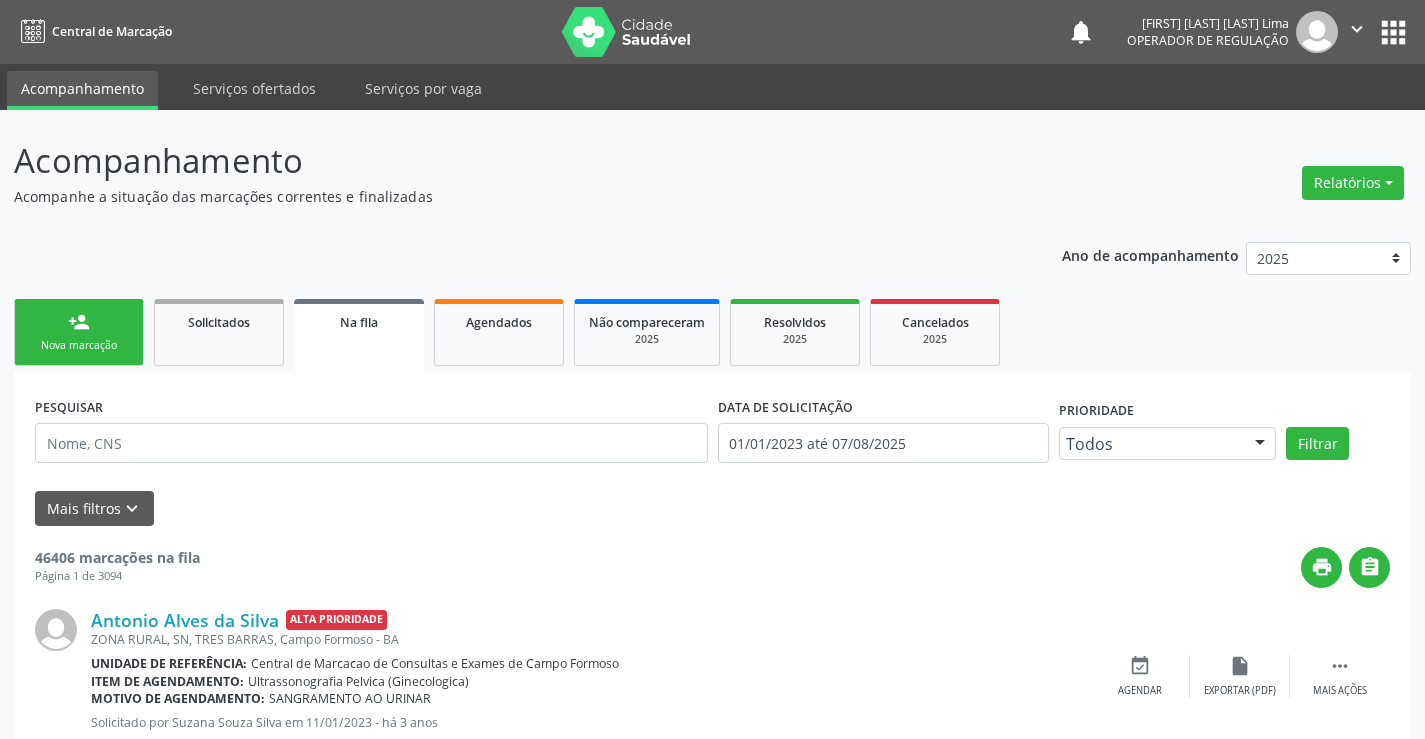 click on "Nova marcação" at bounding box center (79, 345) 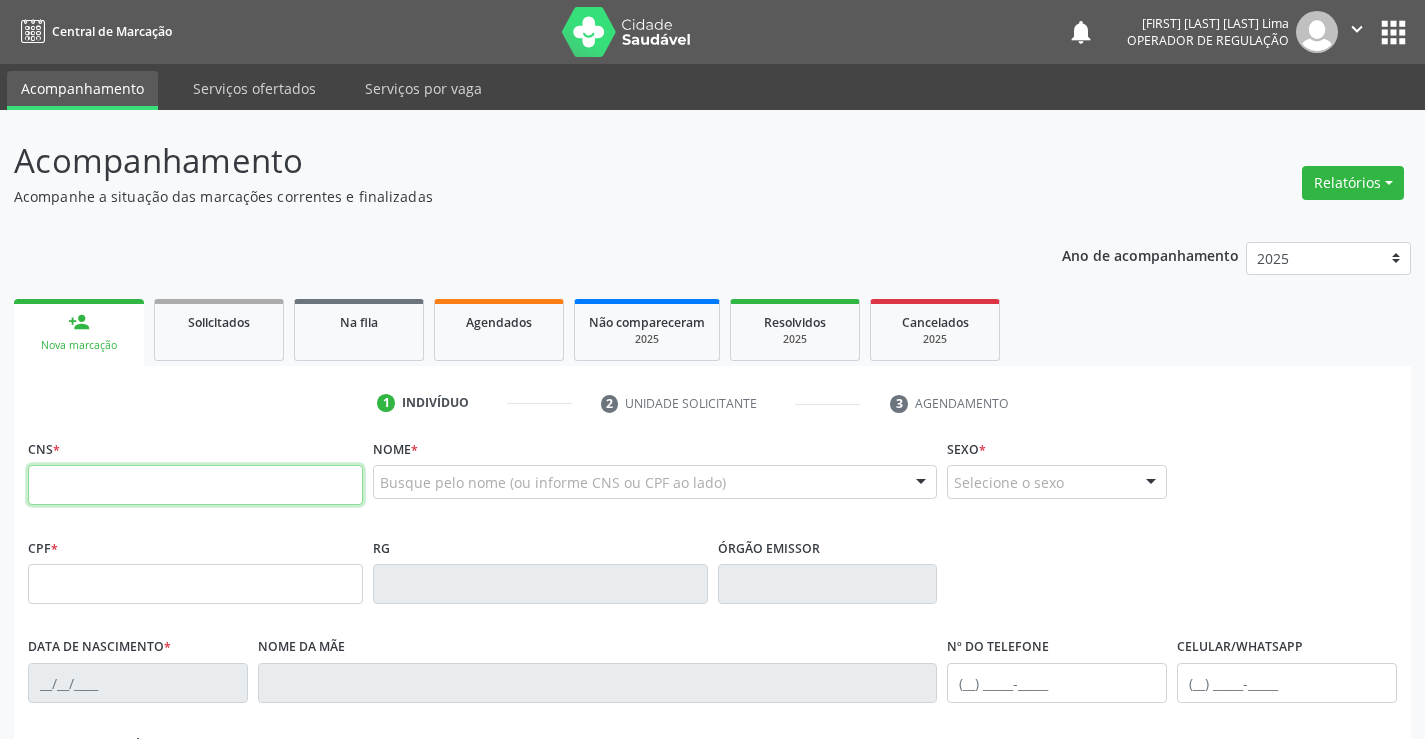 click at bounding box center (195, 485) 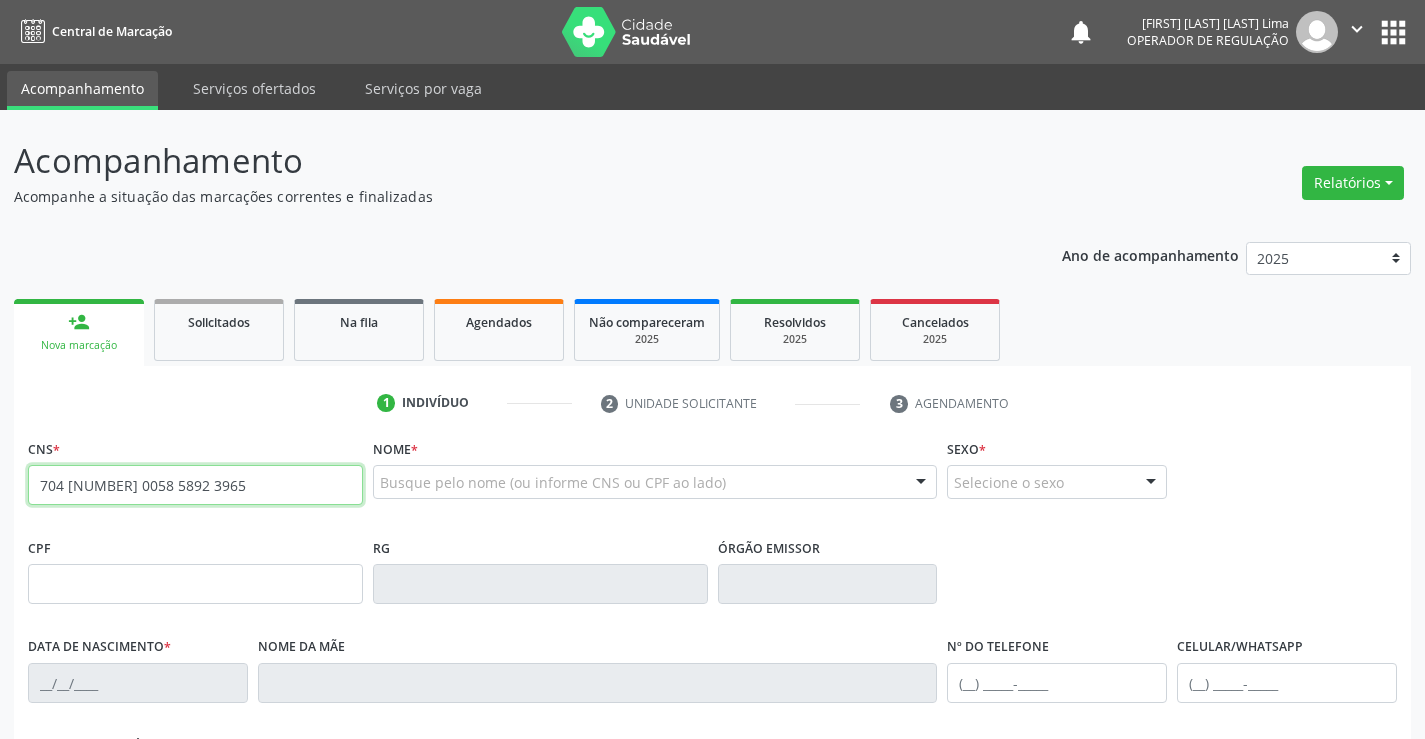 type on "704 [NUMBER] 0058 5892 3965" 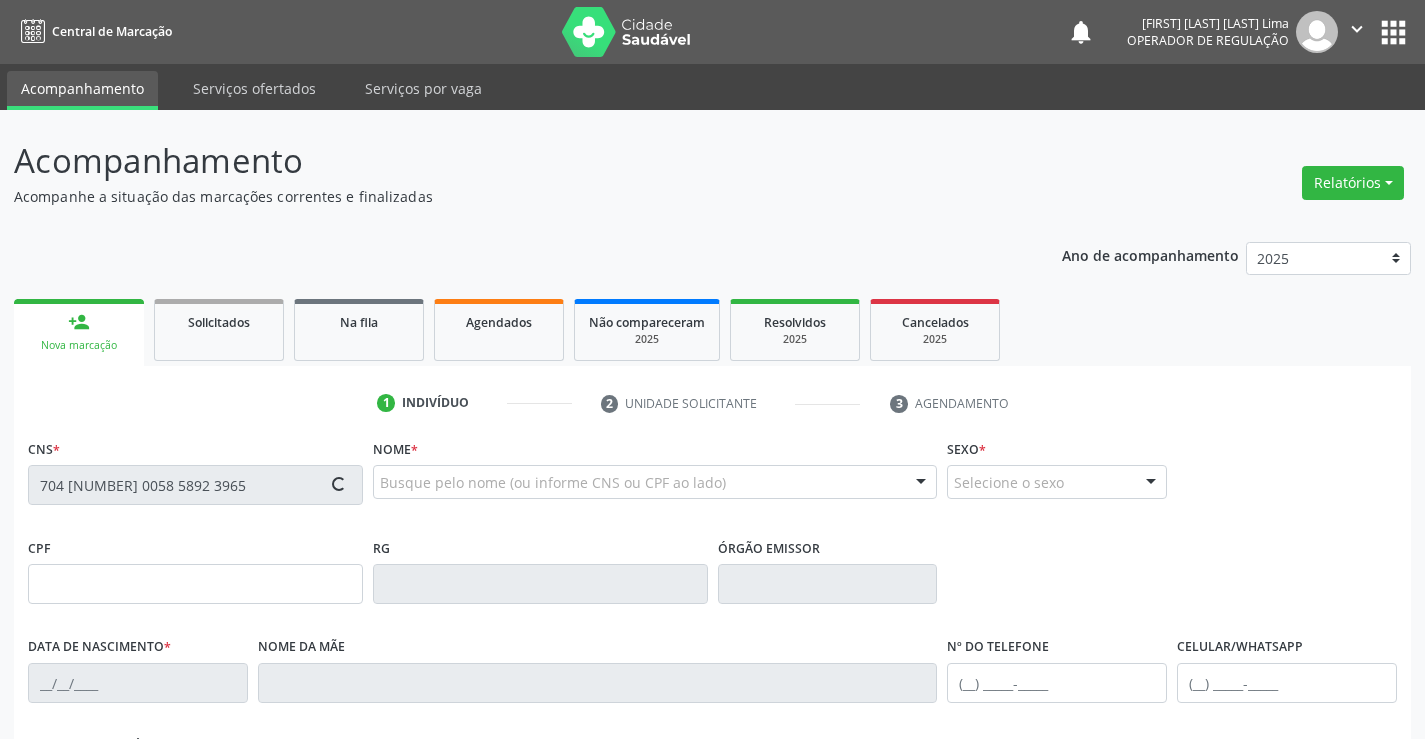 type on "0301937028" 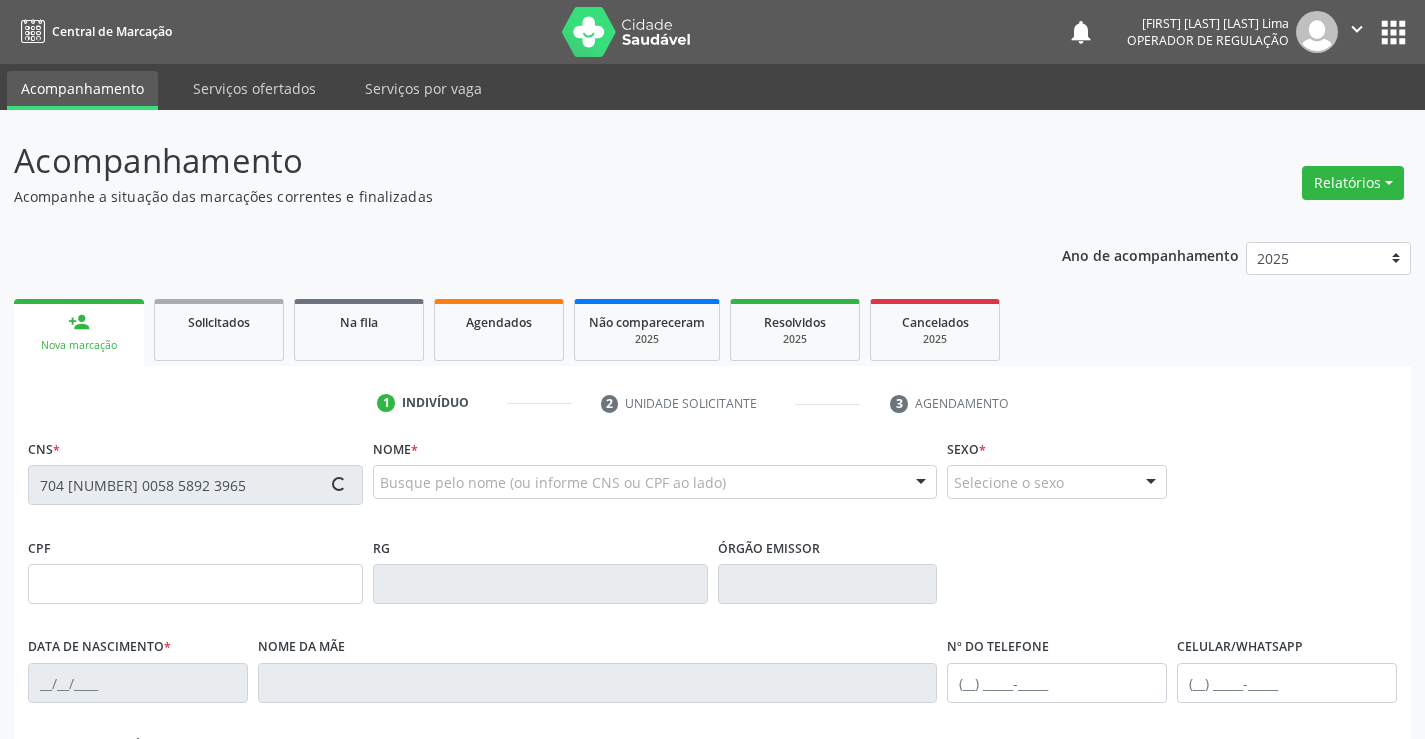 type on "[DATE]" 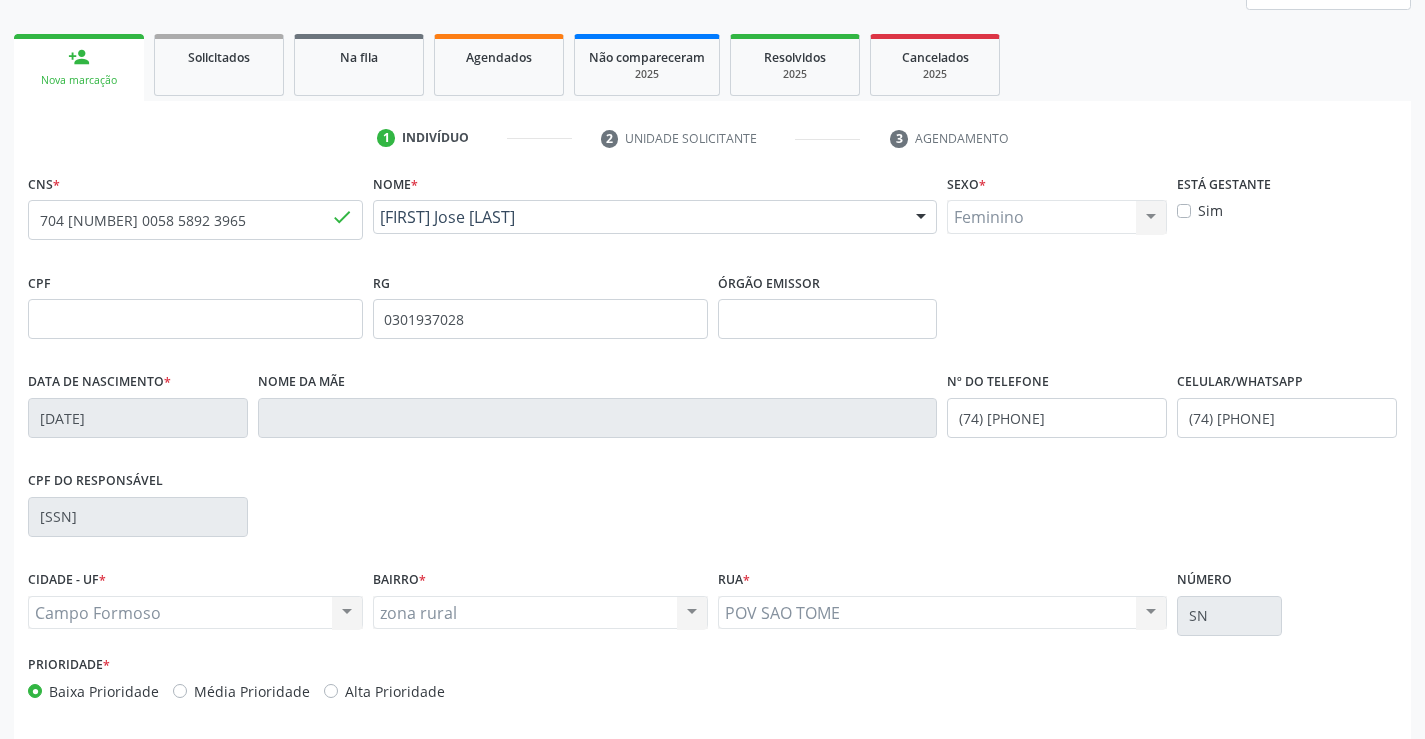 scroll, scrollTop: 345, scrollLeft: 0, axis: vertical 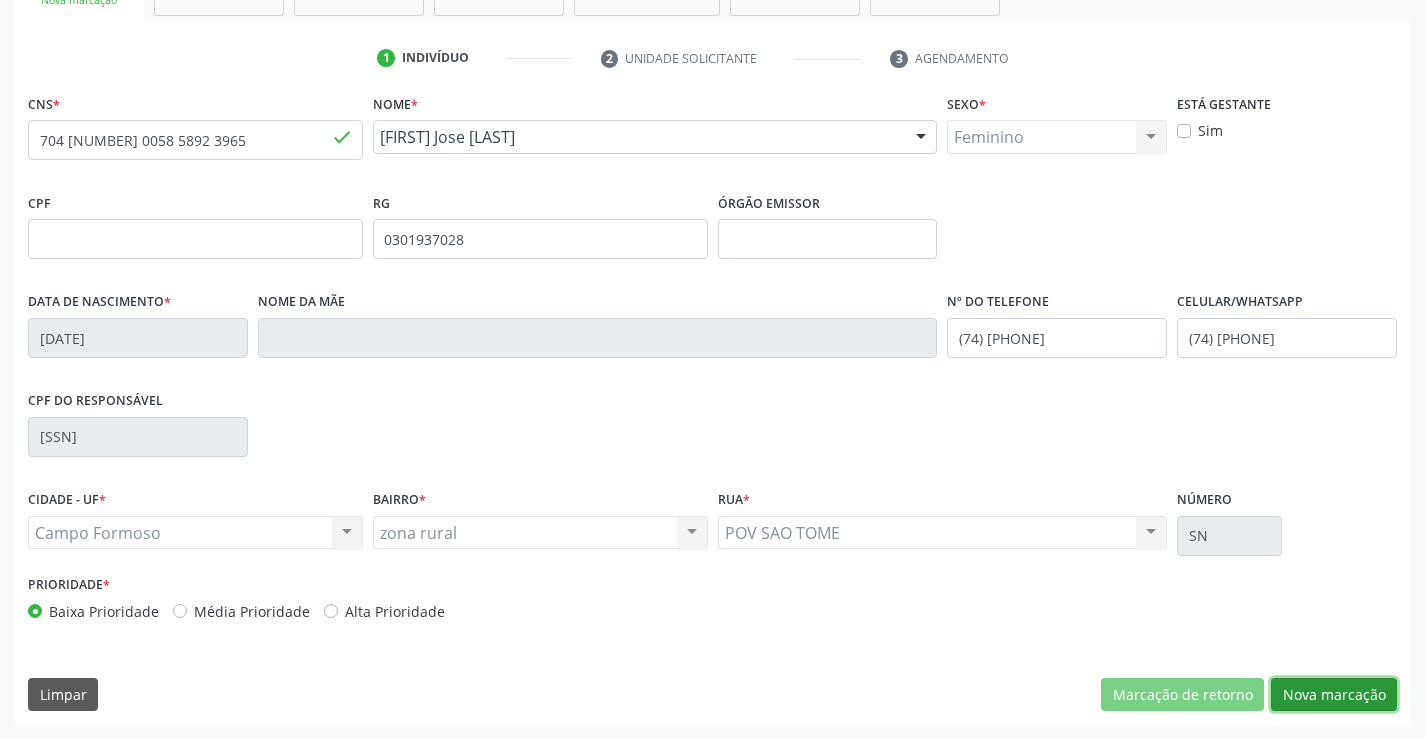 click on "Nova marcação" at bounding box center [1334, 695] 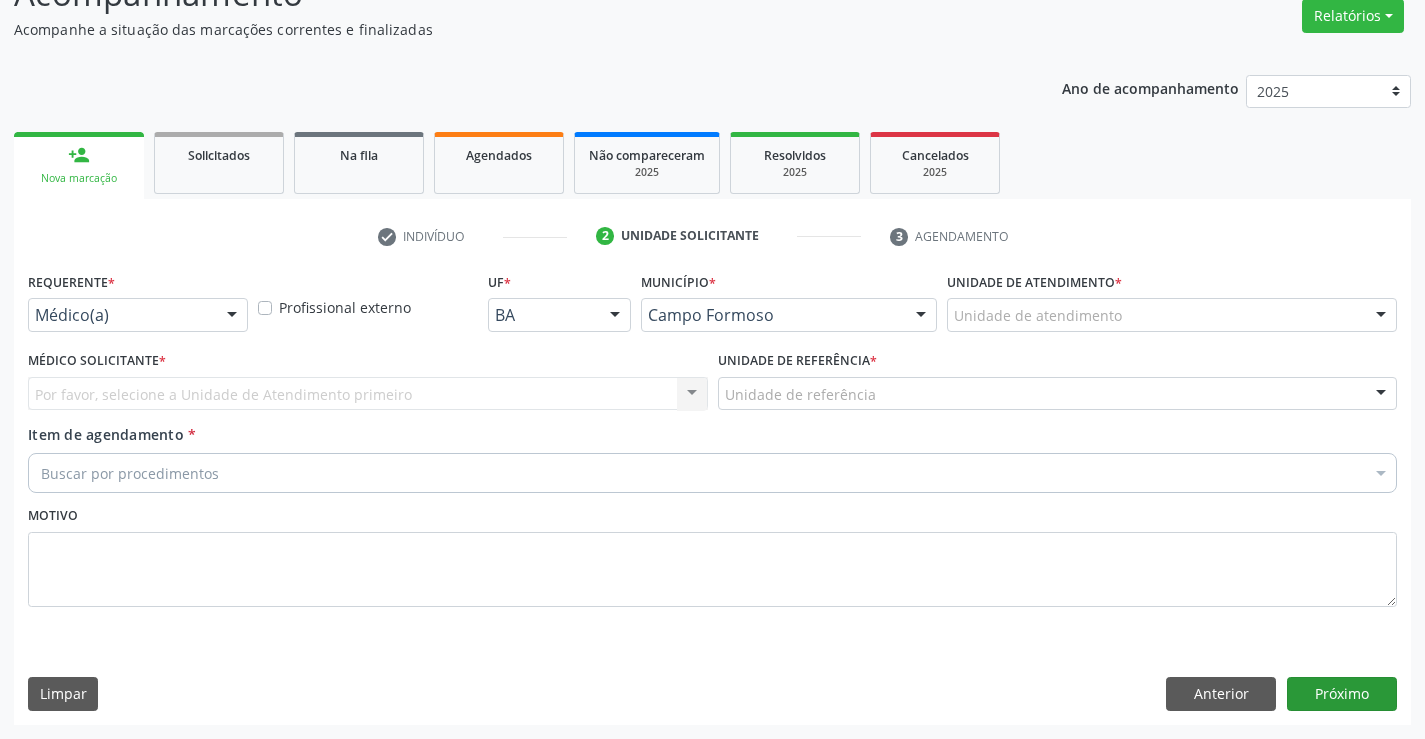scroll, scrollTop: 167, scrollLeft: 0, axis: vertical 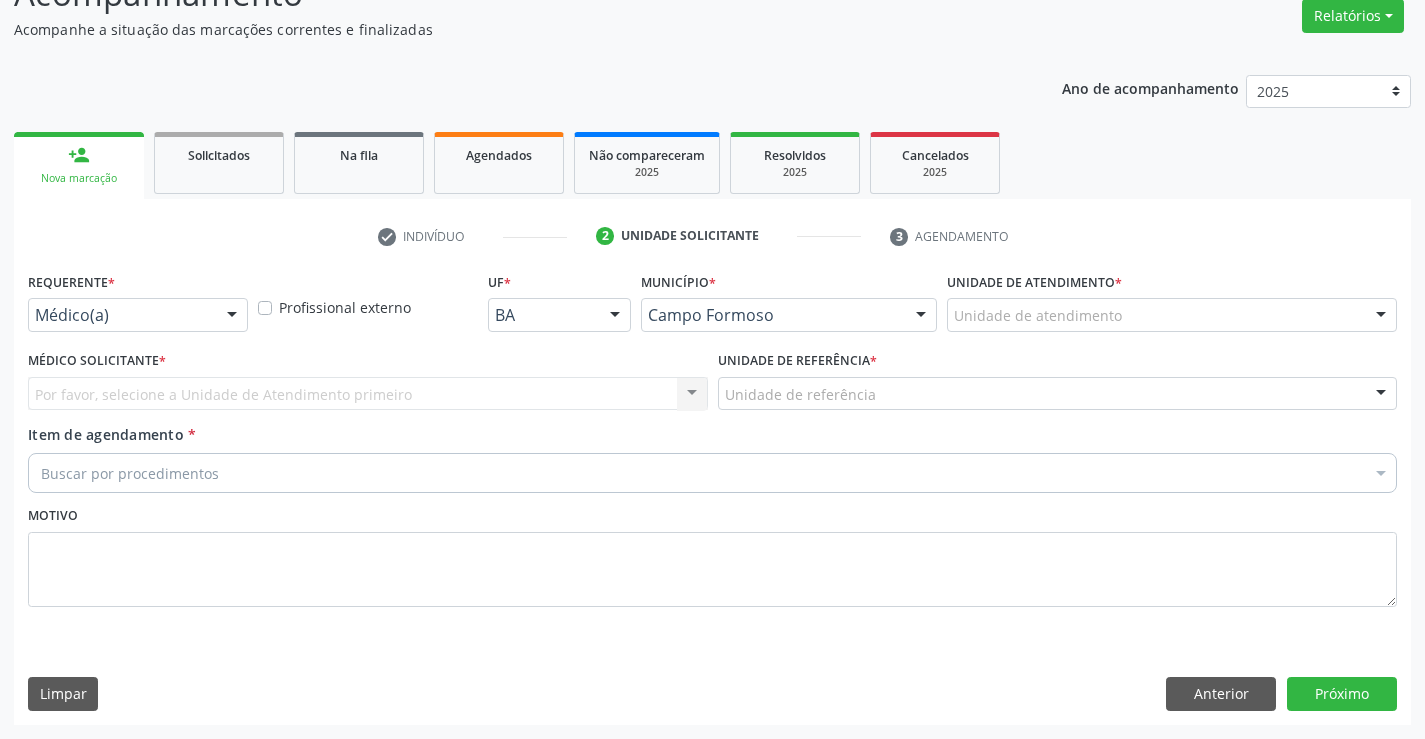 click at bounding box center [232, 316] 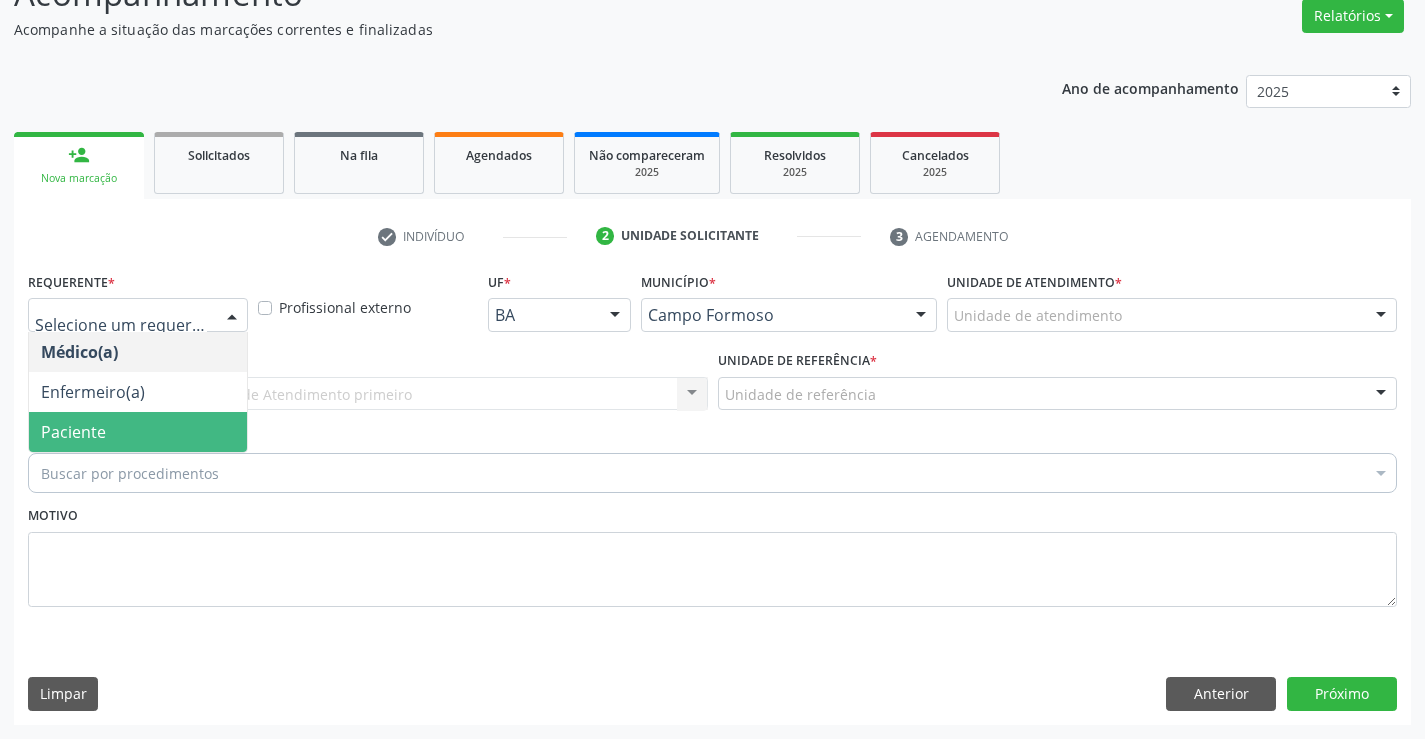 click on "Paciente" at bounding box center (138, 432) 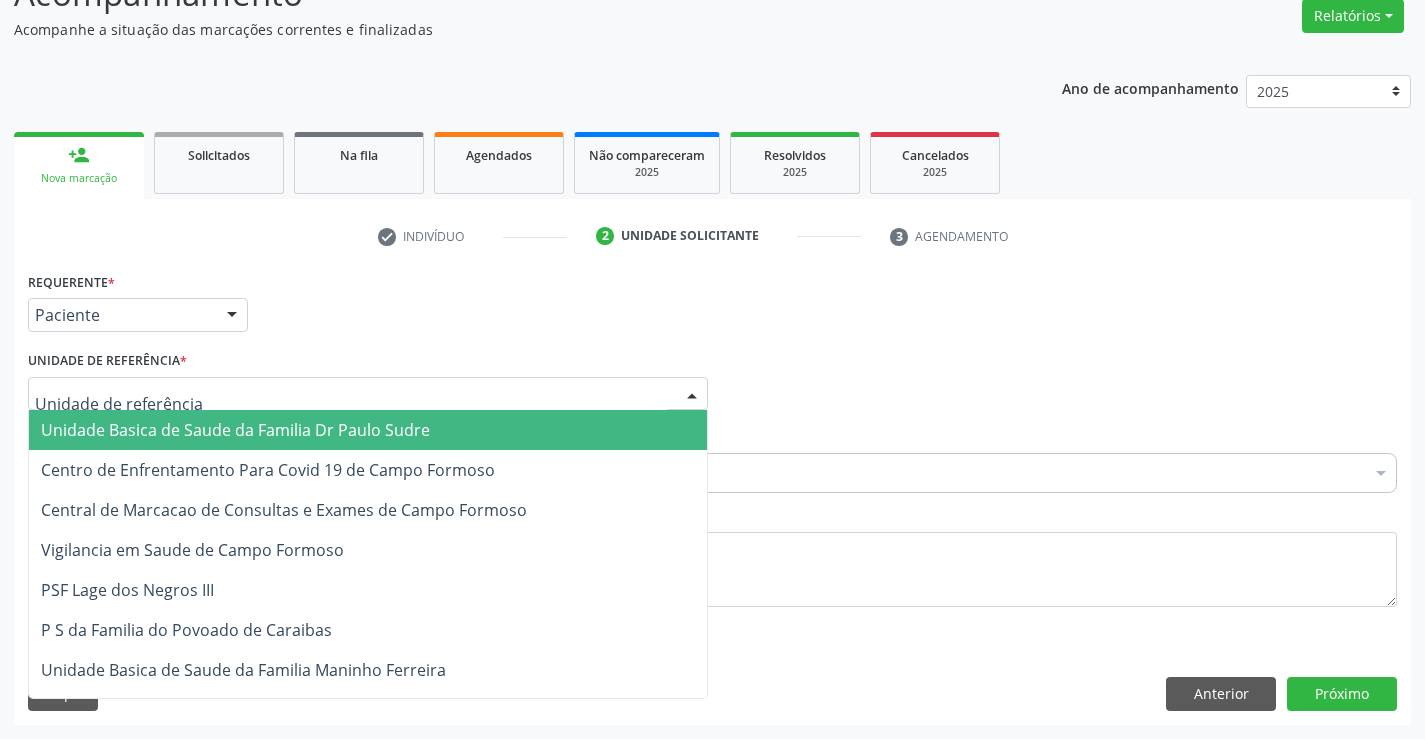 click at bounding box center (368, 394) 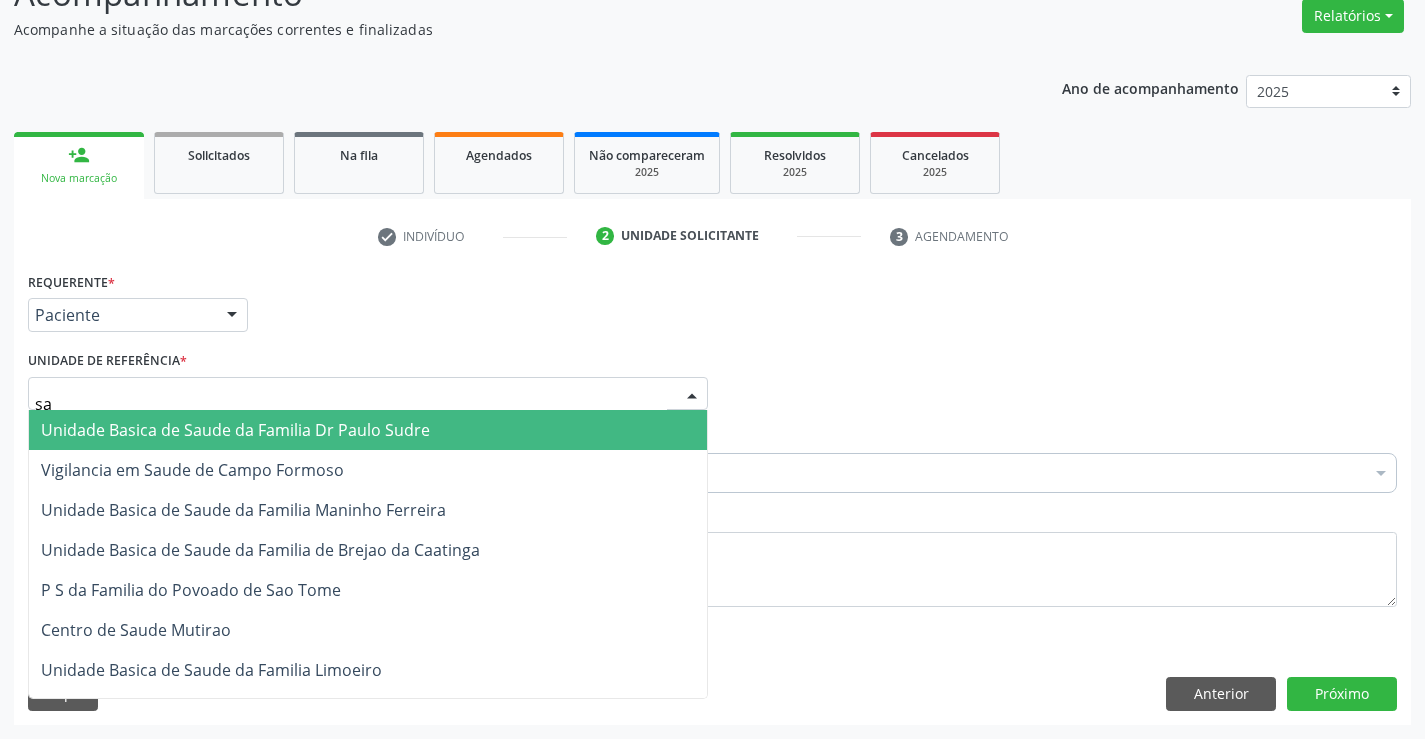 type on "sao" 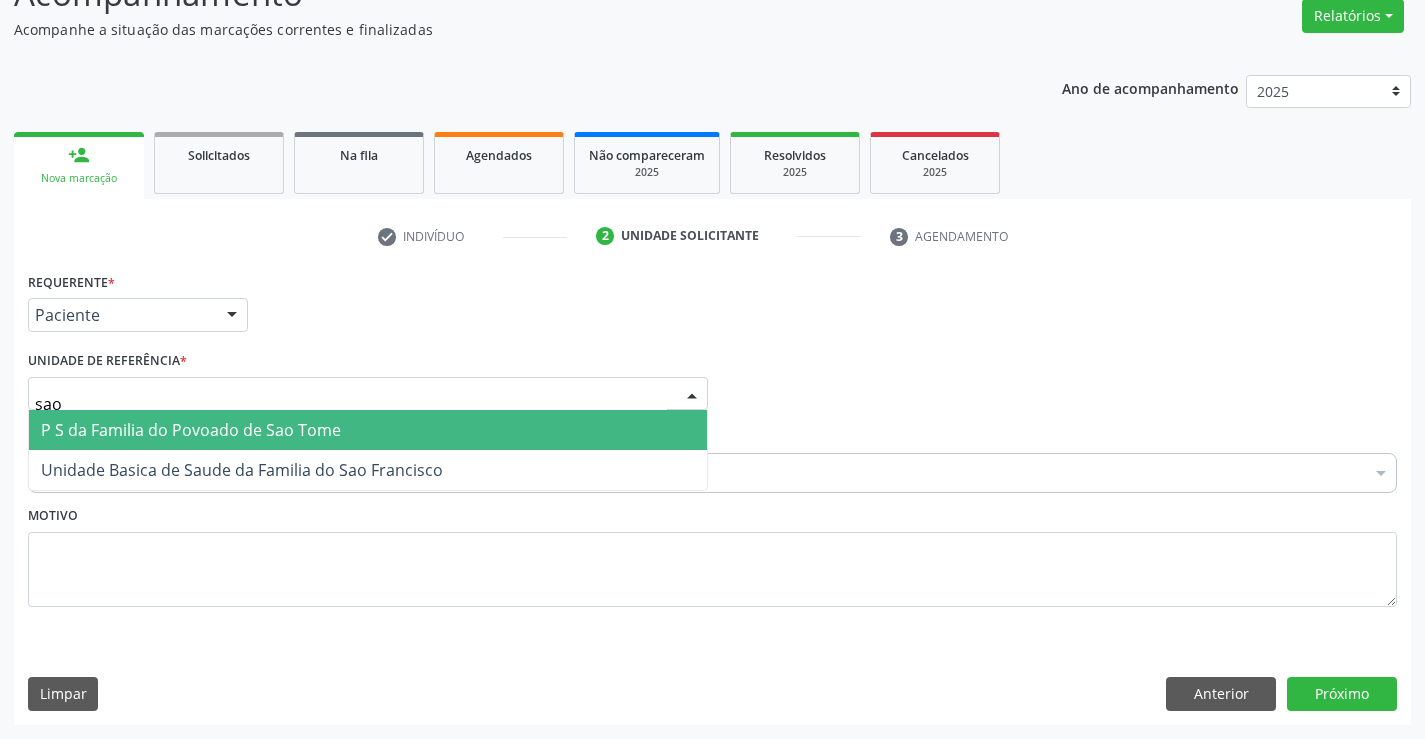 click on "P S da Familia do Povoado de Sao Tome" at bounding box center (191, 430) 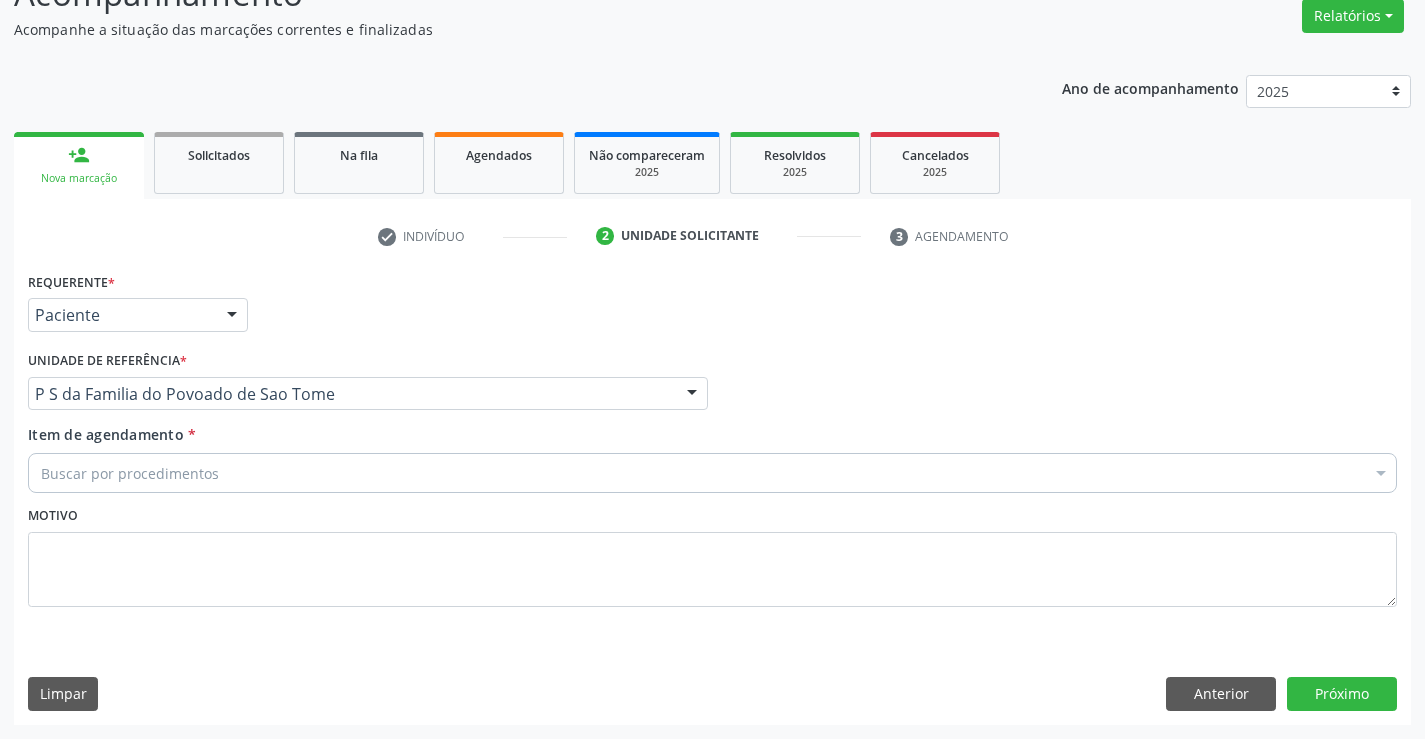 click on "Buscar por procedimentos" at bounding box center [712, 473] 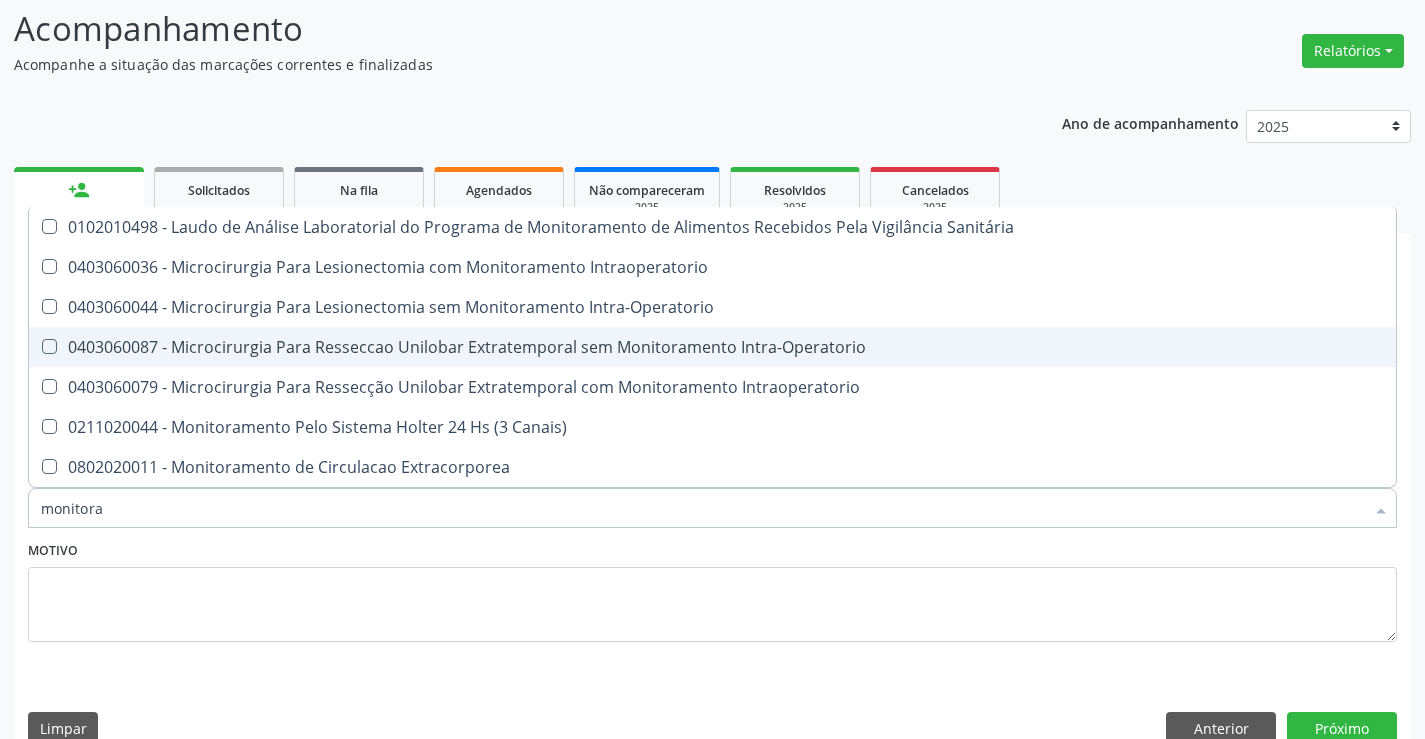 scroll, scrollTop: 167, scrollLeft: 0, axis: vertical 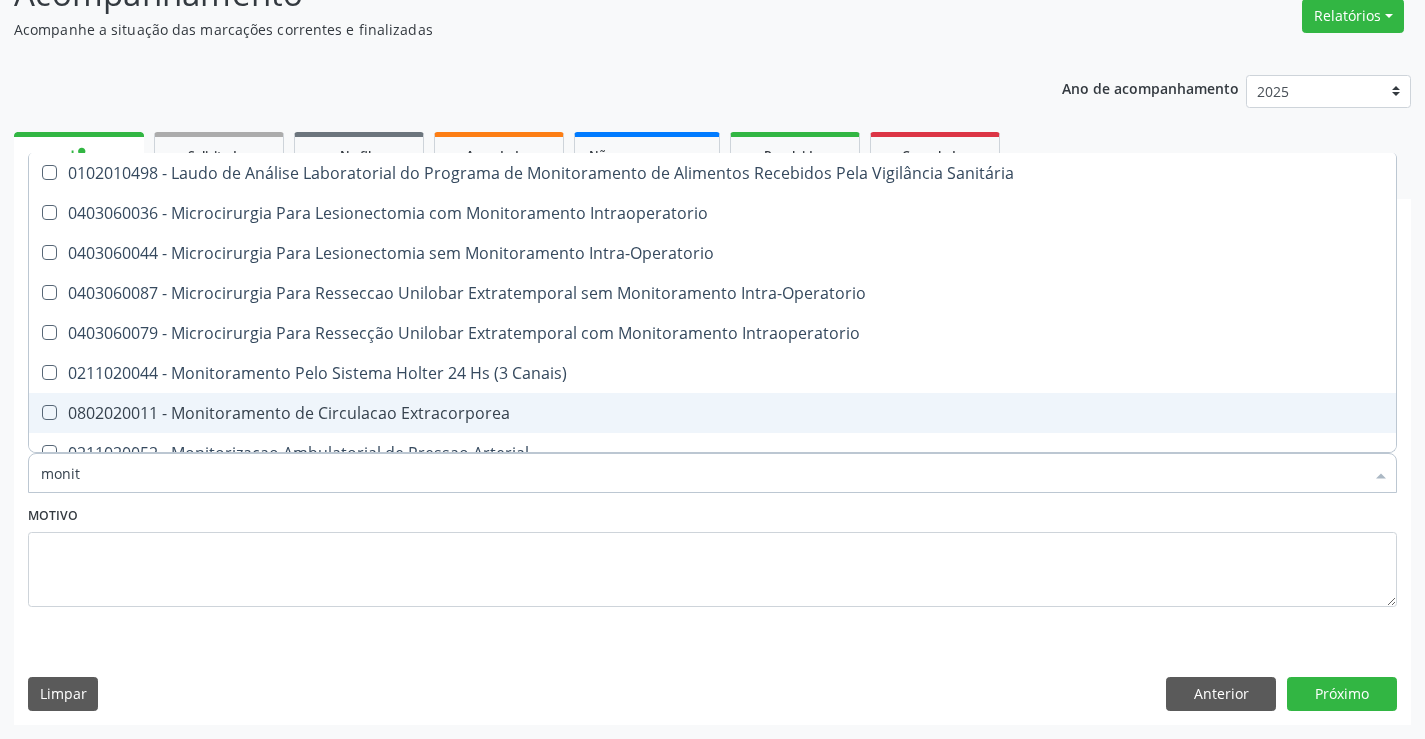 type on "monito" 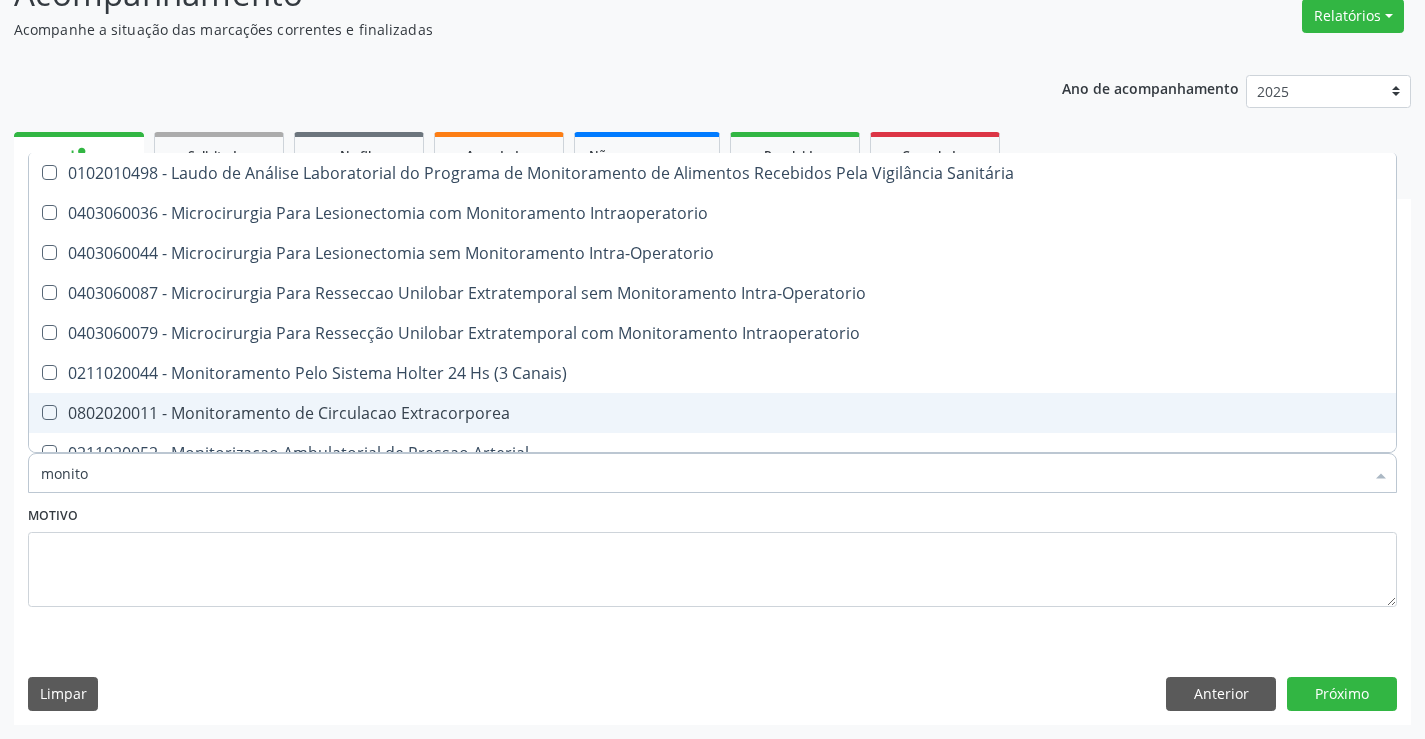 scroll, scrollTop: 61, scrollLeft: 0, axis: vertical 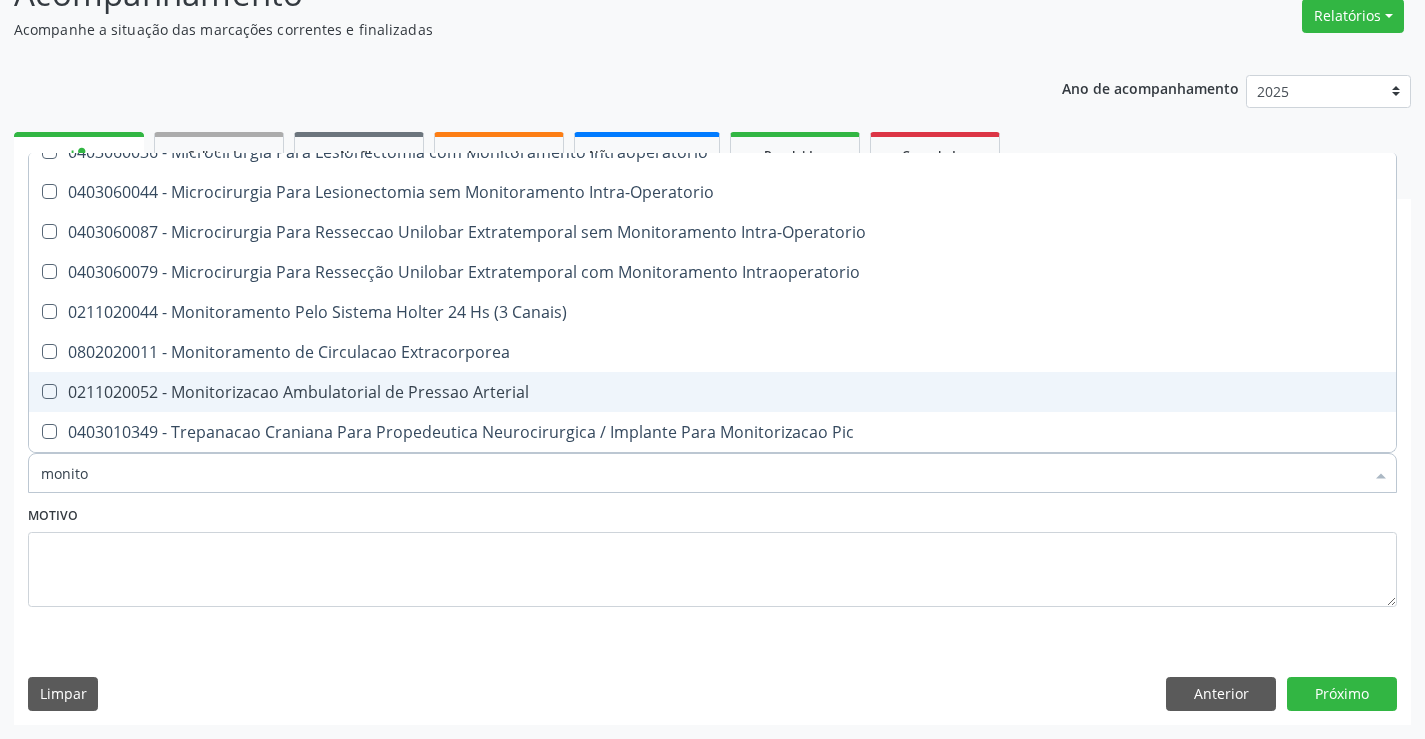 click on "0211020052 - Monitorizacao Ambulatorial de Pressao Arterial" at bounding box center [712, 392] 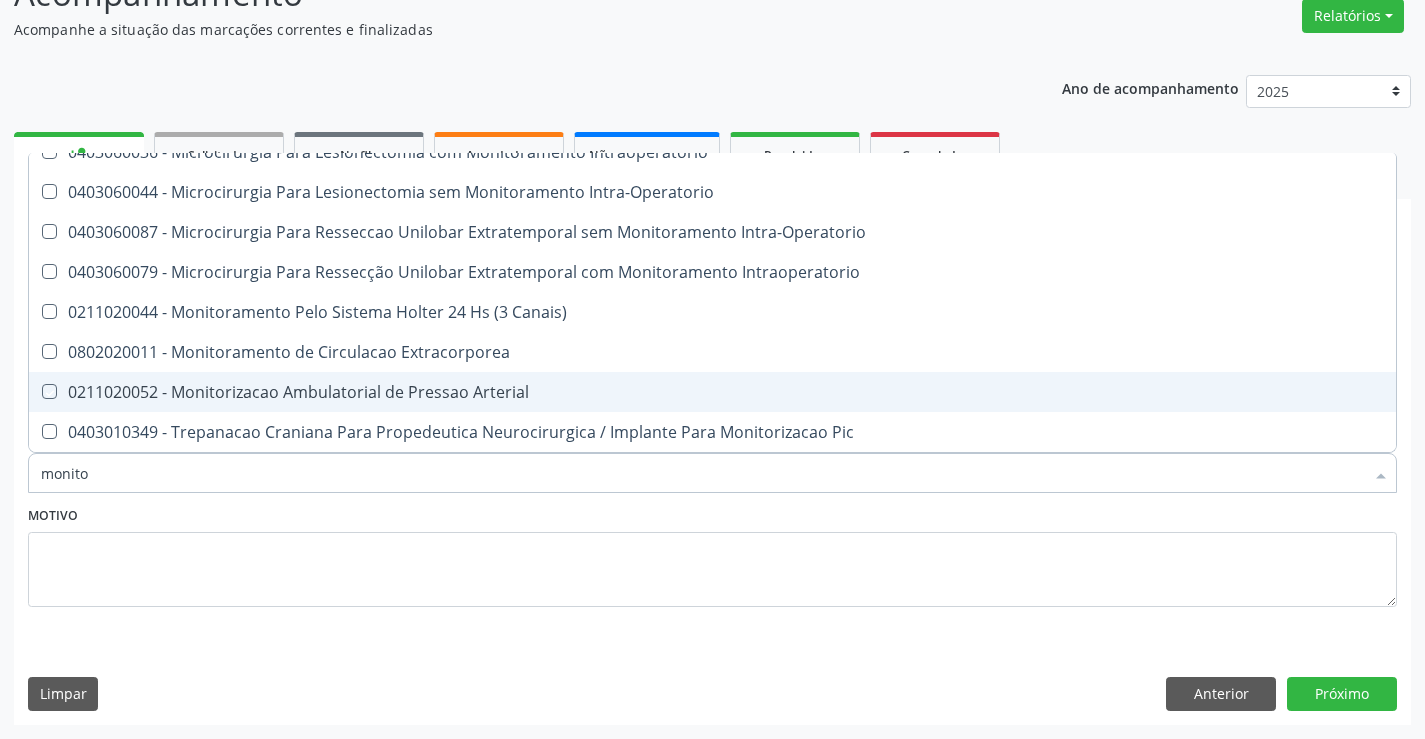 checkbox on "true" 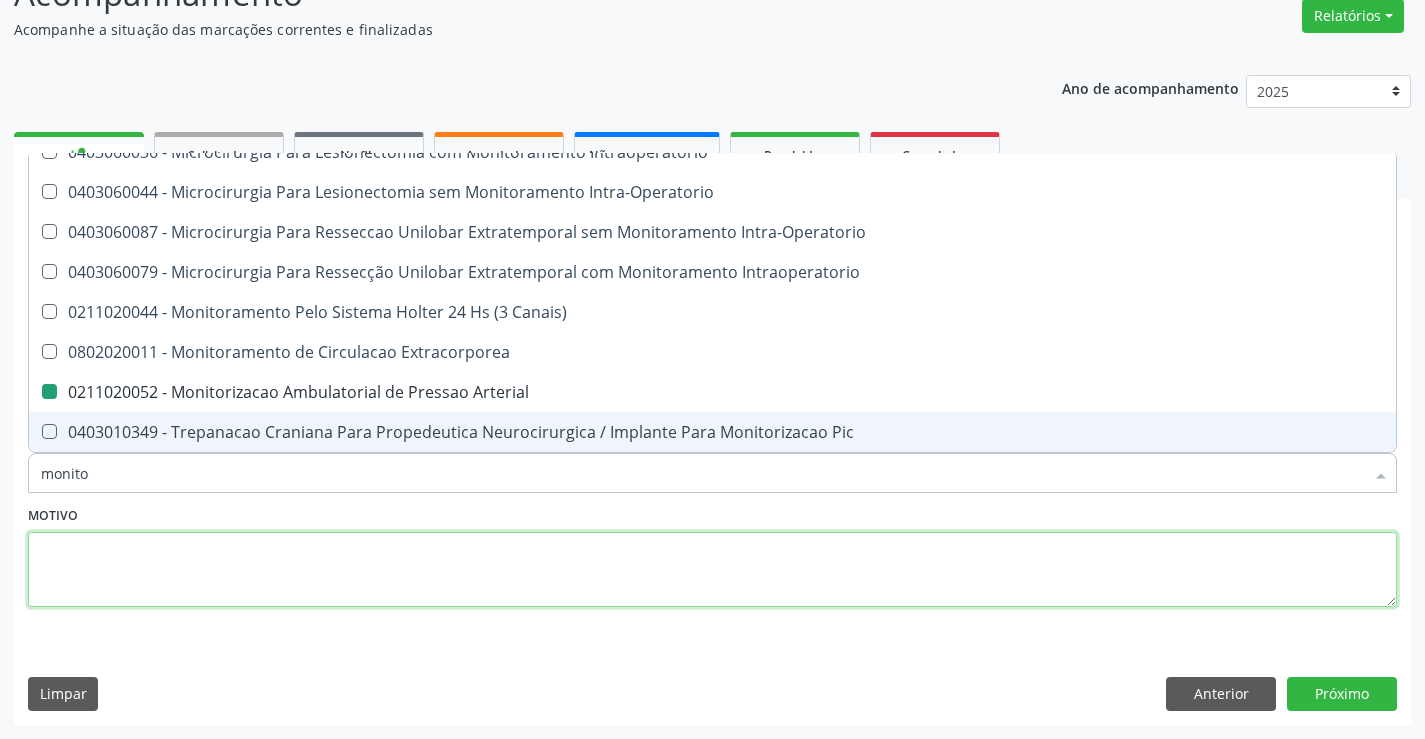 click at bounding box center [712, 570] 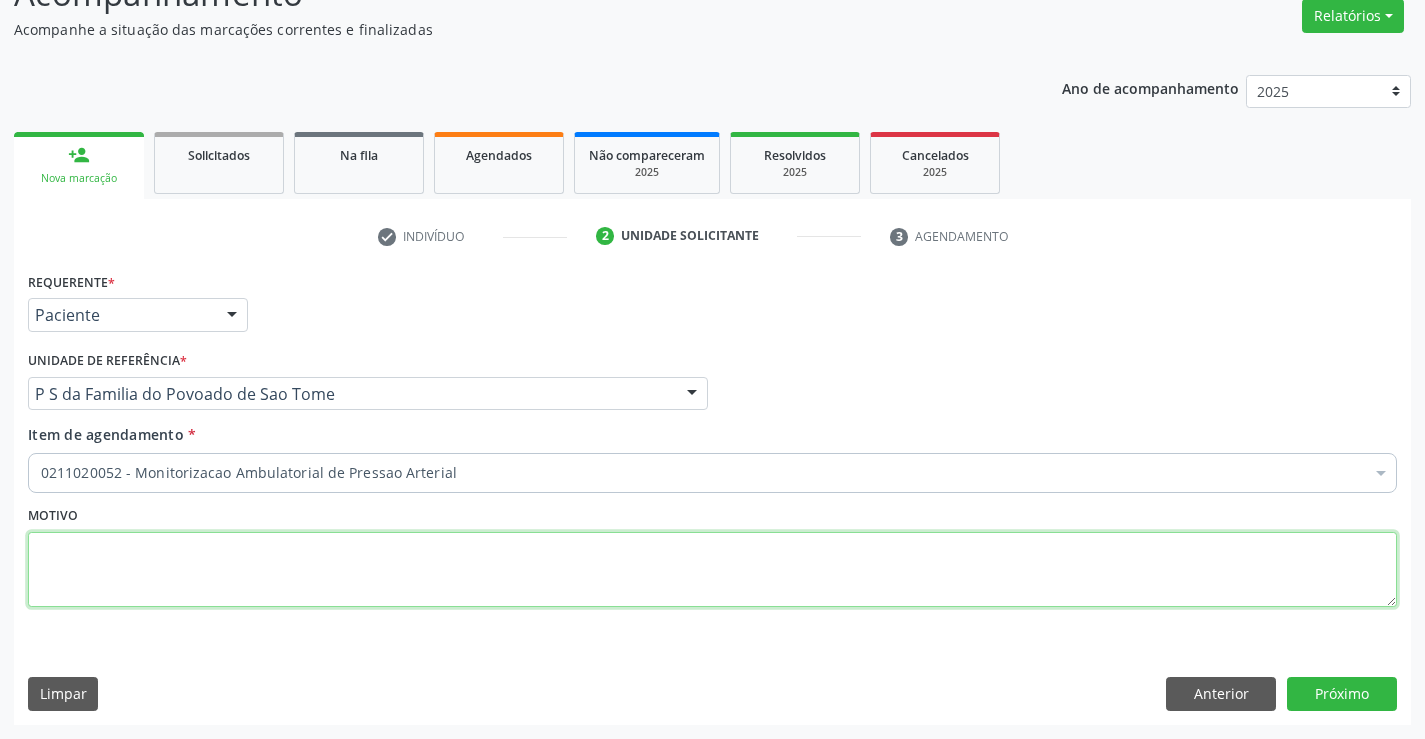 scroll, scrollTop: 0, scrollLeft: 0, axis: both 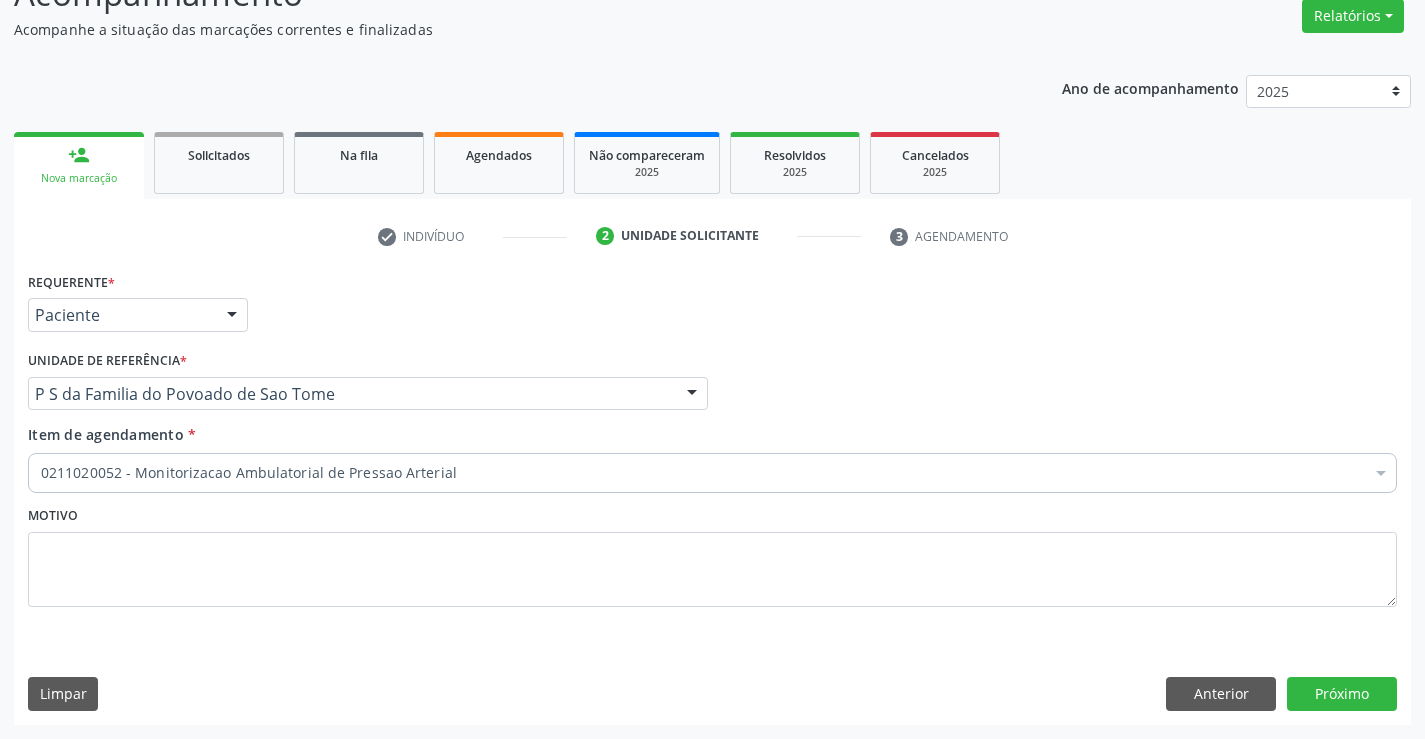click on "Requerente
*
Paciente         Médico(a)   Enfermeiro(a)   Paciente
Nenhum resultado encontrado para: "   "
Não há nenhuma opção para ser exibida.
UF
BA         BA
Nenhum resultado encontrado para: "   "
Não há nenhuma opção para ser exibida.
Município
Campo Formoso         Campo Formoso
Nenhum resultado encontrado para: "   "
Não há nenhuma opção para ser exibida.
Médico Solicitante
Por favor, selecione a Unidade de Atendimento primeiro
Nenhum resultado encontrado para: "   "
Não há nenhuma opção para ser exibida.
Unidade de referência
*
P S da Familia do Povoado de Sao Tome         Unidade Basica de Saude da Familia Dr Paulo Sudre   Centro de Enfrentamento Para Covid 19 de Campo Formoso     Vigilancia em Saude de Campo Formoso" at bounding box center (712, 495) 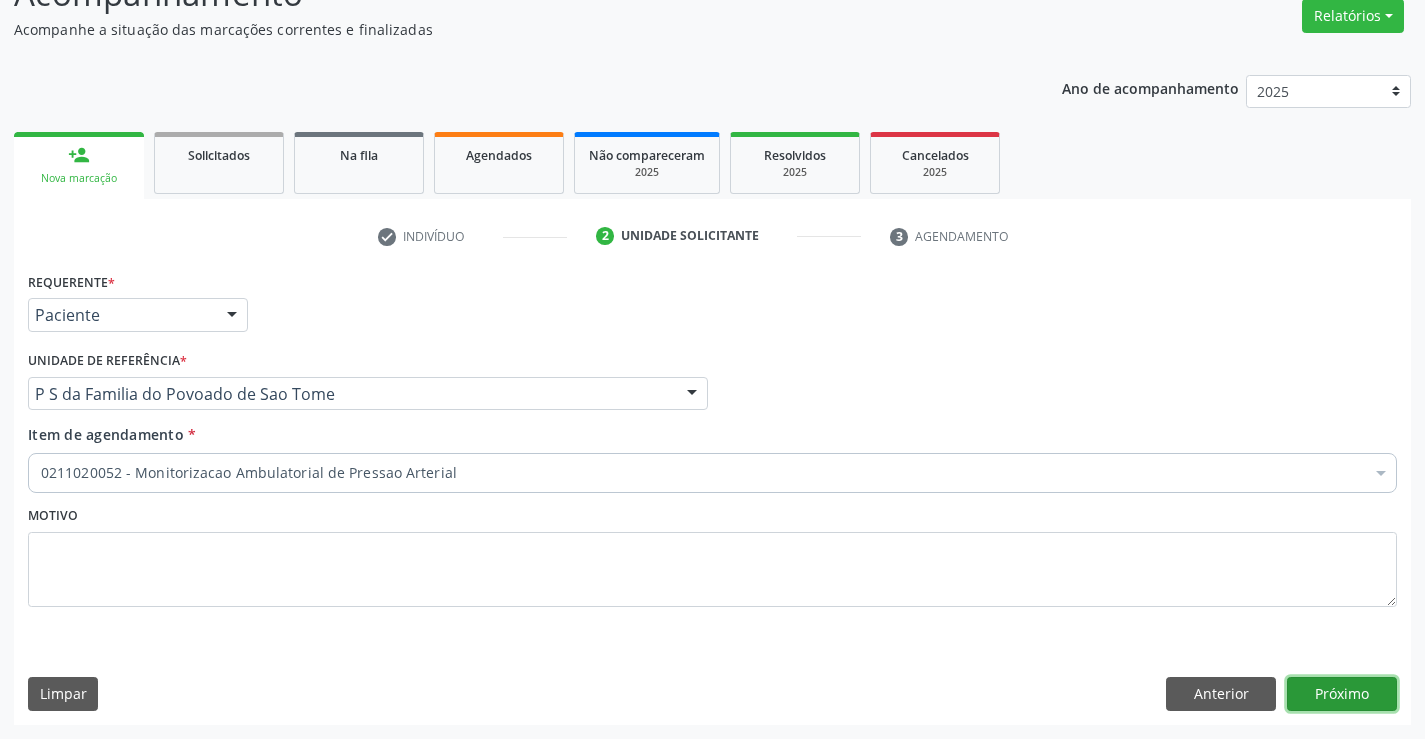 click on "Próximo" at bounding box center [1342, 694] 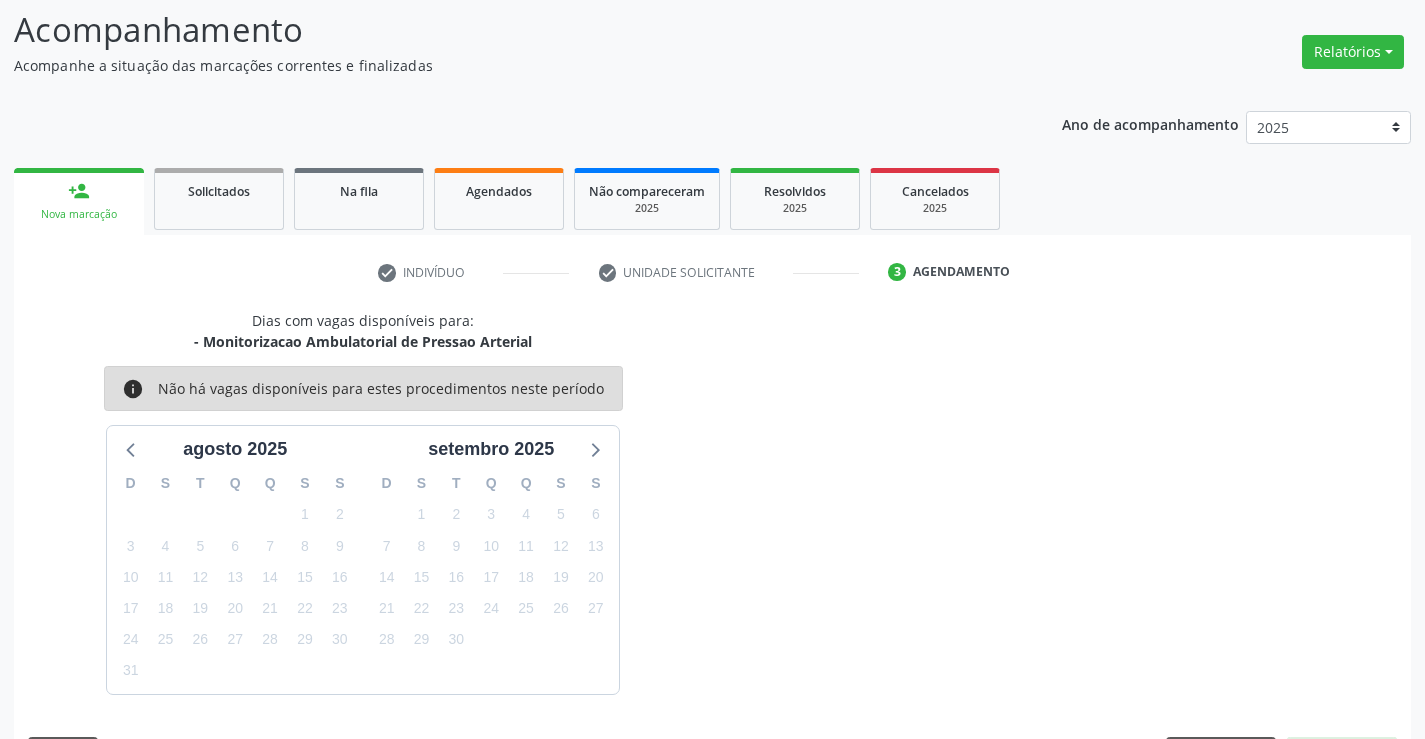 scroll, scrollTop: 167, scrollLeft: 0, axis: vertical 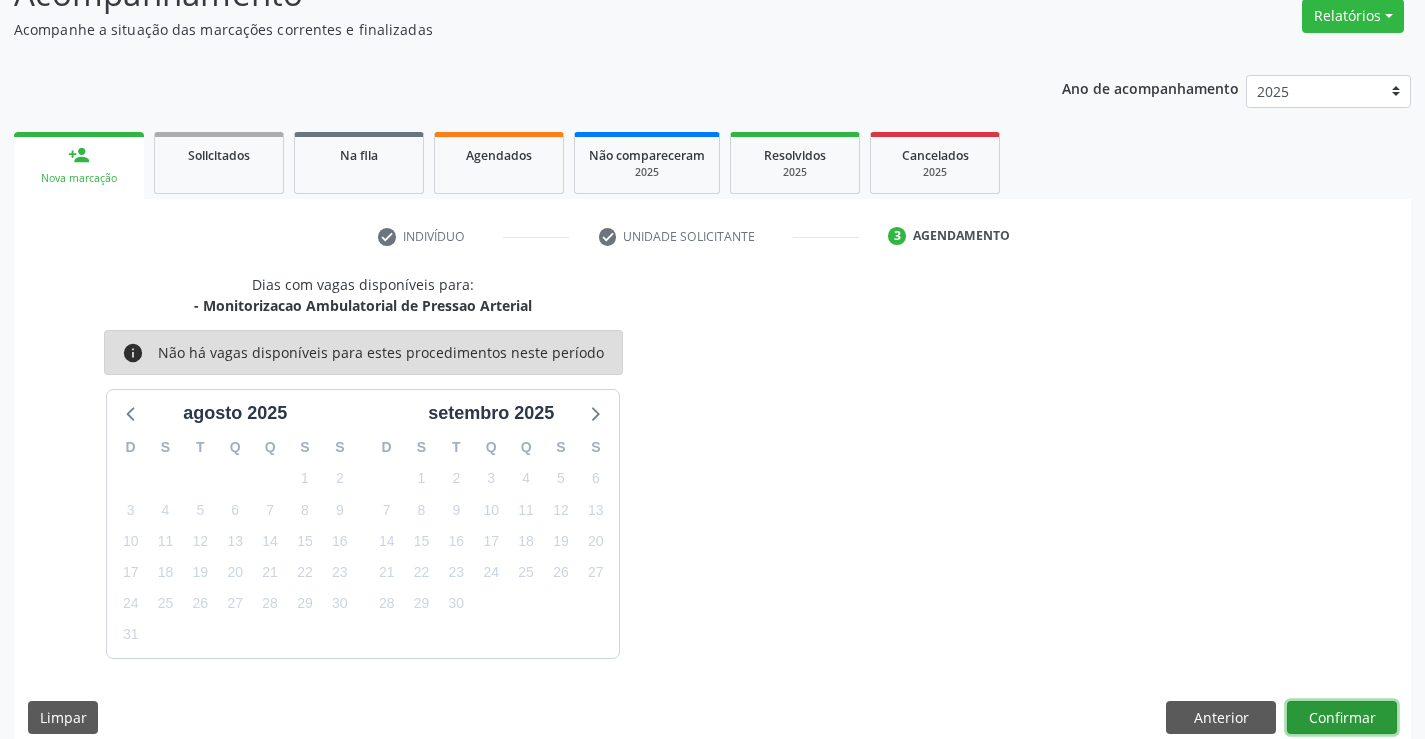 click on "Confirmar" at bounding box center (1342, 718) 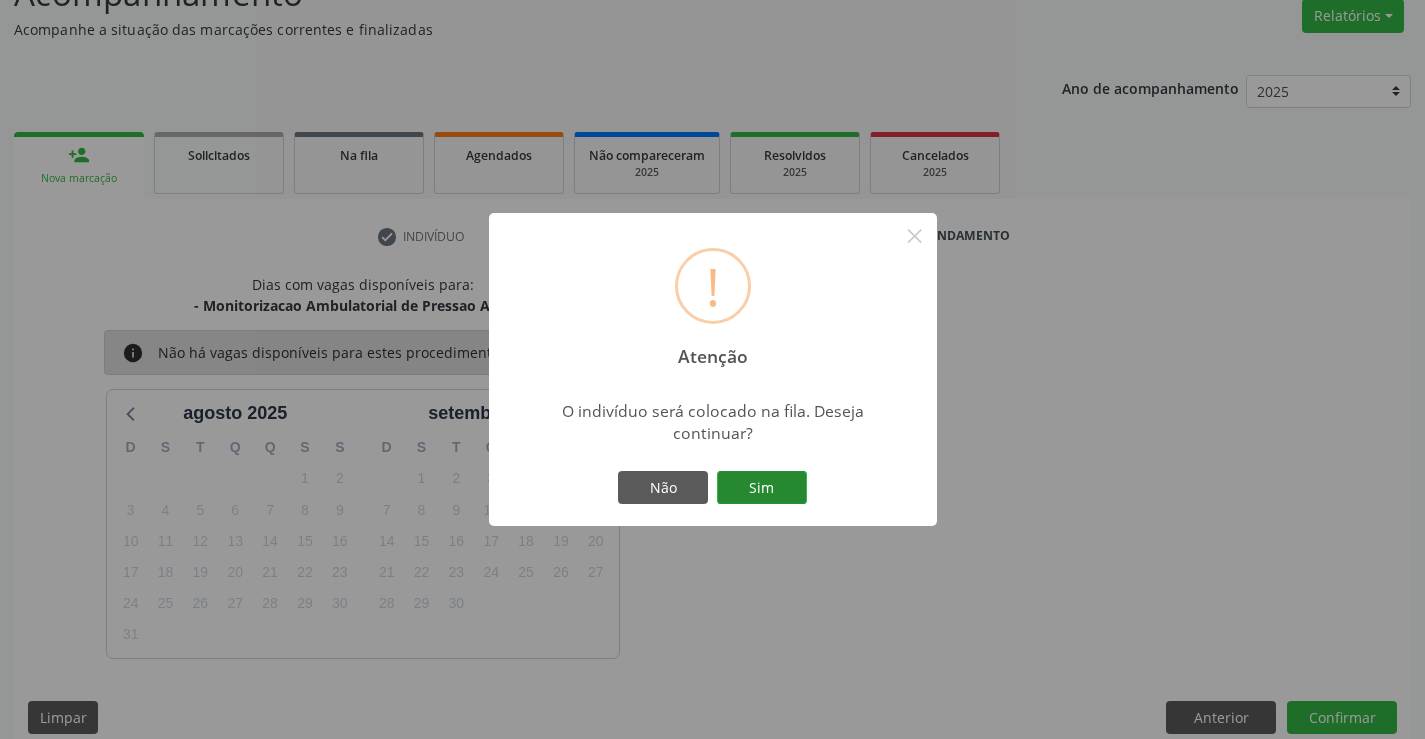 click on "Sim" at bounding box center (762, 488) 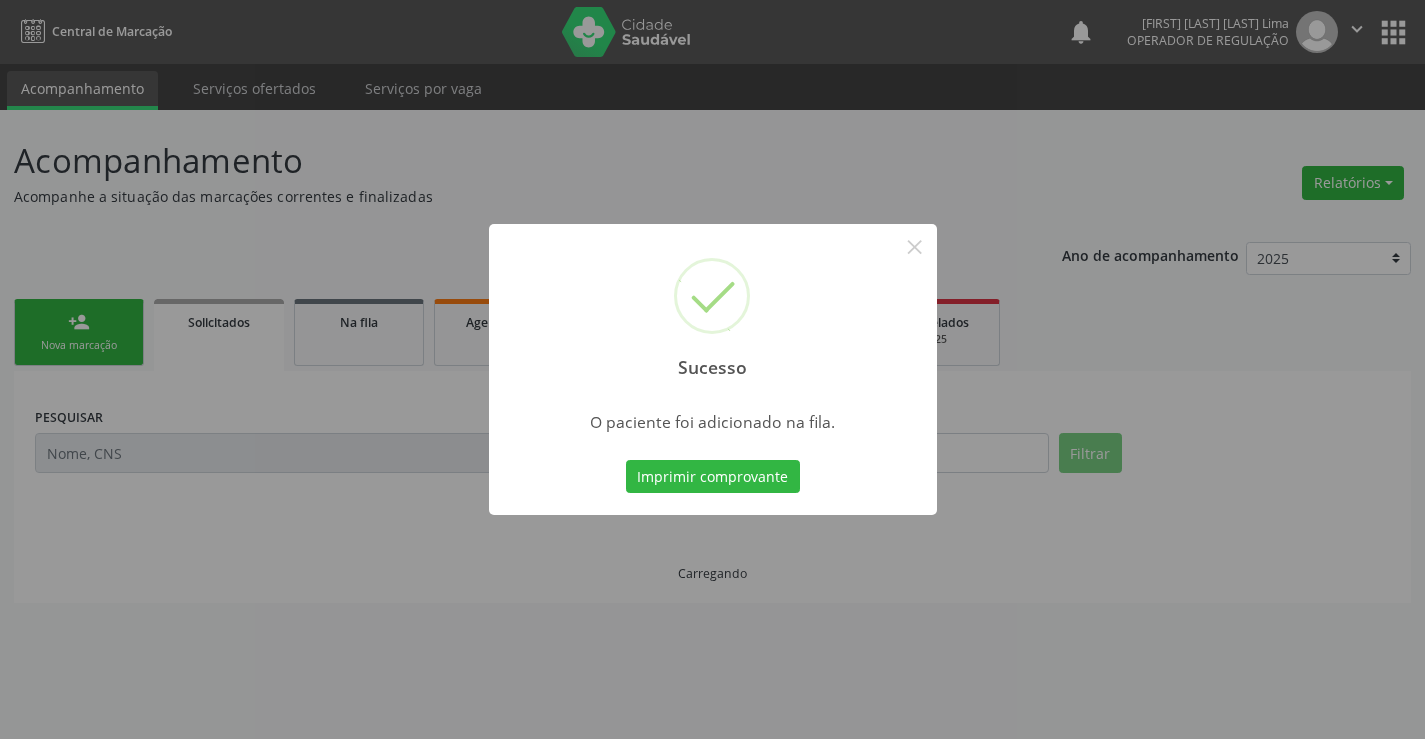 scroll, scrollTop: 0, scrollLeft: 0, axis: both 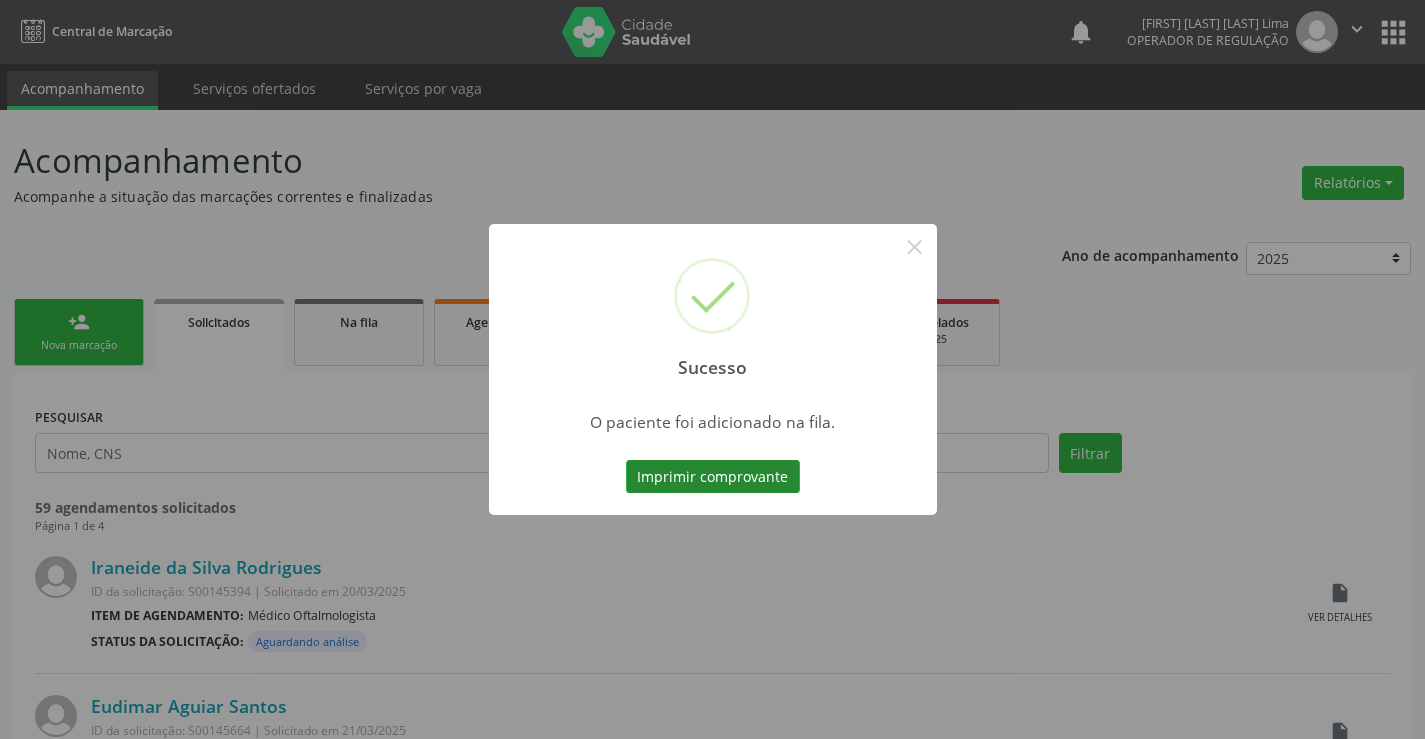 click on "Imprimir comprovante" at bounding box center (713, 477) 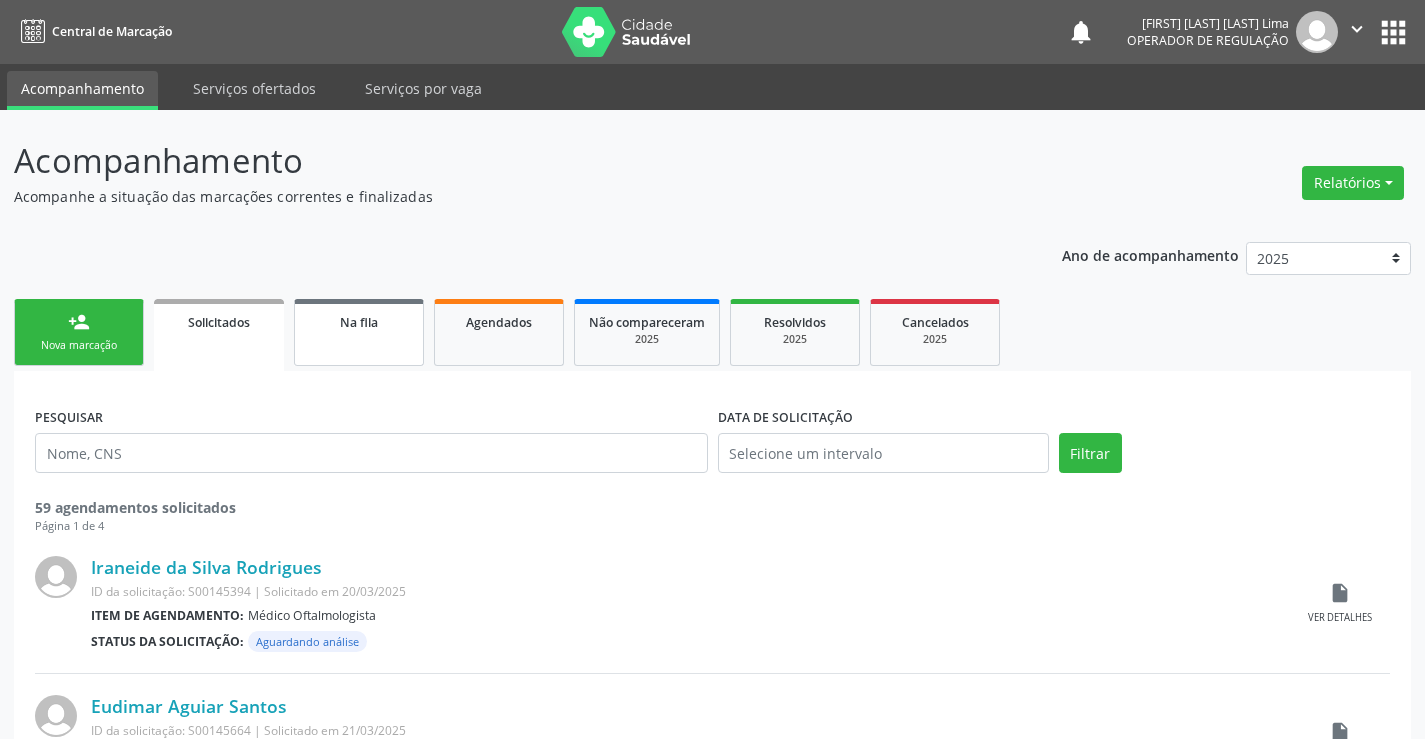 click on "Na fila" at bounding box center [359, 332] 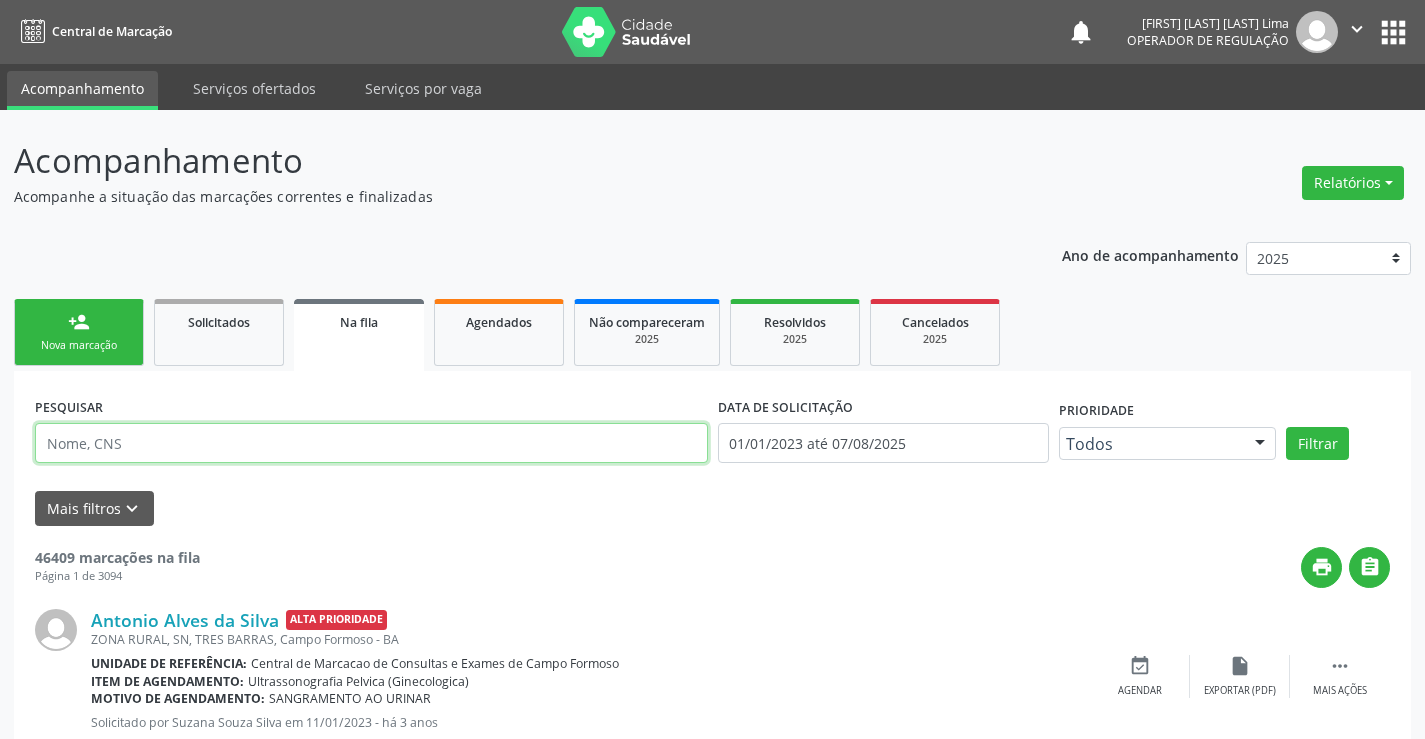 click at bounding box center (371, 443) 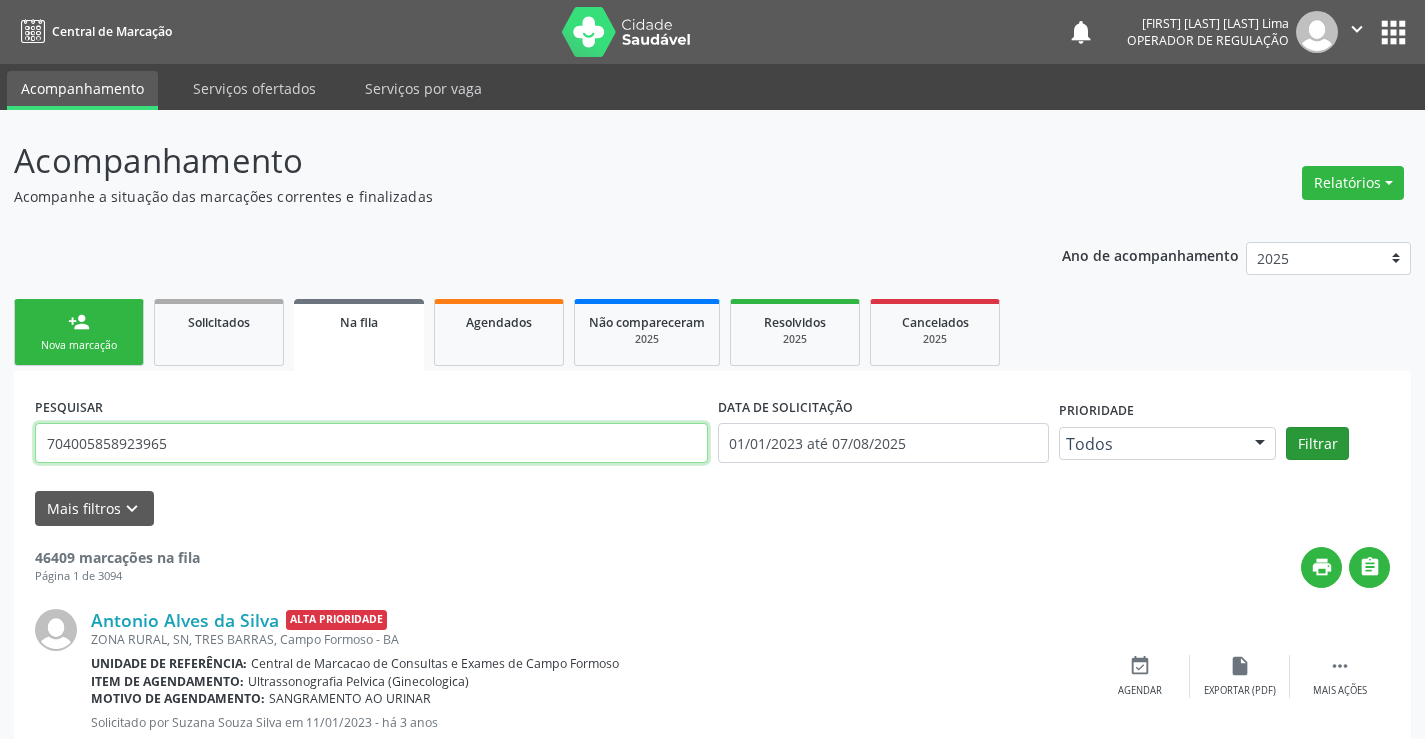 type on "704005858923965" 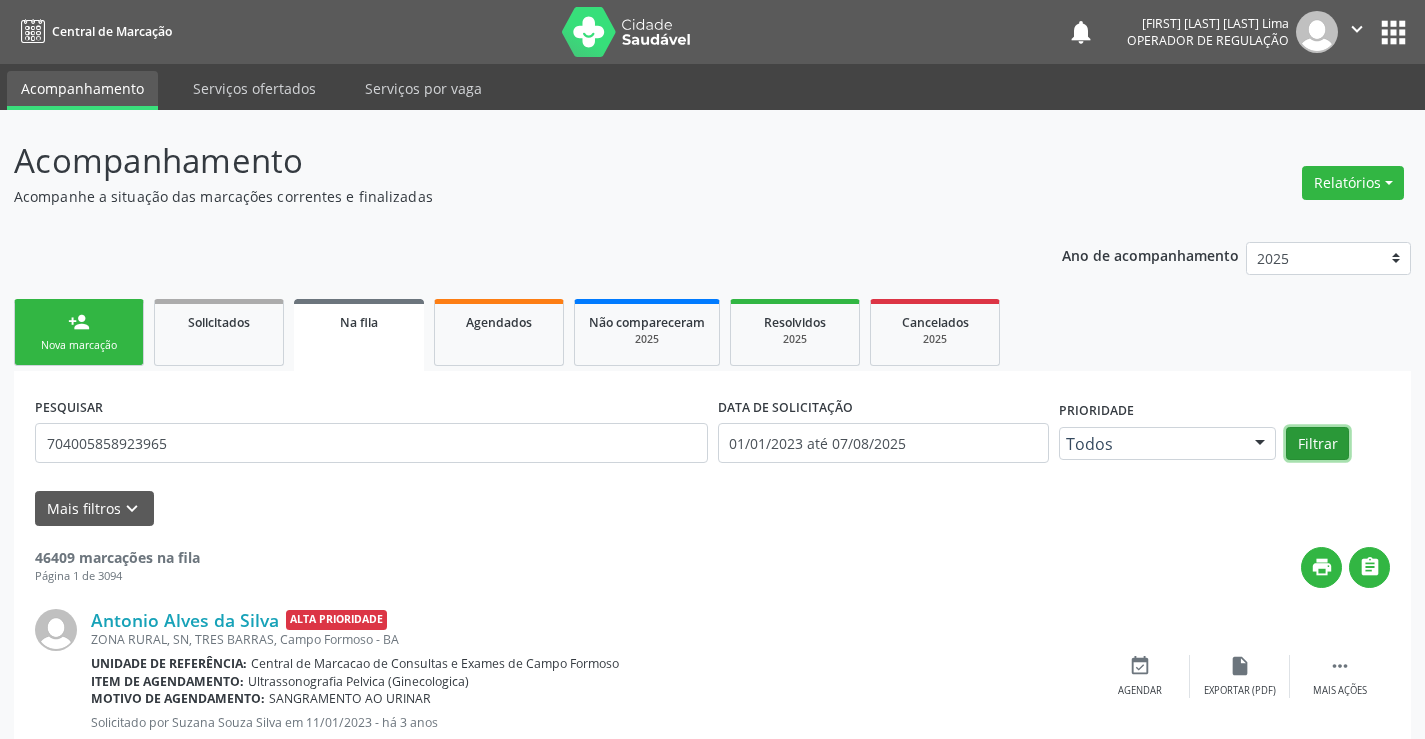 click on "Filtrar" at bounding box center (1317, 444) 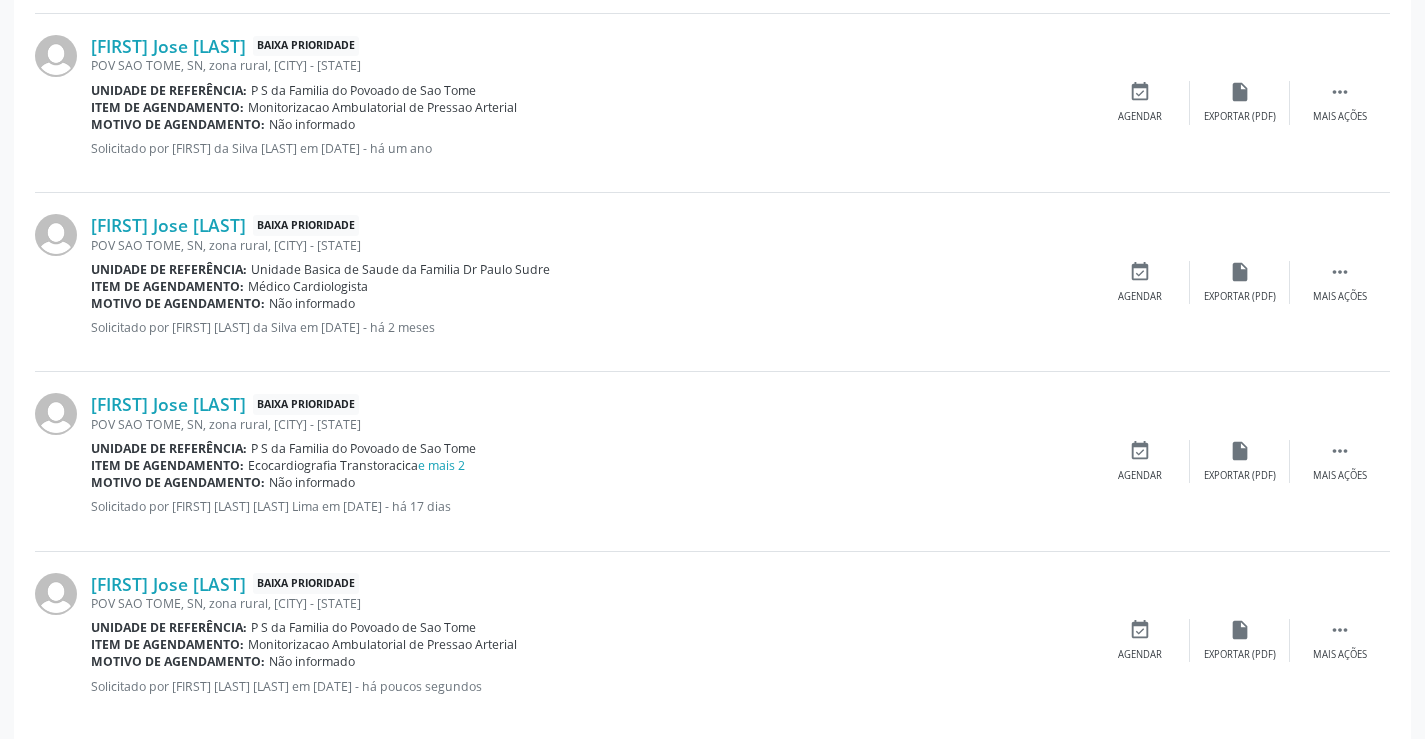 scroll, scrollTop: 976, scrollLeft: 0, axis: vertical 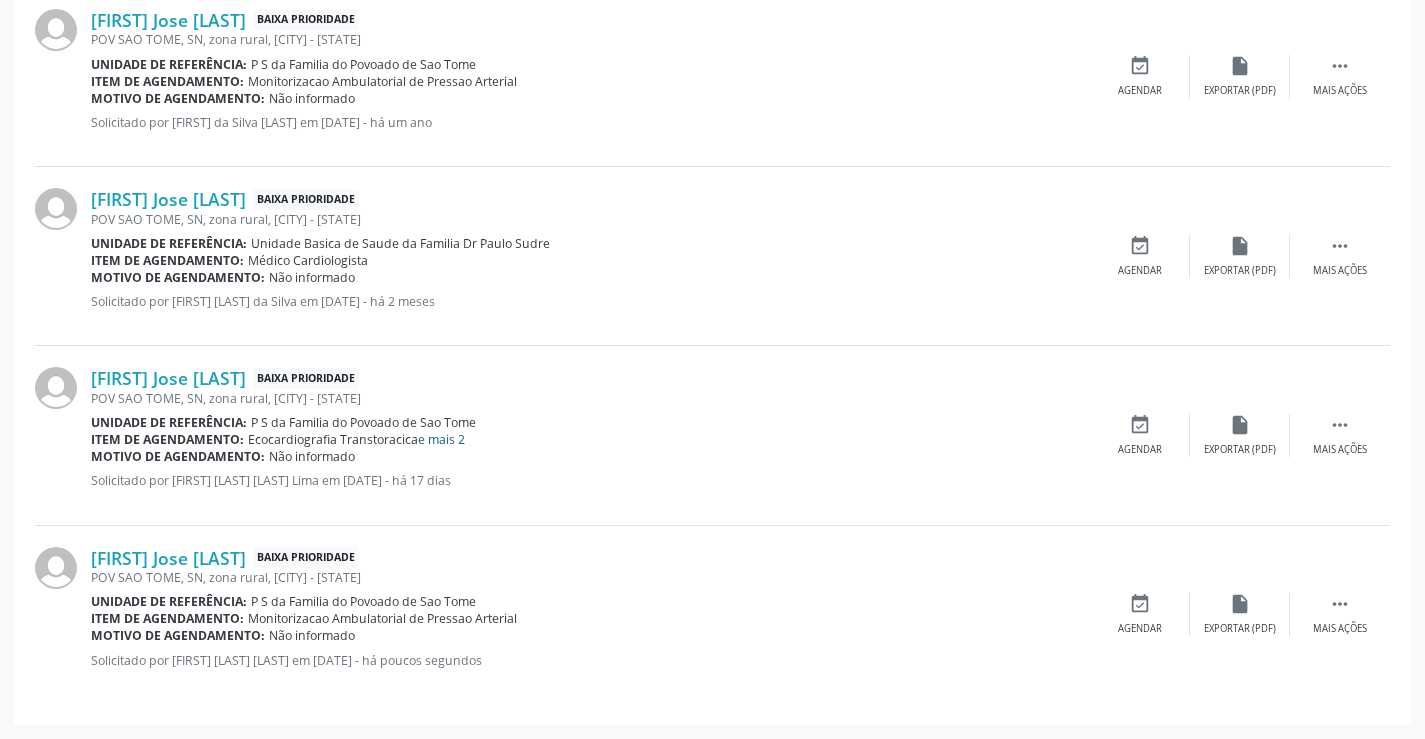 click on "e mais 2" at bounding box center [441, 439] 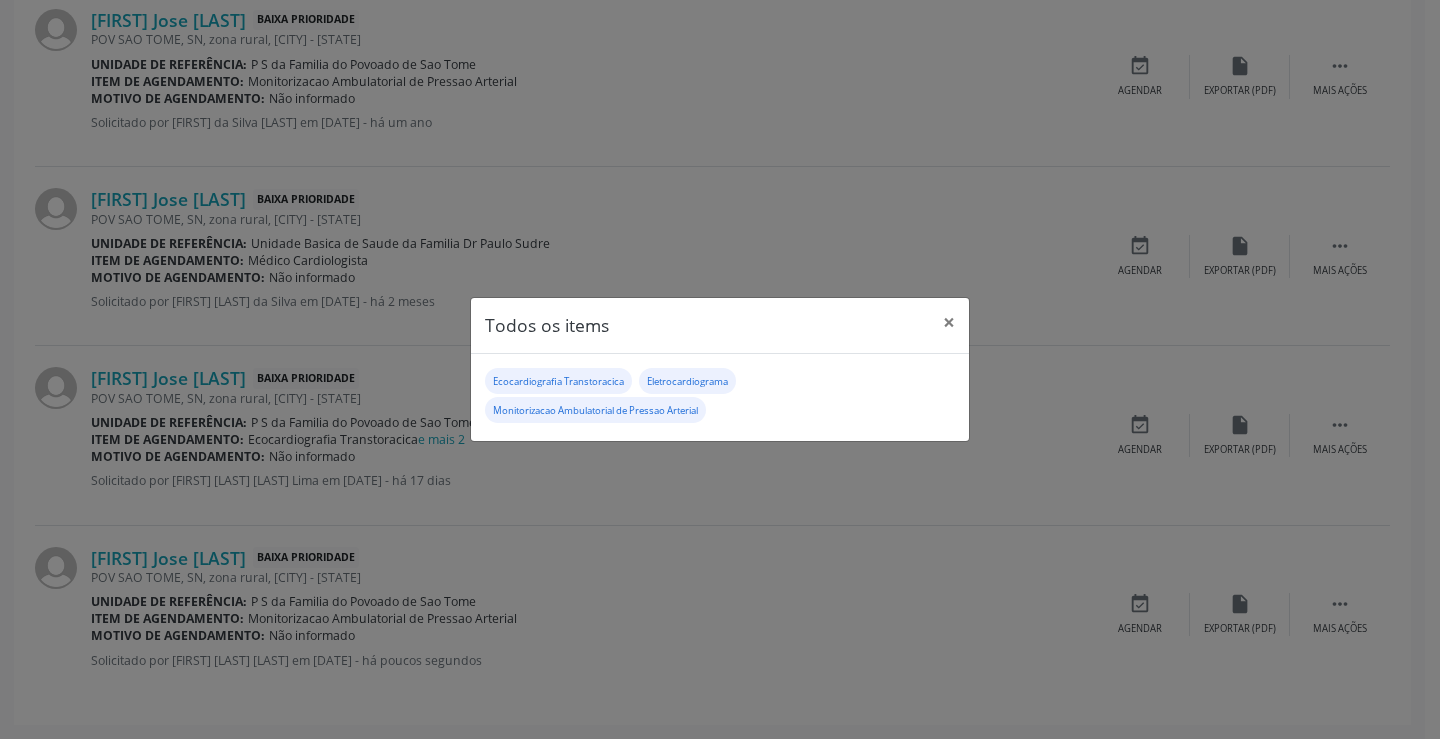 click on "Todos os items × Ecocardiografia Transtoracica Eletrocardiograma Monitorizacao Ambulatorial de Pressao Arterial" at bounding box center [720, 369] 